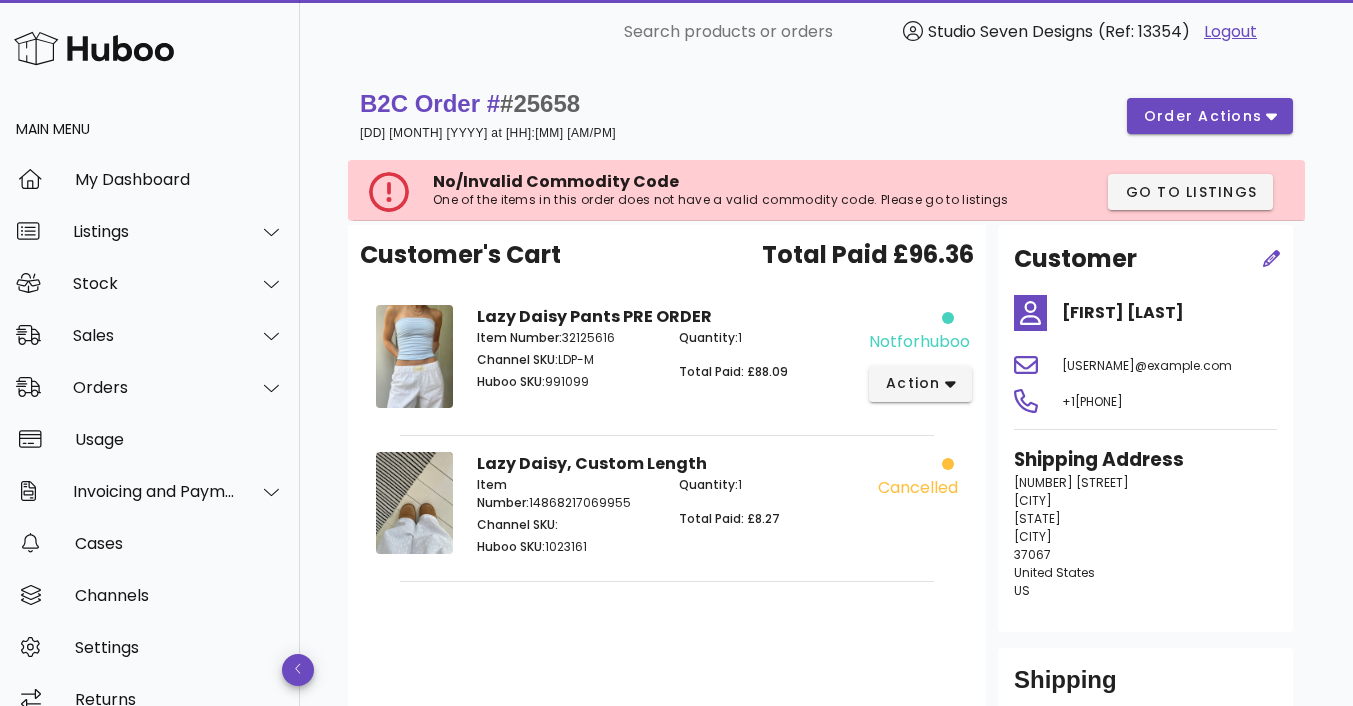 scroll, scrollTop: 0, scrollLeft: 0, axis: both 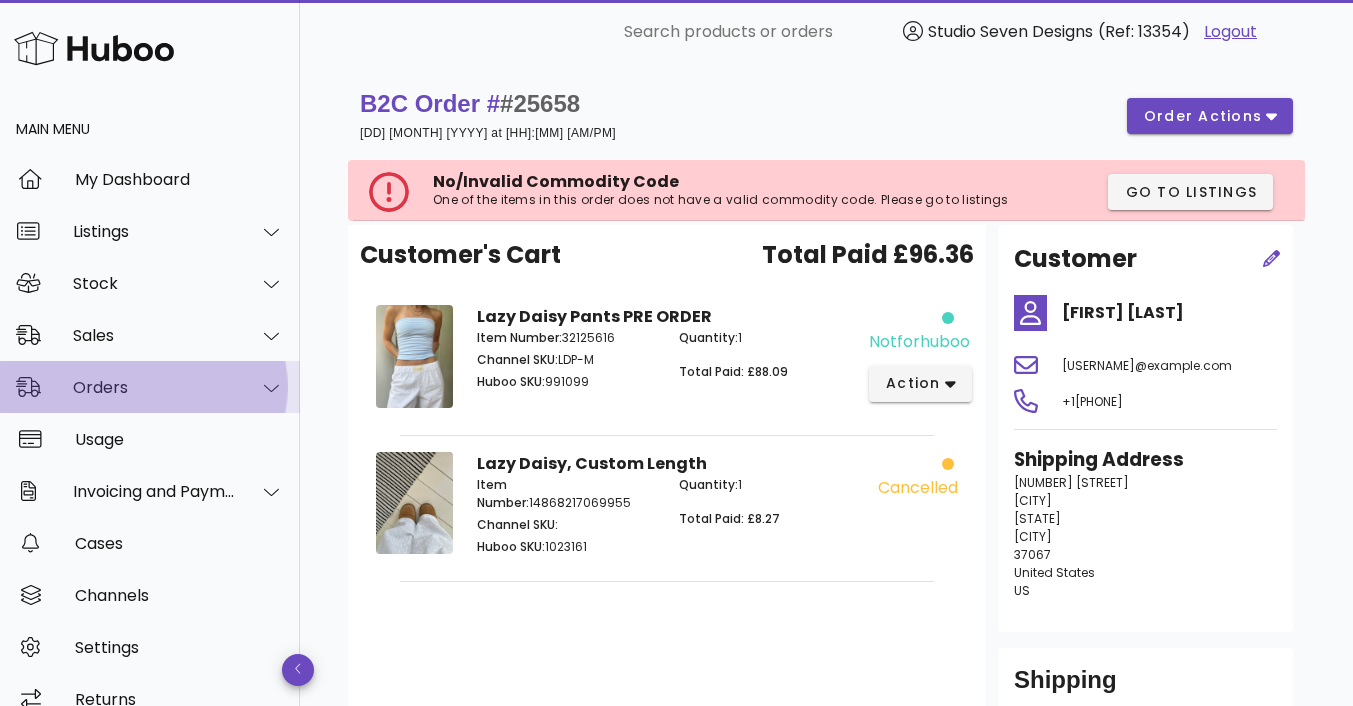 click on "Orders" at bounding box center [154, 387] 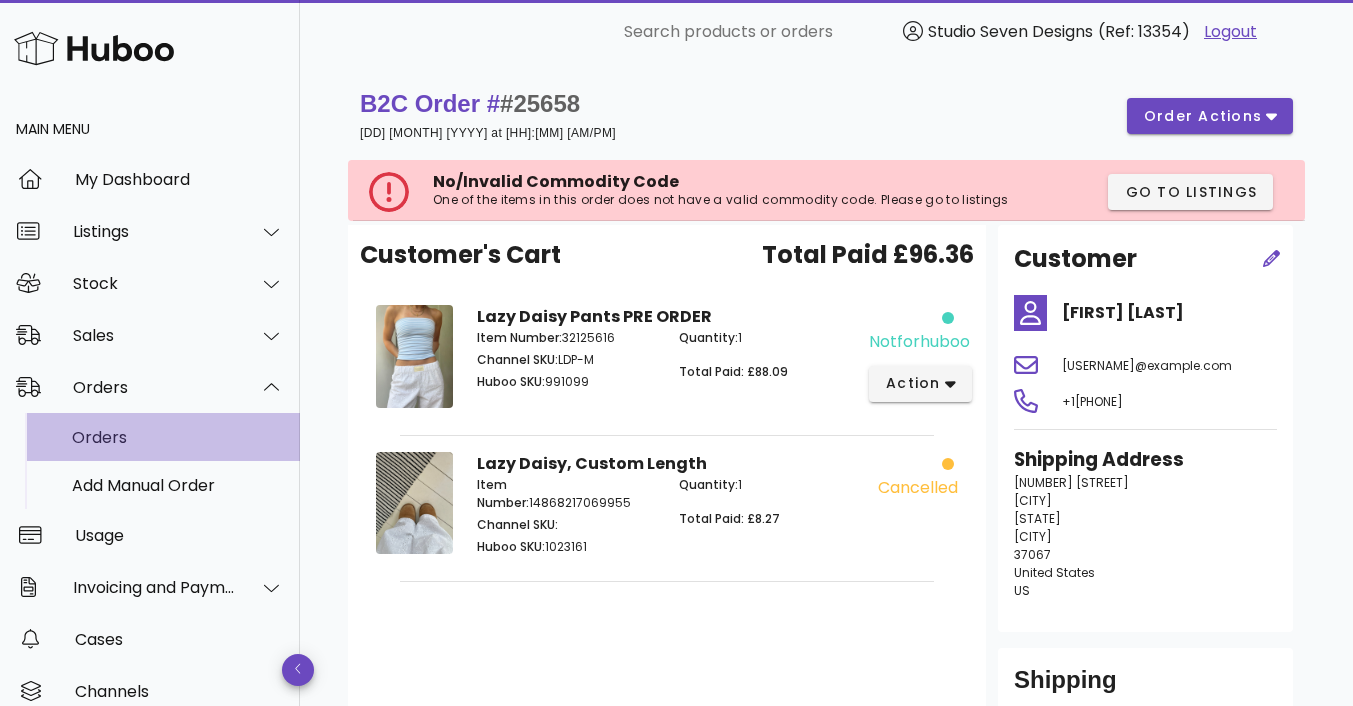 click on "Orders" at bounding box center [178, 437] 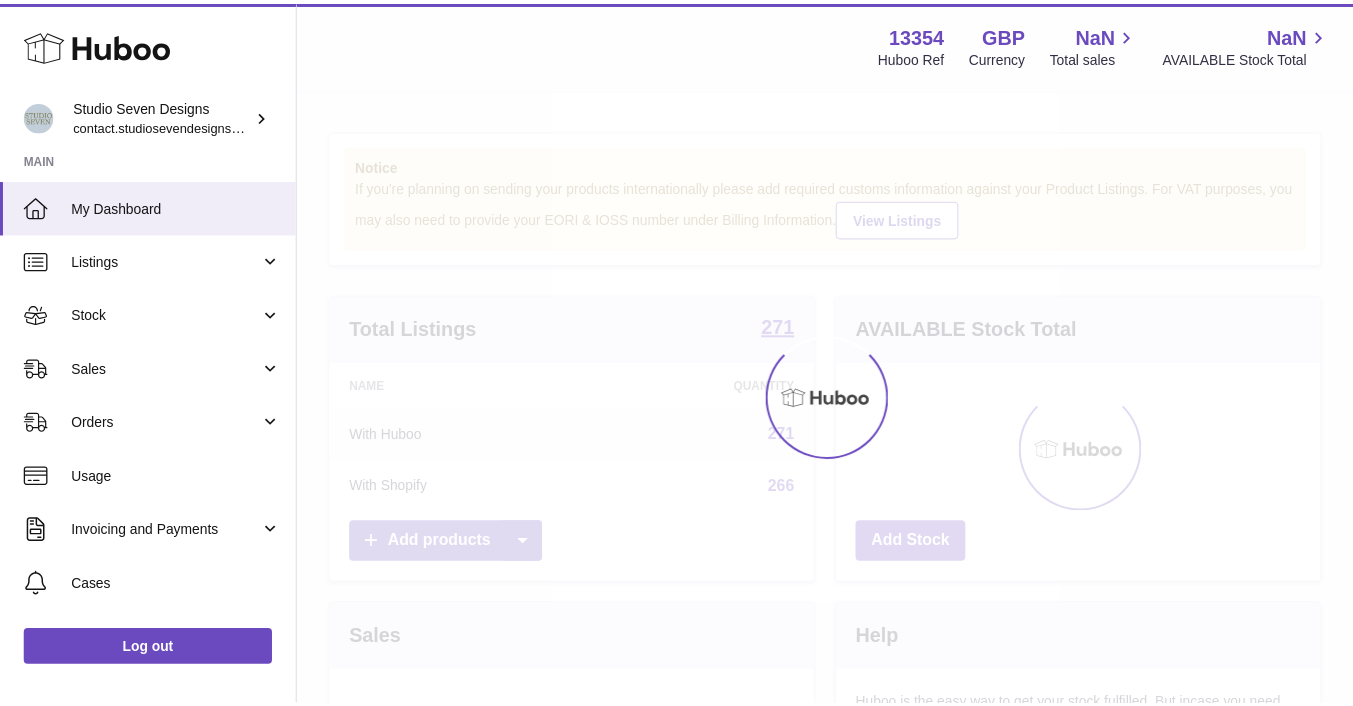 scroll, scrollTop: 0, scrollLeft: 0, axis: both 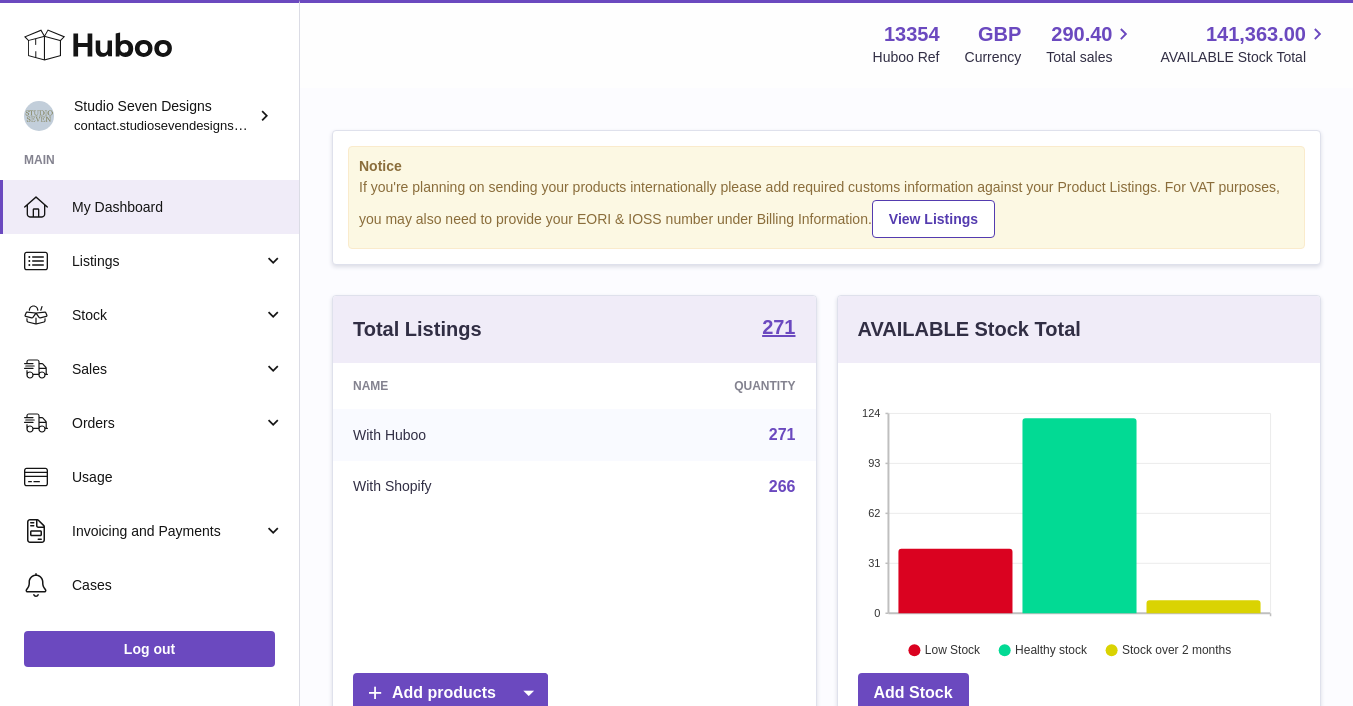 click on "Sales" at bounding box center (167, 369) 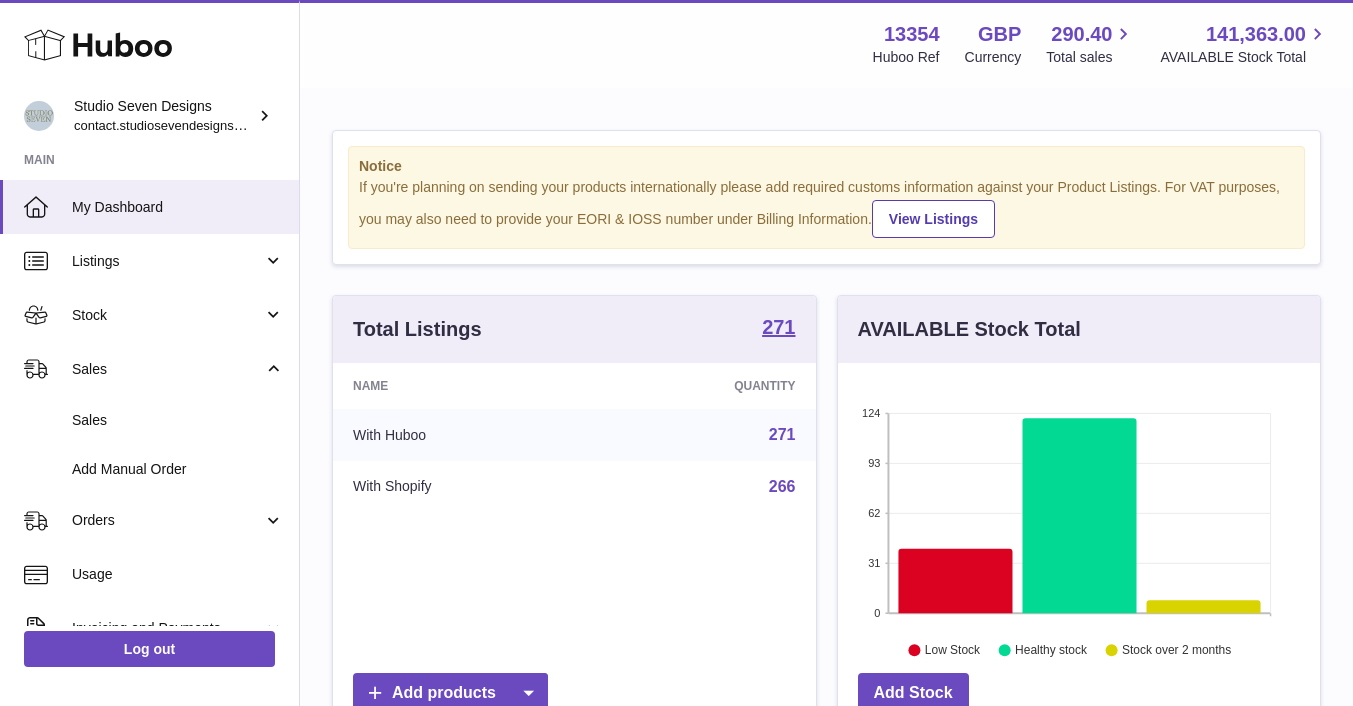 click on "Sales" at bounding box center [178, 420] 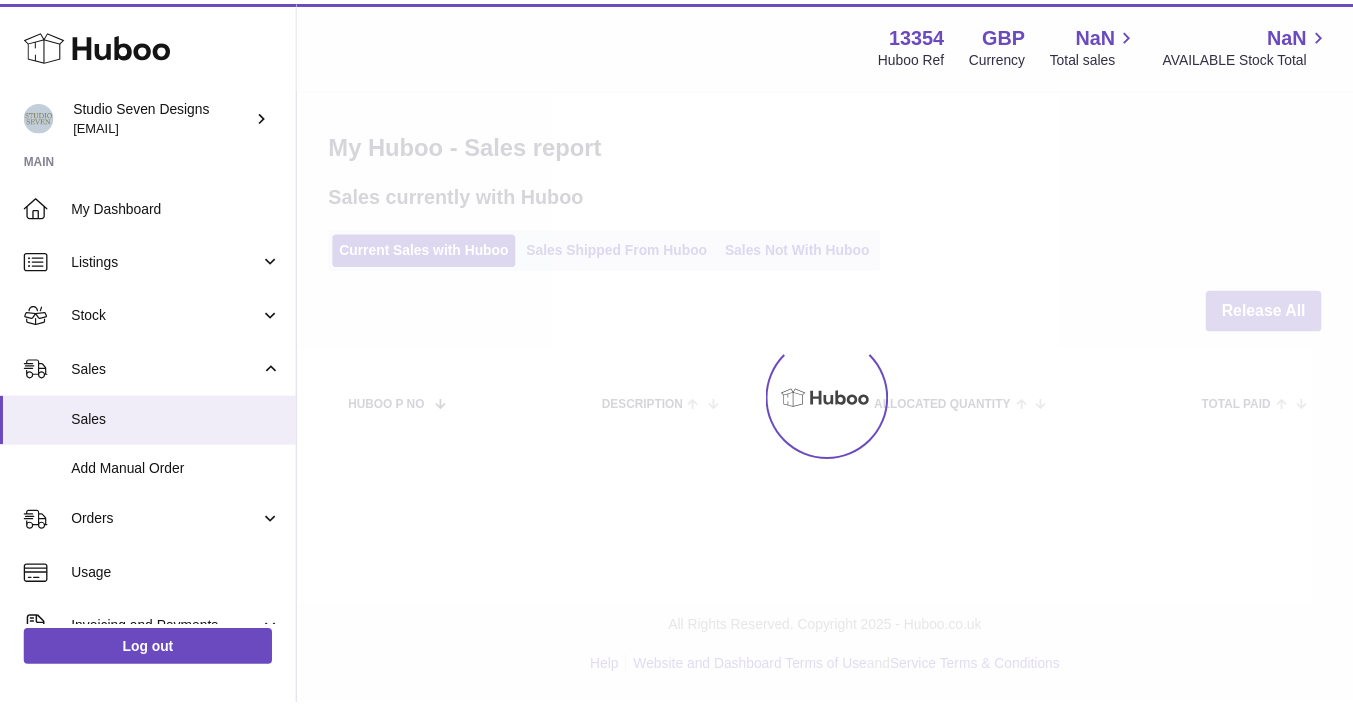 scroll, scrollTop: 0, scrollLeft: 0, axis: both 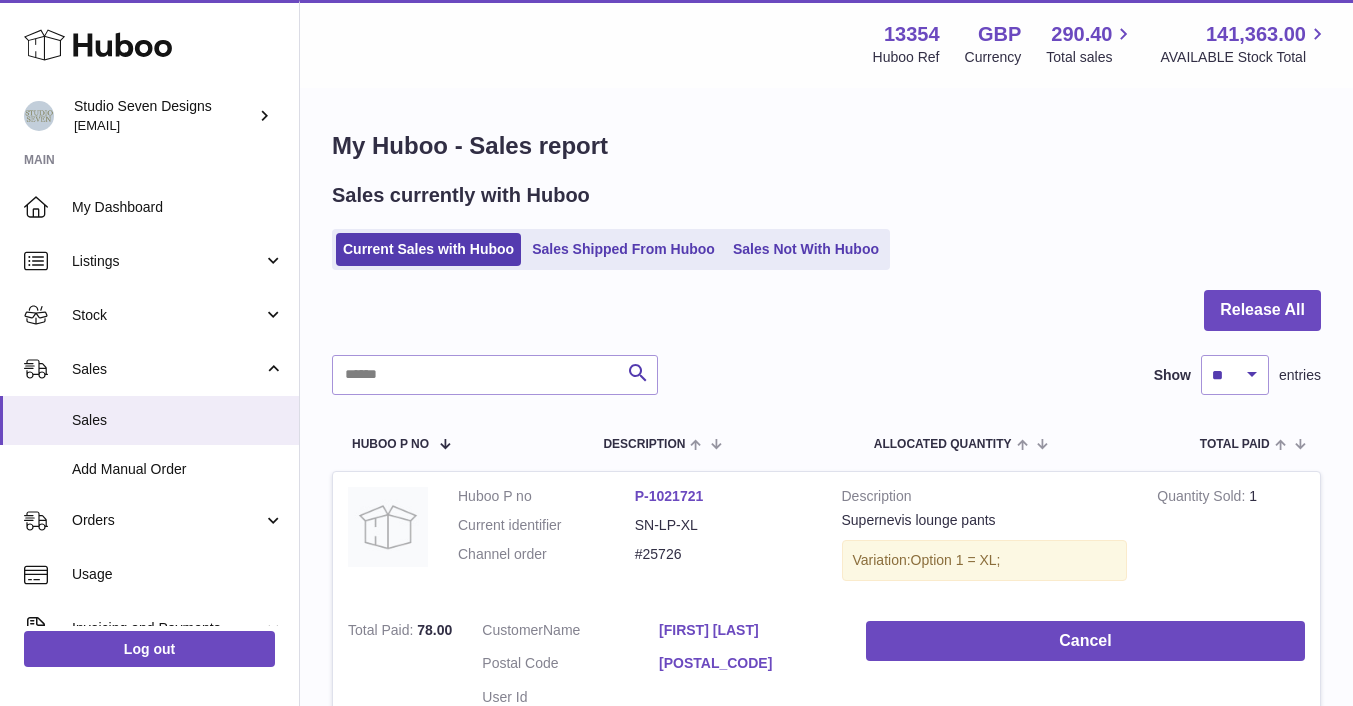 click on "Orders" at bounding box center [167, 520] 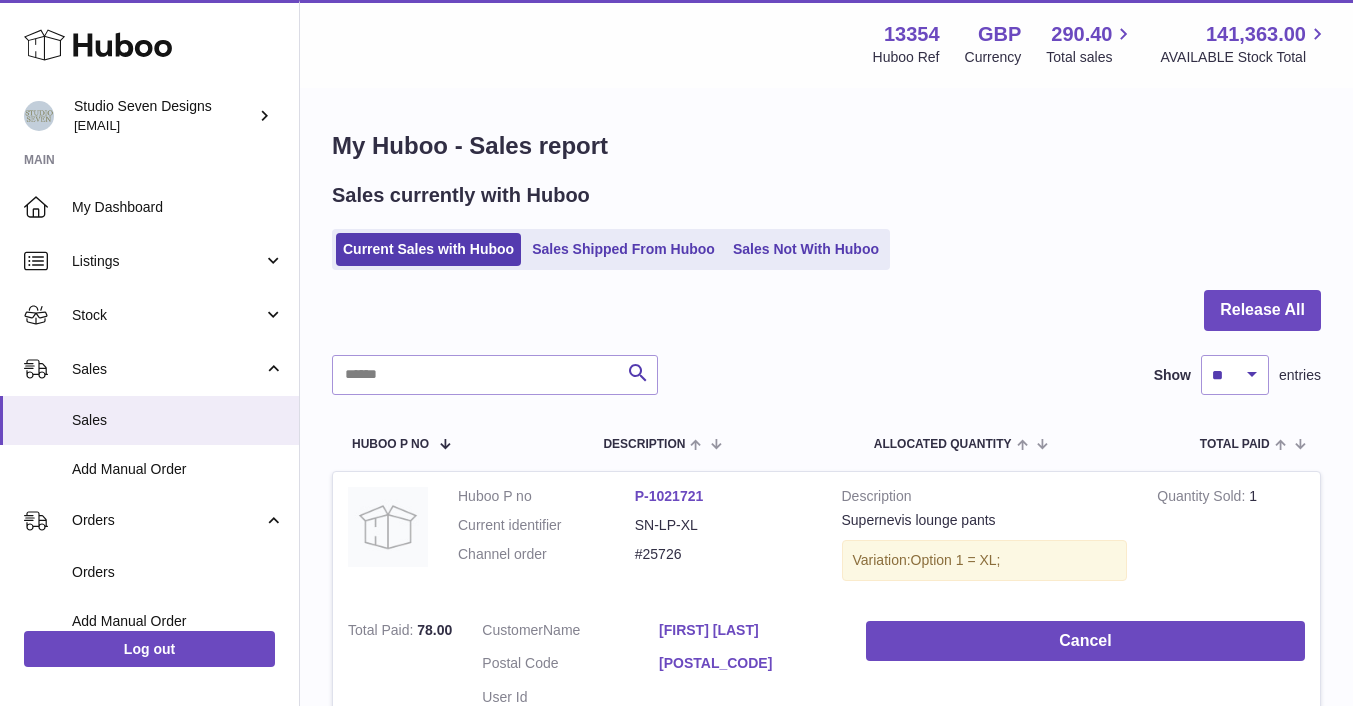 click on "Orders" at bounding box center (178, 572) 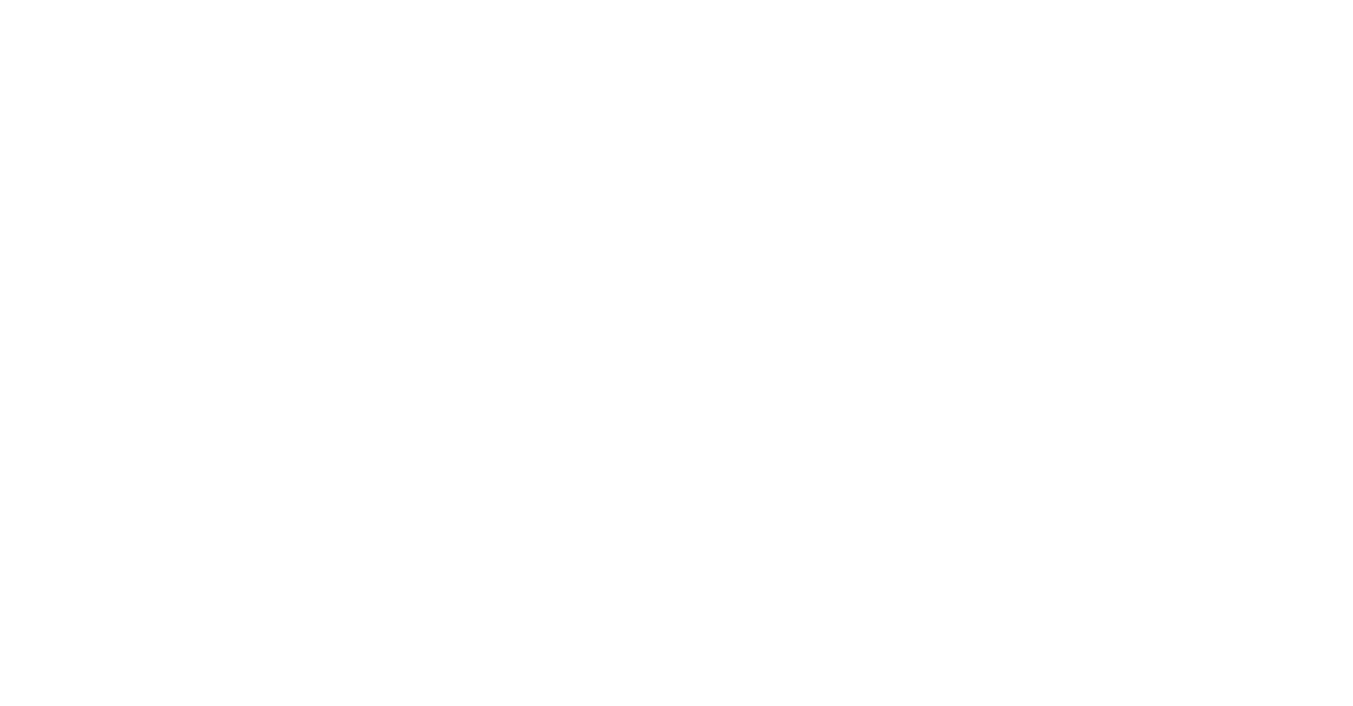 scroll, scrollTop: 0, scrollLeft: 0, axis: both 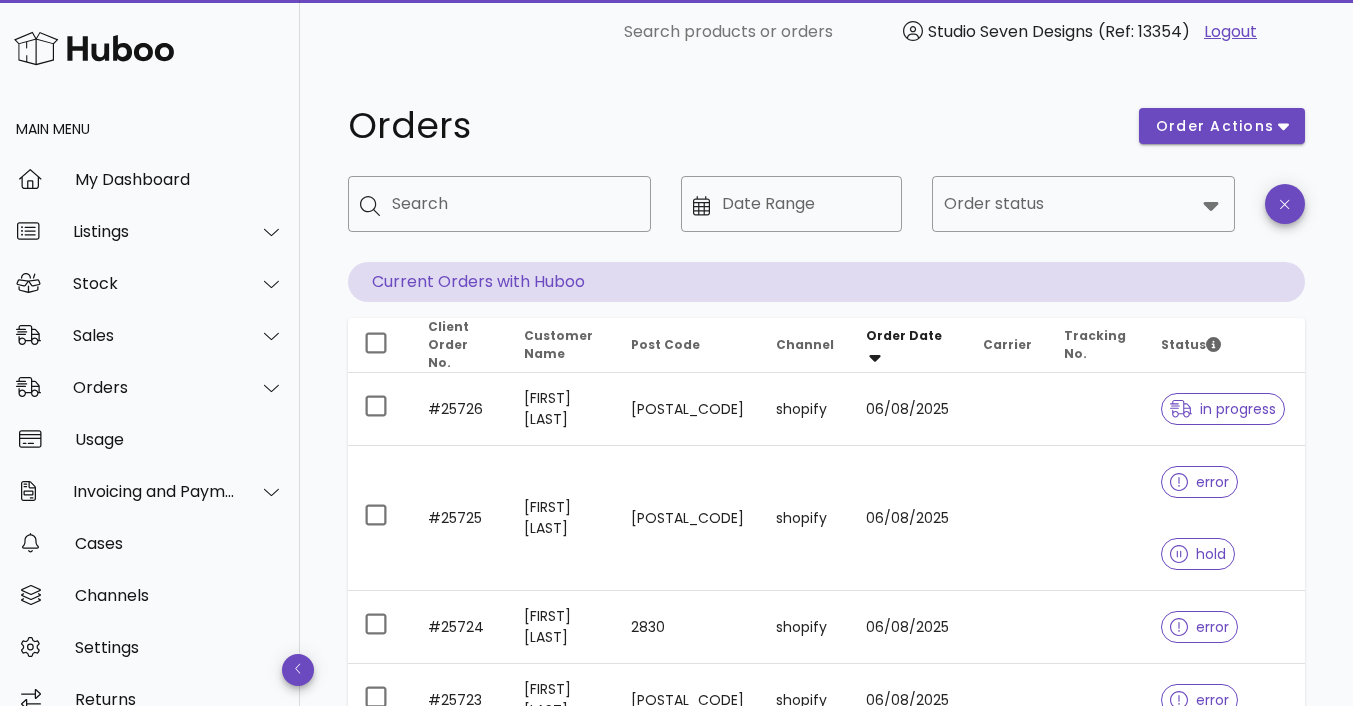 click on "mahmoud atalla" at bounding box center (561, 409) 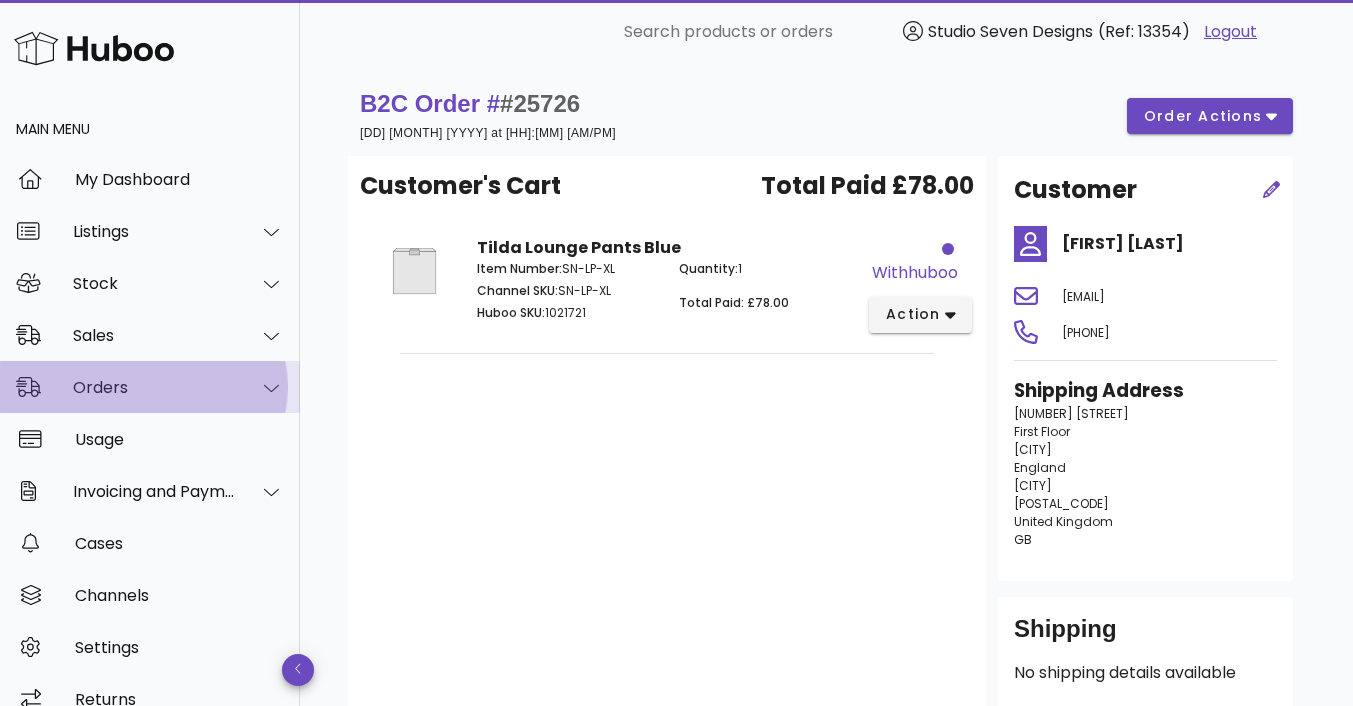 click on "Orders" at bounding box center (154, 387) 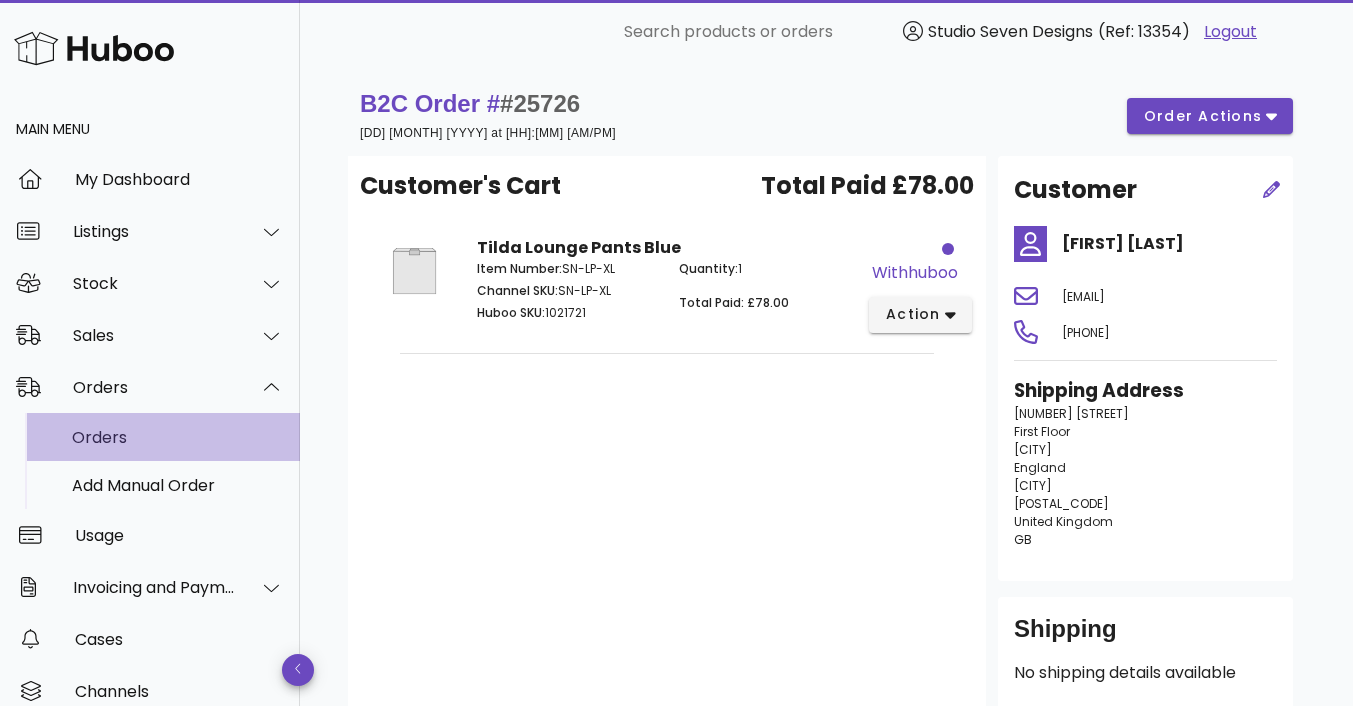 click on "Orders" at bounding box center [178, 437] 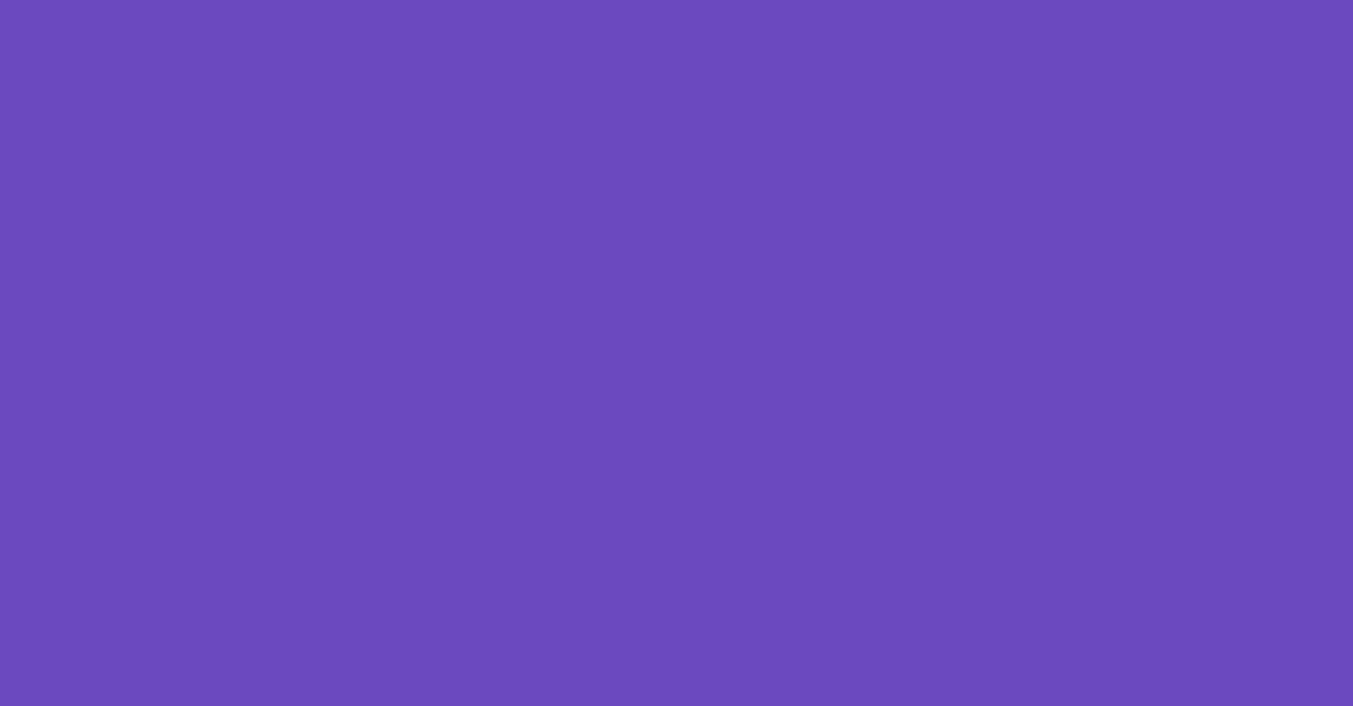 scroll, scrollTop: 0, scrollLeft: 0, axis: both 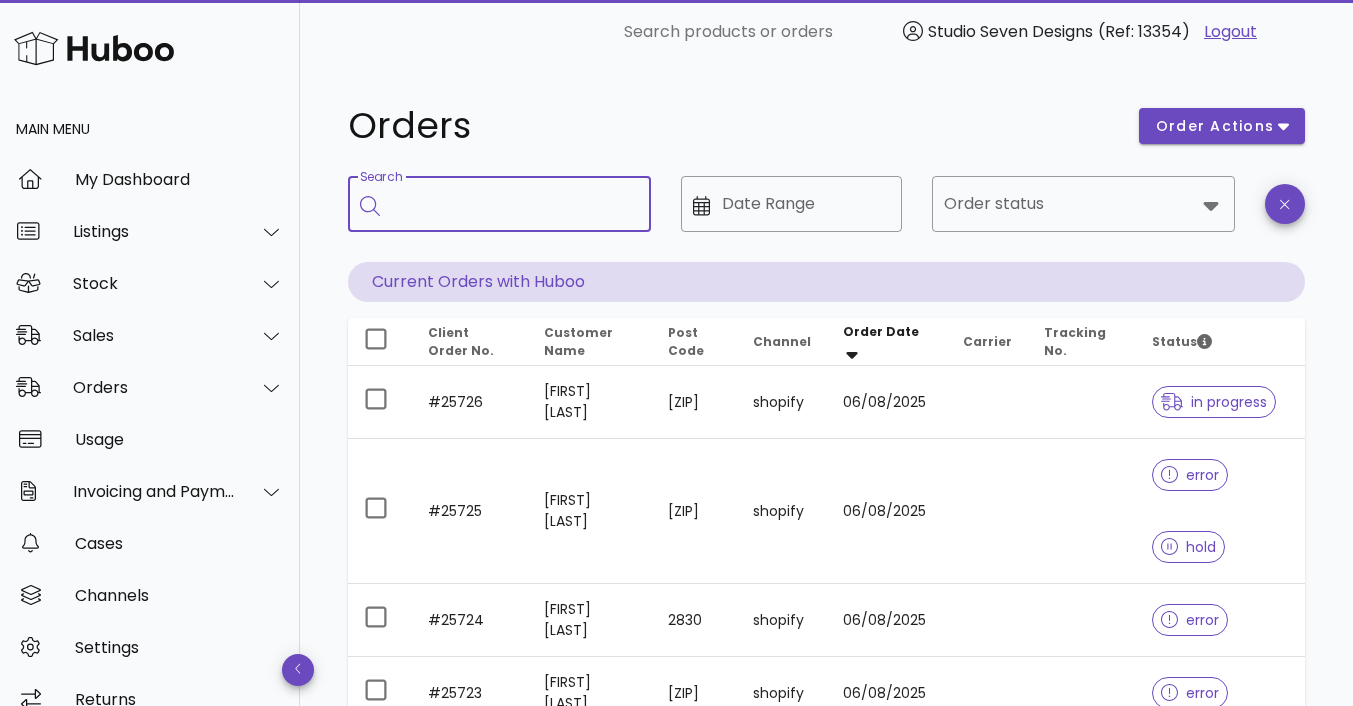 click on "Search" at bounding box center [513, 204] 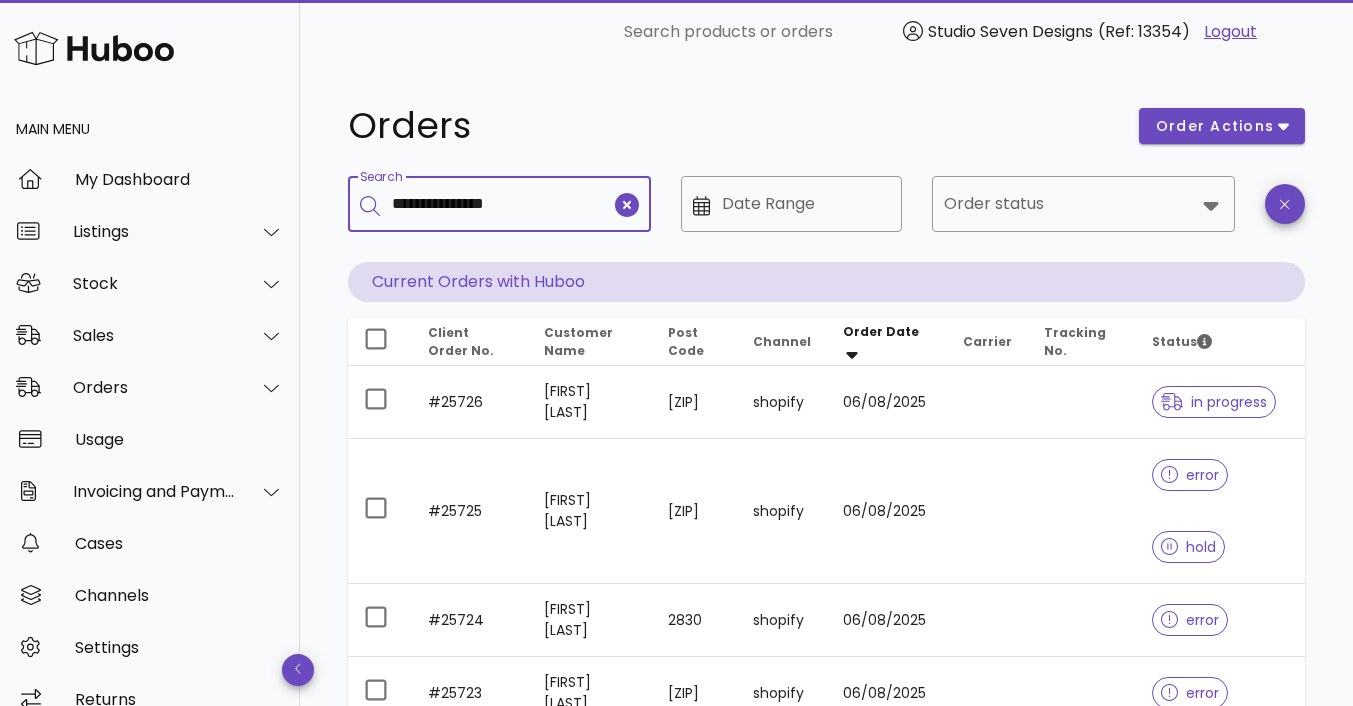 type on "**********" 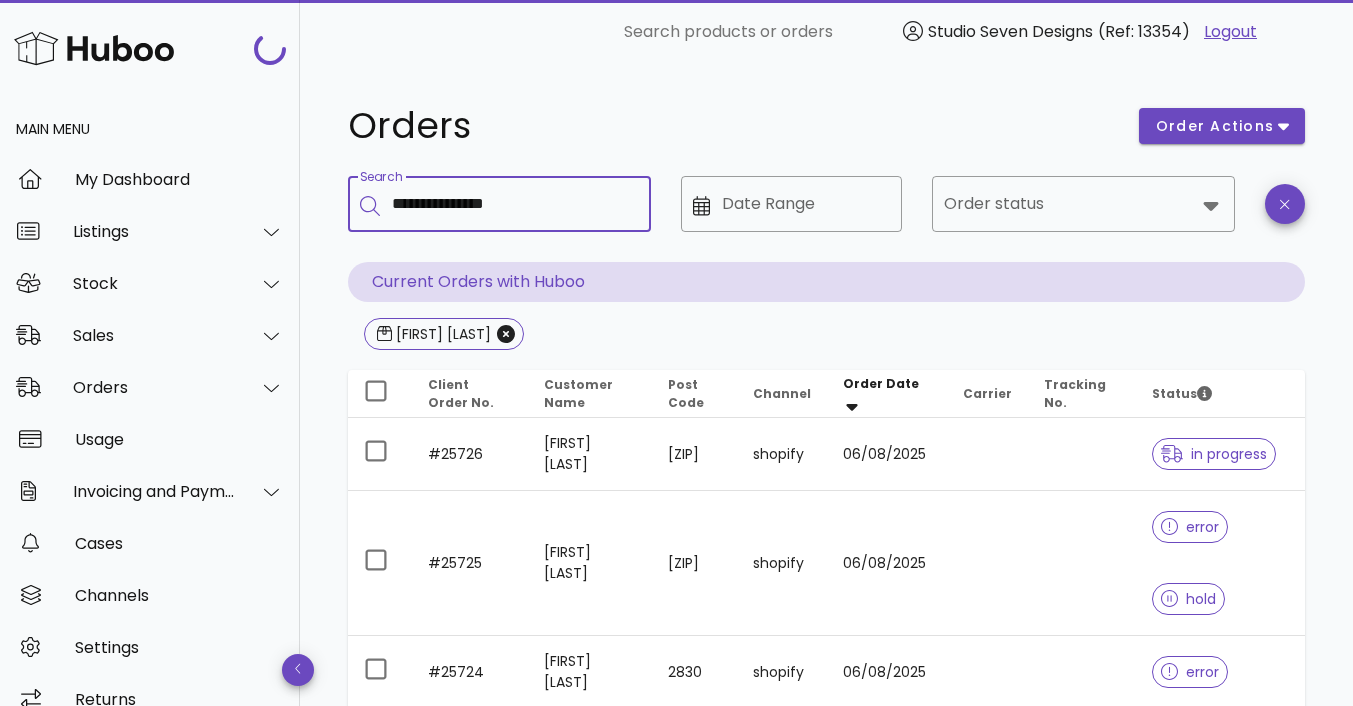 type 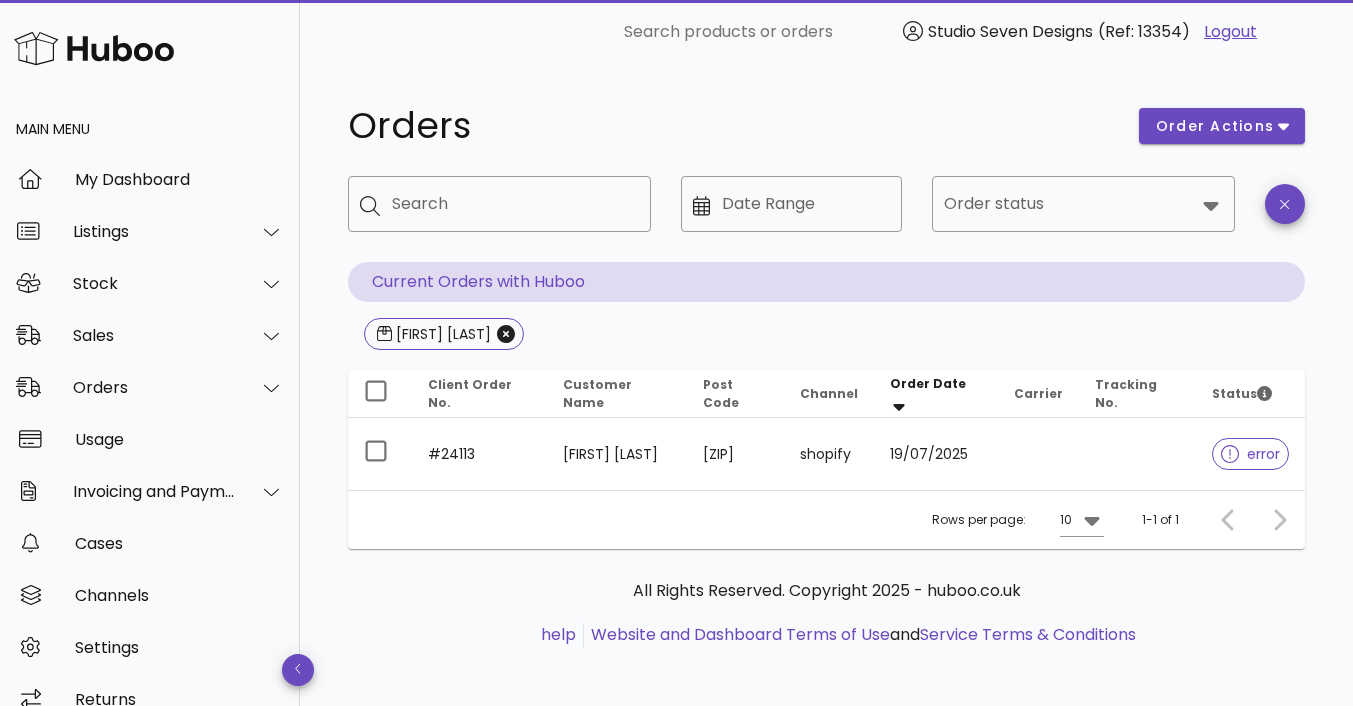 click on "Alexandra Akins" at bounding box center (617, 454) 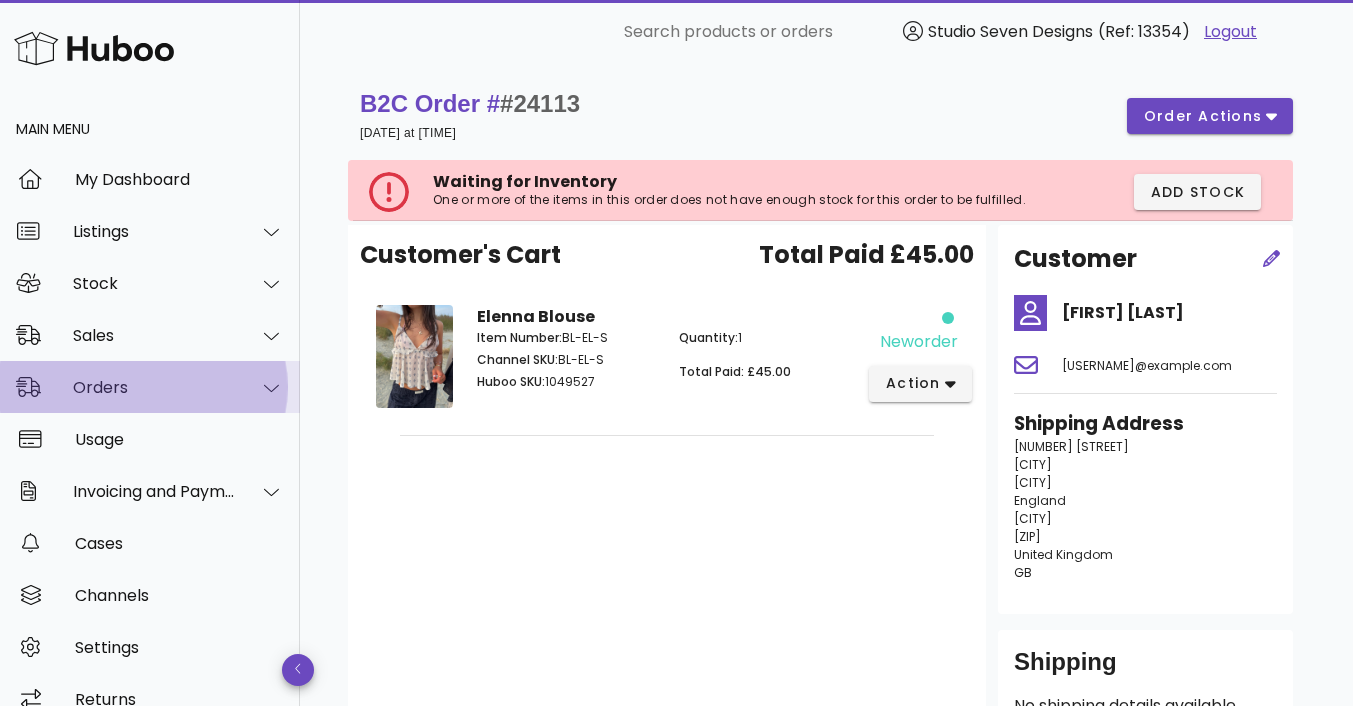 click on "Orders" at bounding box center (150, 387) 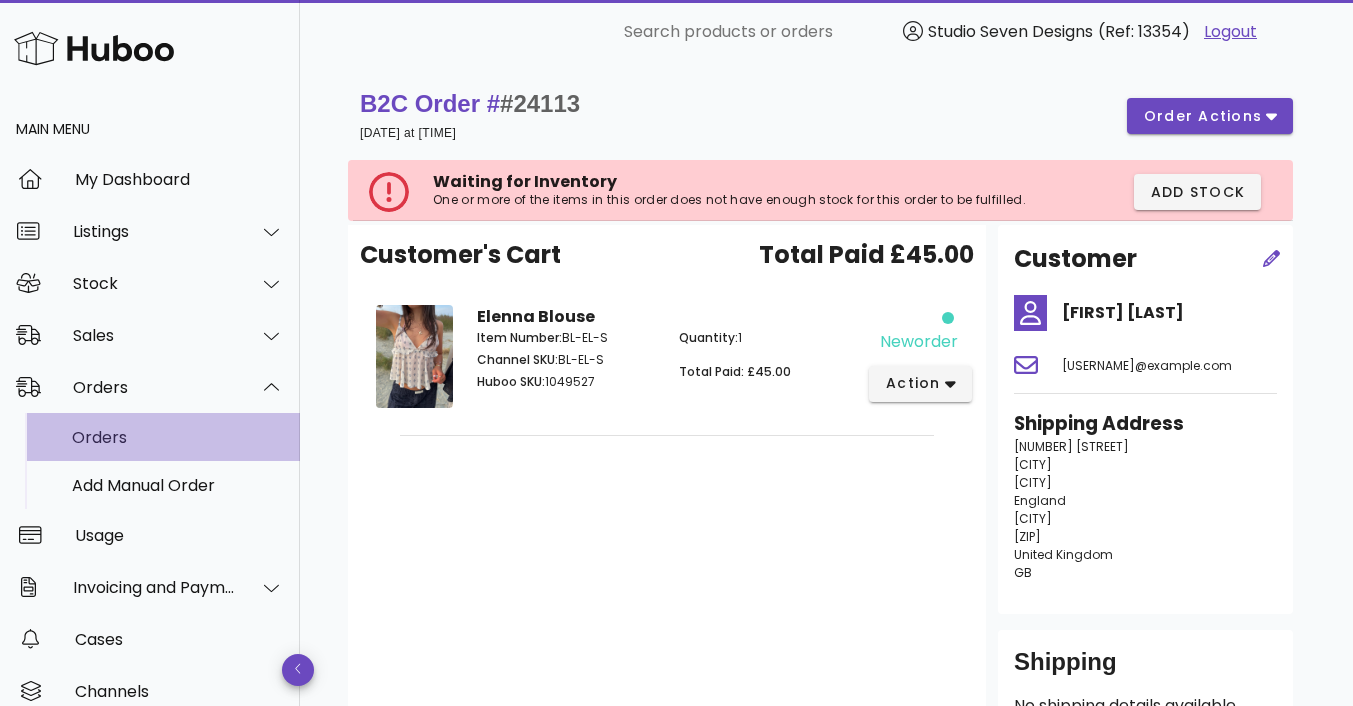 click on "Orders" at bounding box center [178, 437] 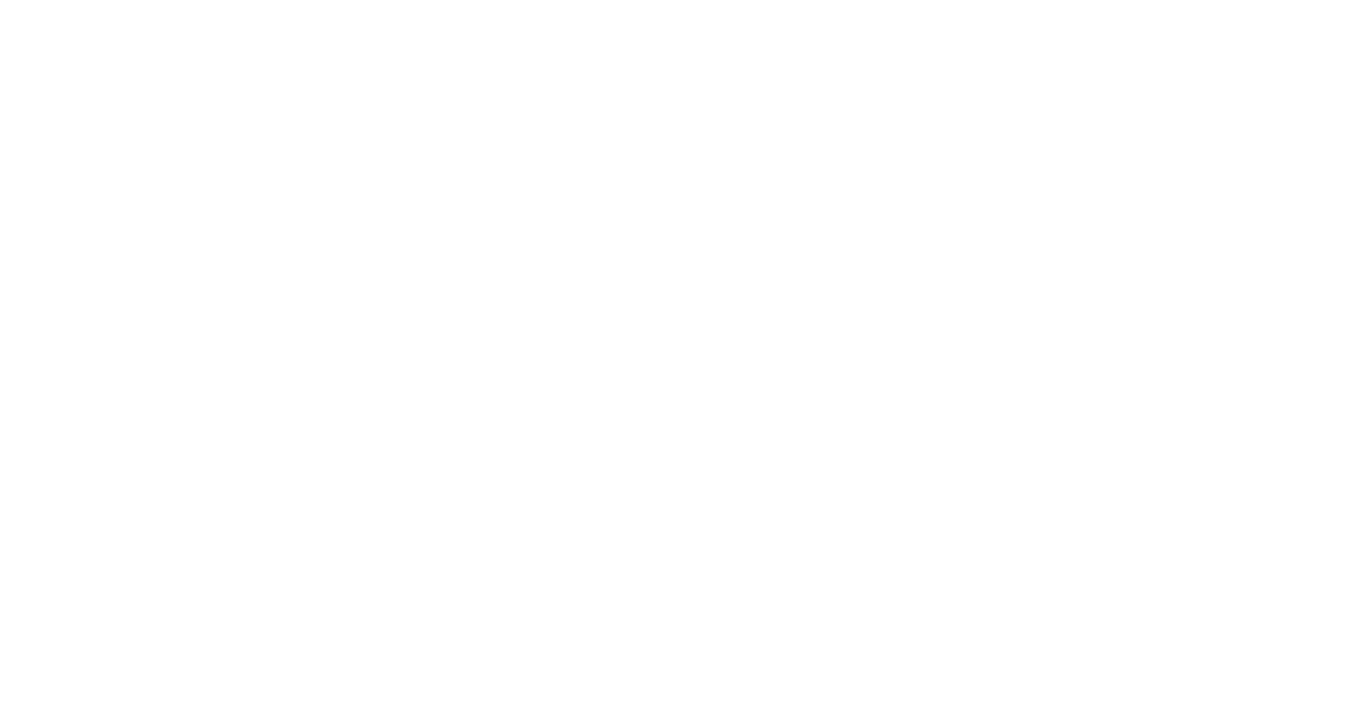 scroll, scrollTop: 0, scrollLeft: 0, axis: both 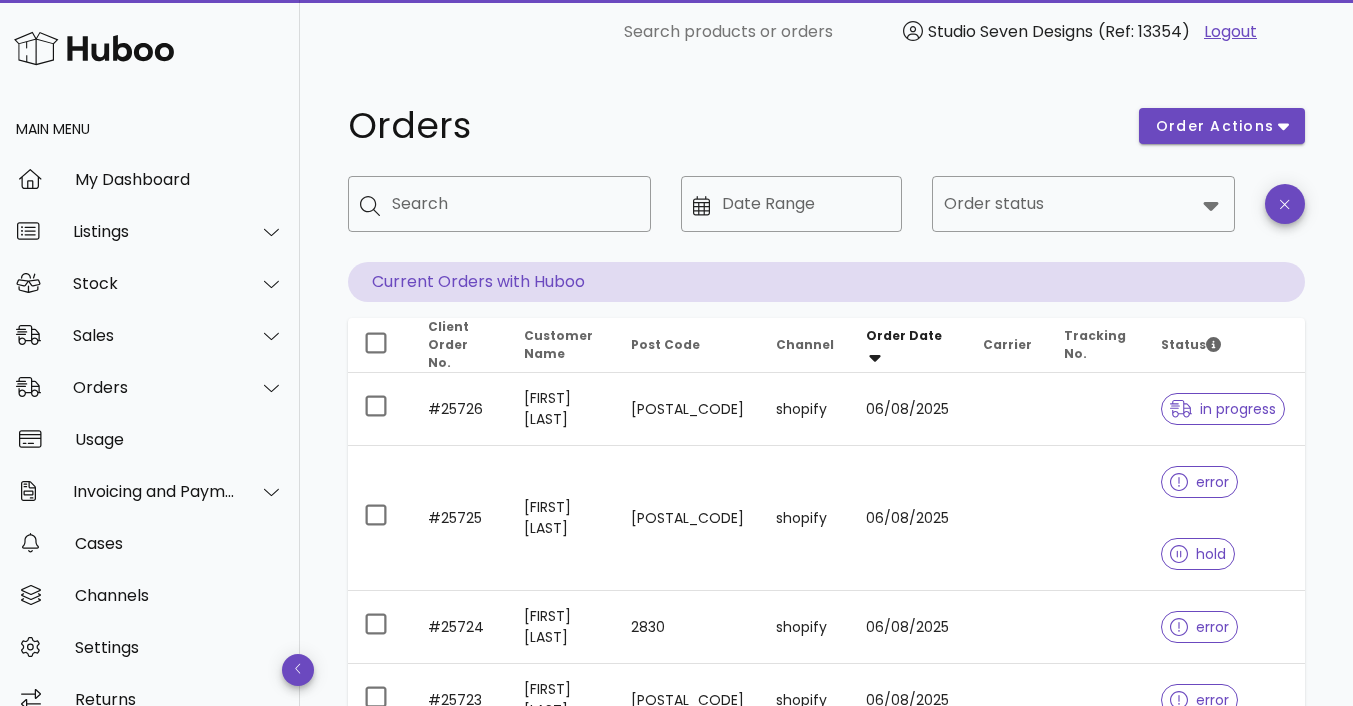 click on "Search" at bounding box center [513, 204] 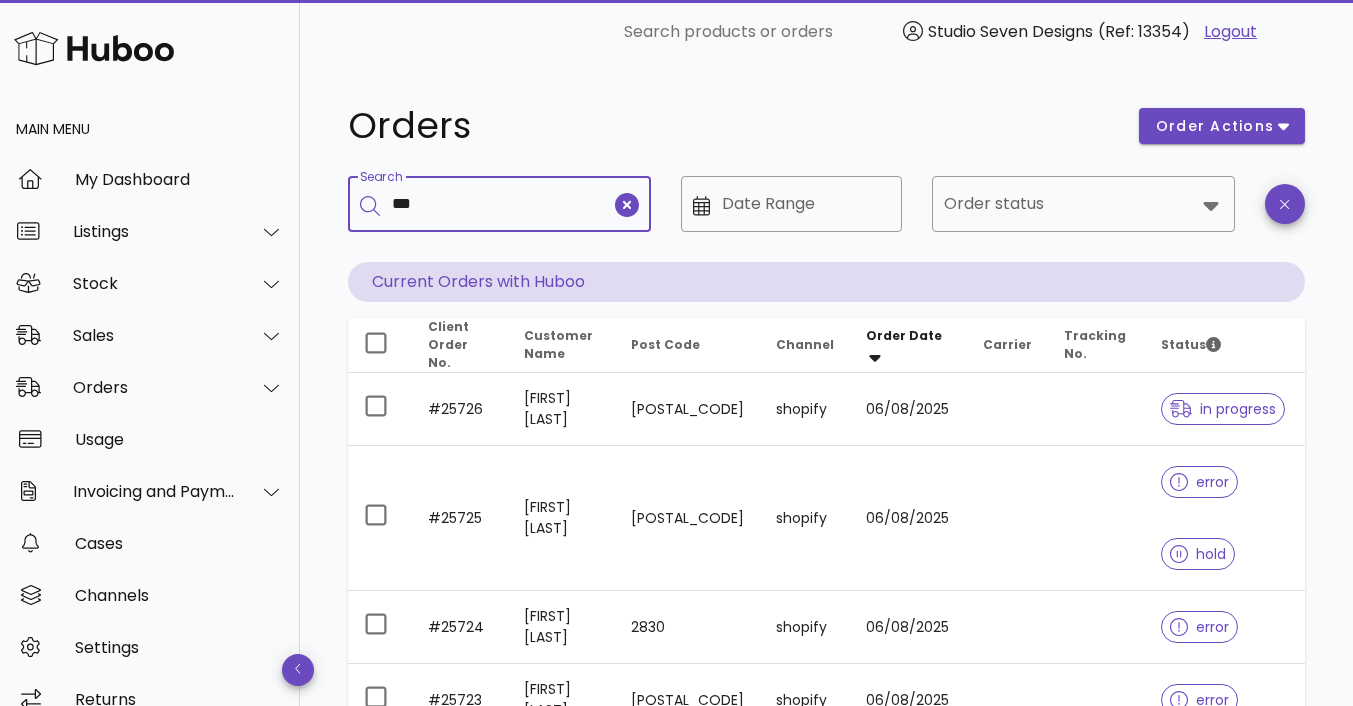 type on "***" 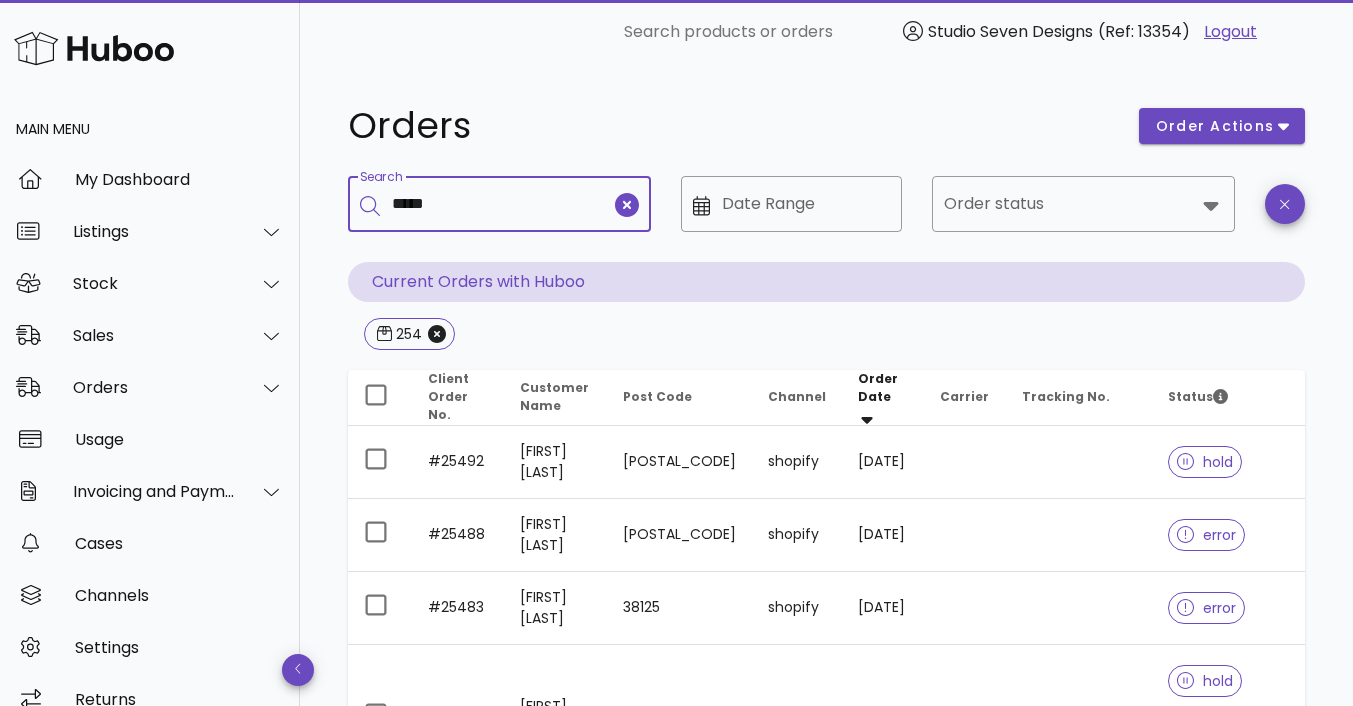 type on "*****" 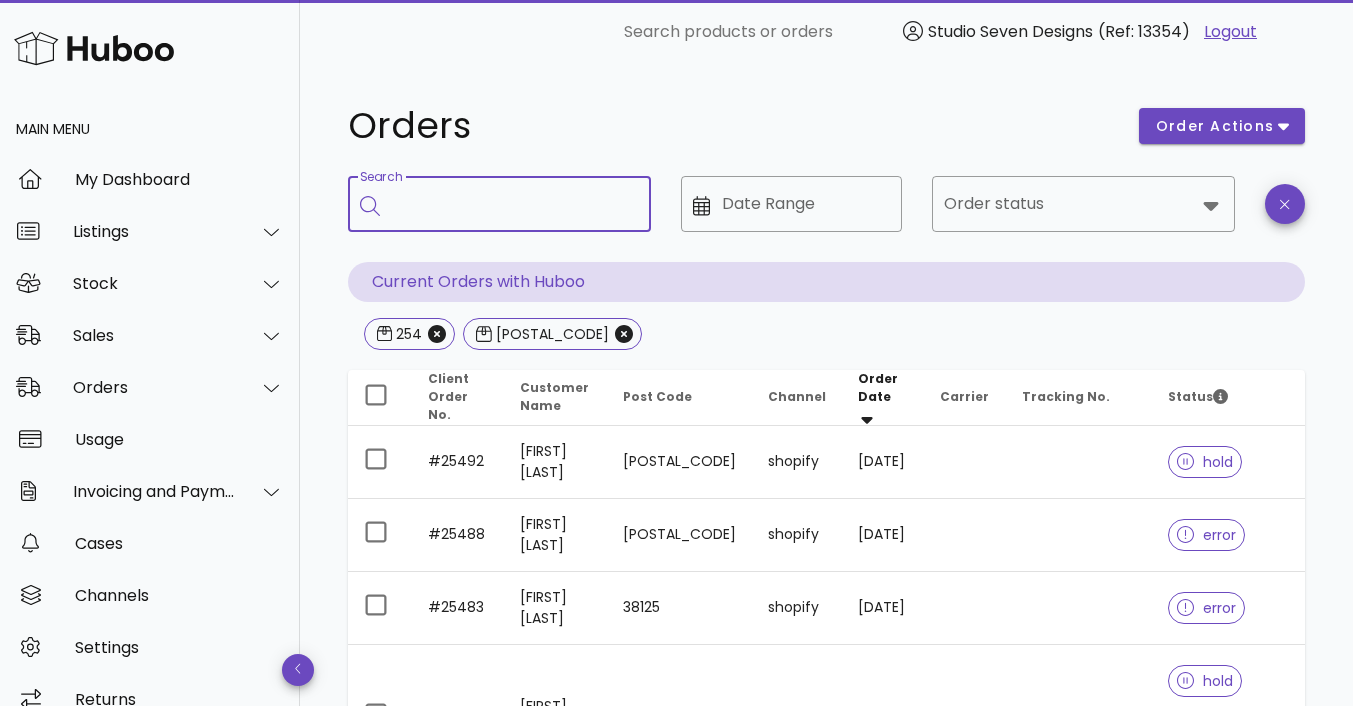 click on "Search" at bounding box center (513, 204) 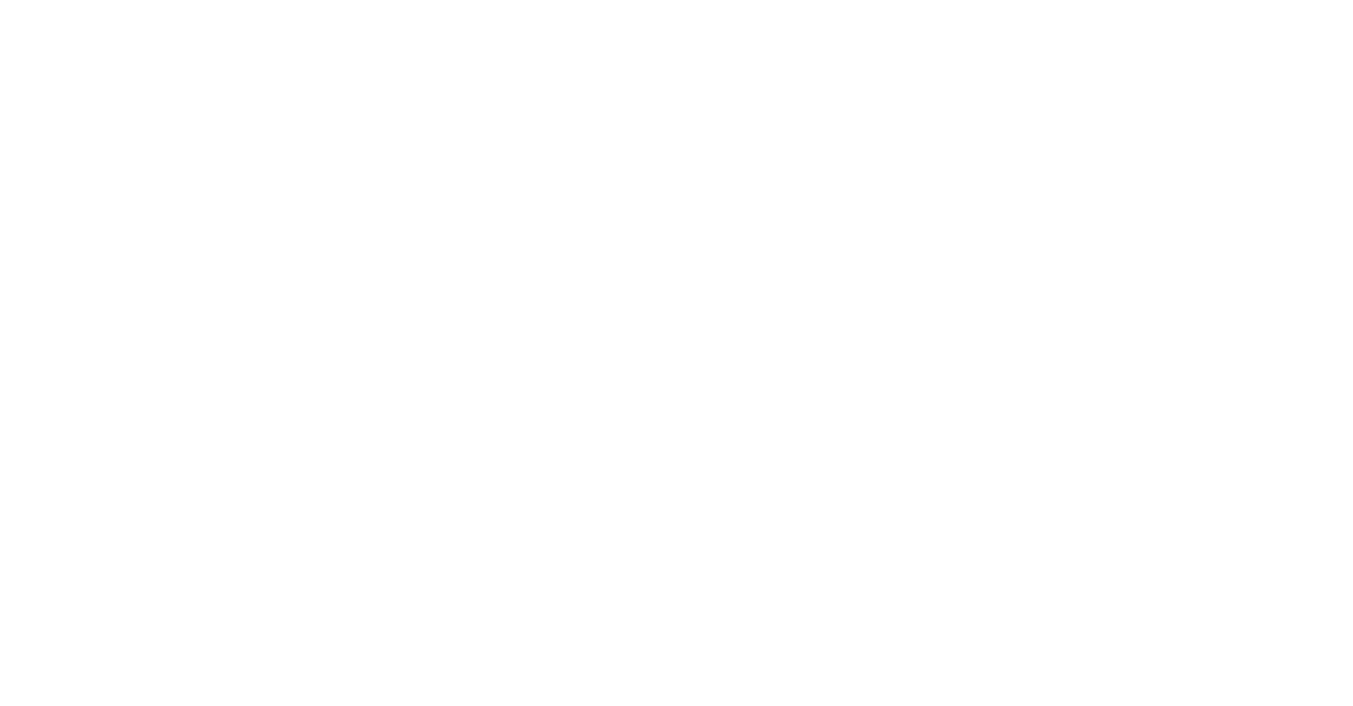 scroll, scrollTop: 0, scrollLeft: 0, axis: both 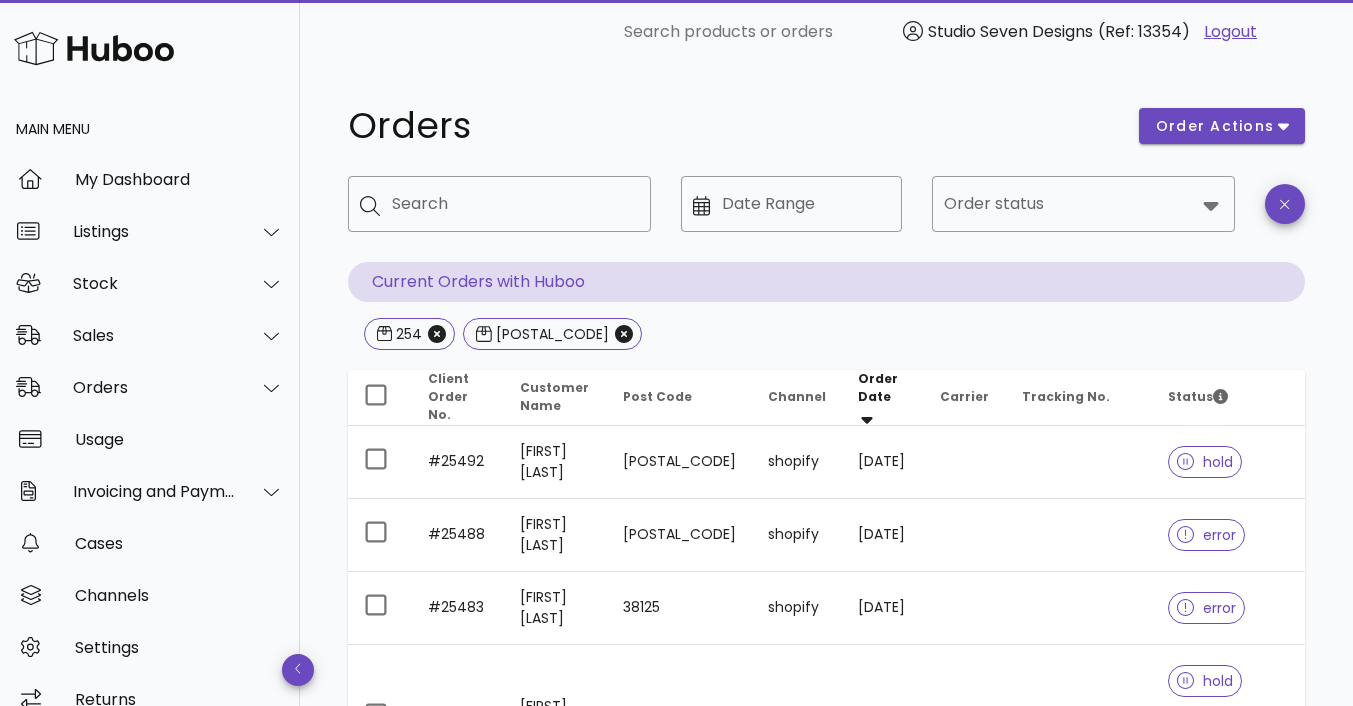 click on "[POSTAL_CODE]" at bounding box center (550, 334) 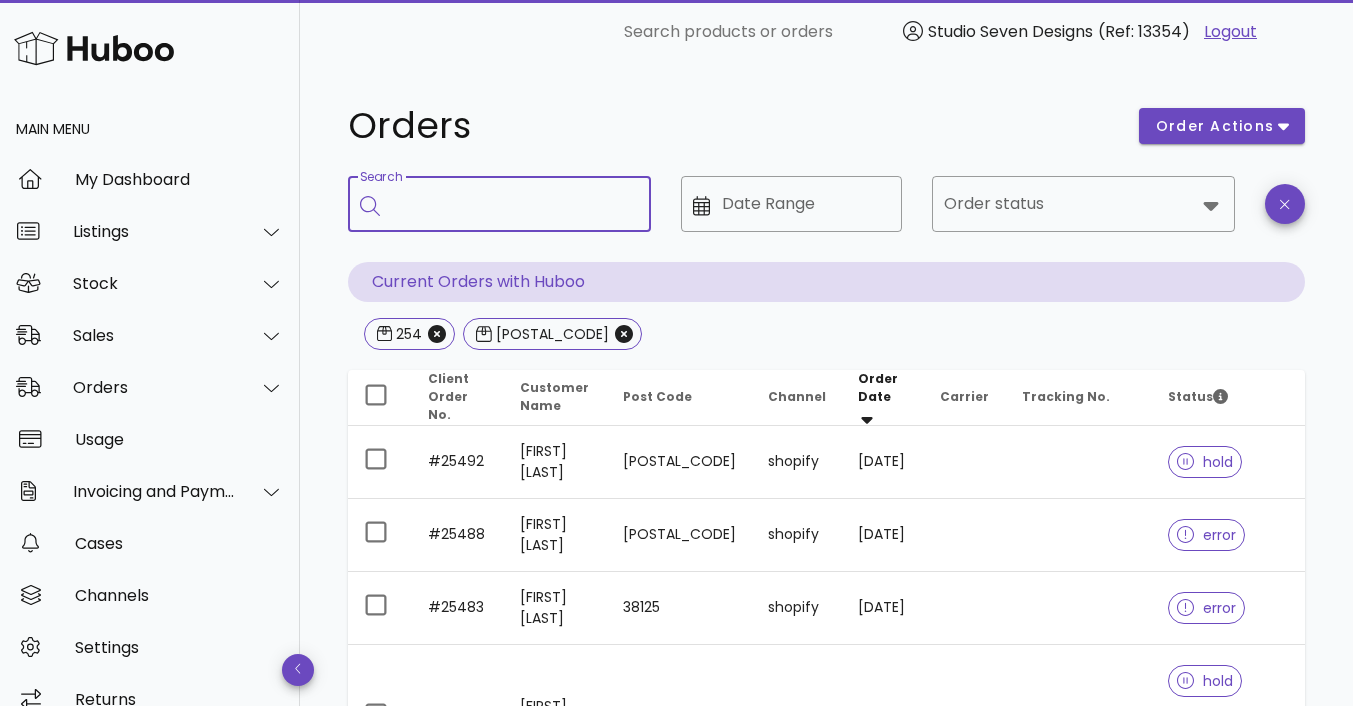 click on "Search" at bounding box center [513, 204] 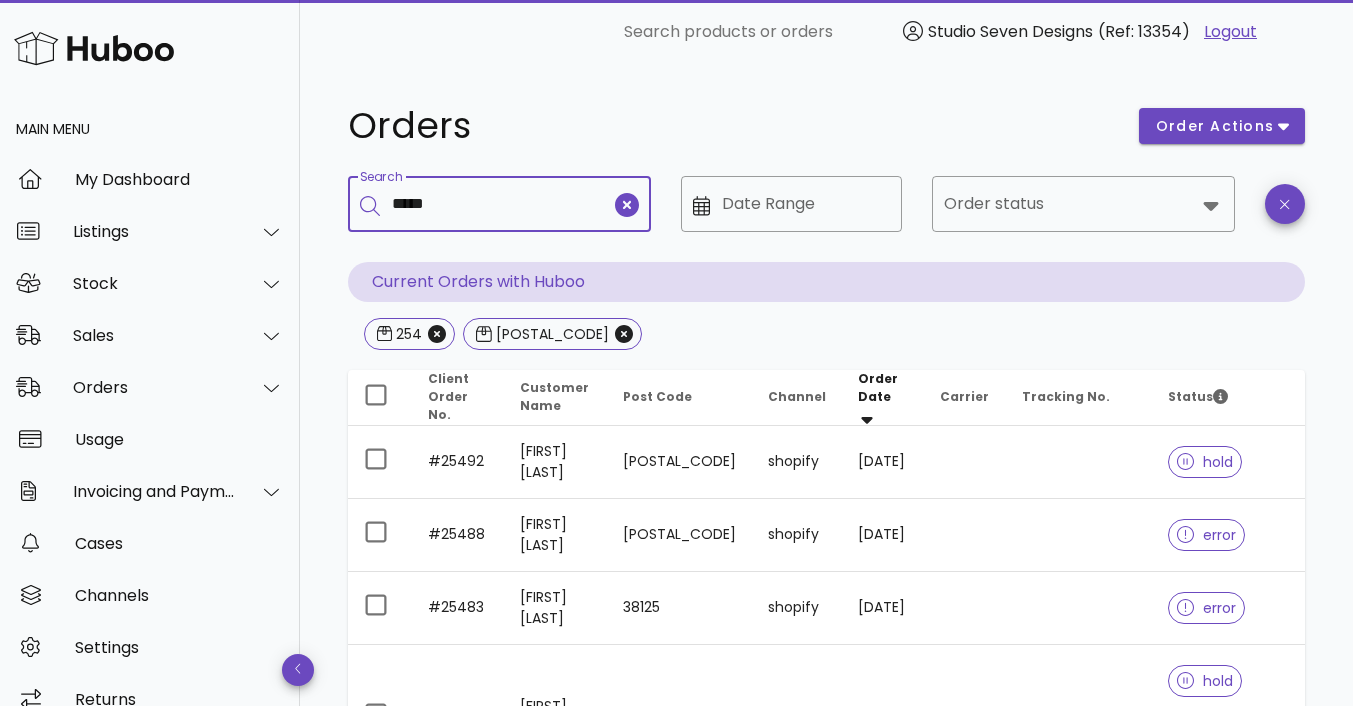 type on "*****" 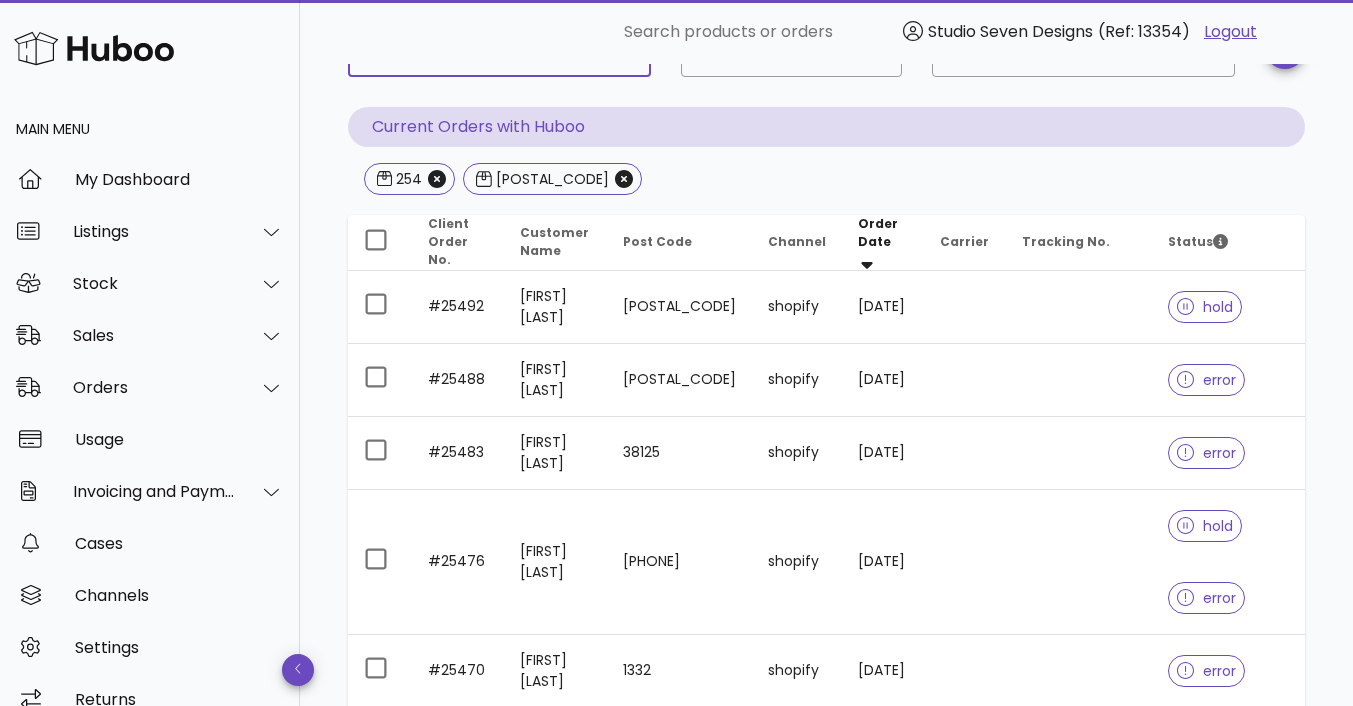 scroll, scrollTop: 0, scrollLeft: 0, axis: both 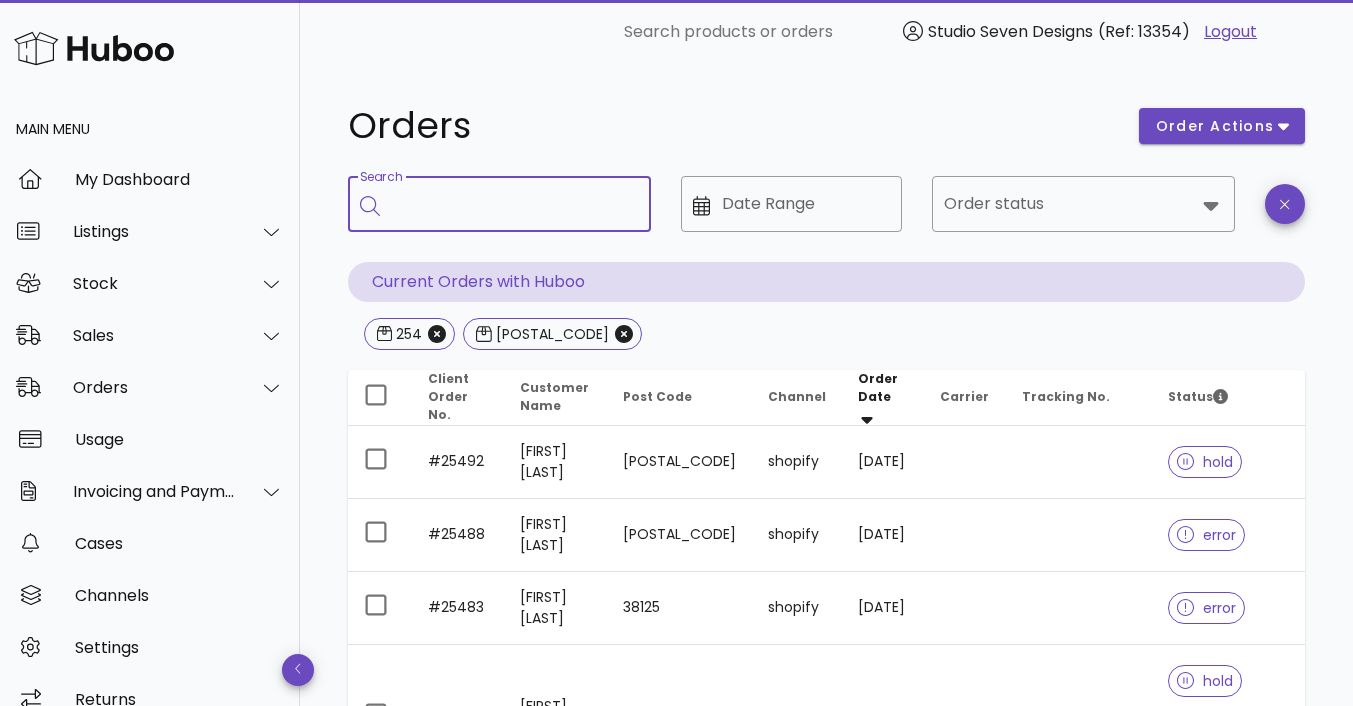 click on "Search" at bounding box center [513, 204] 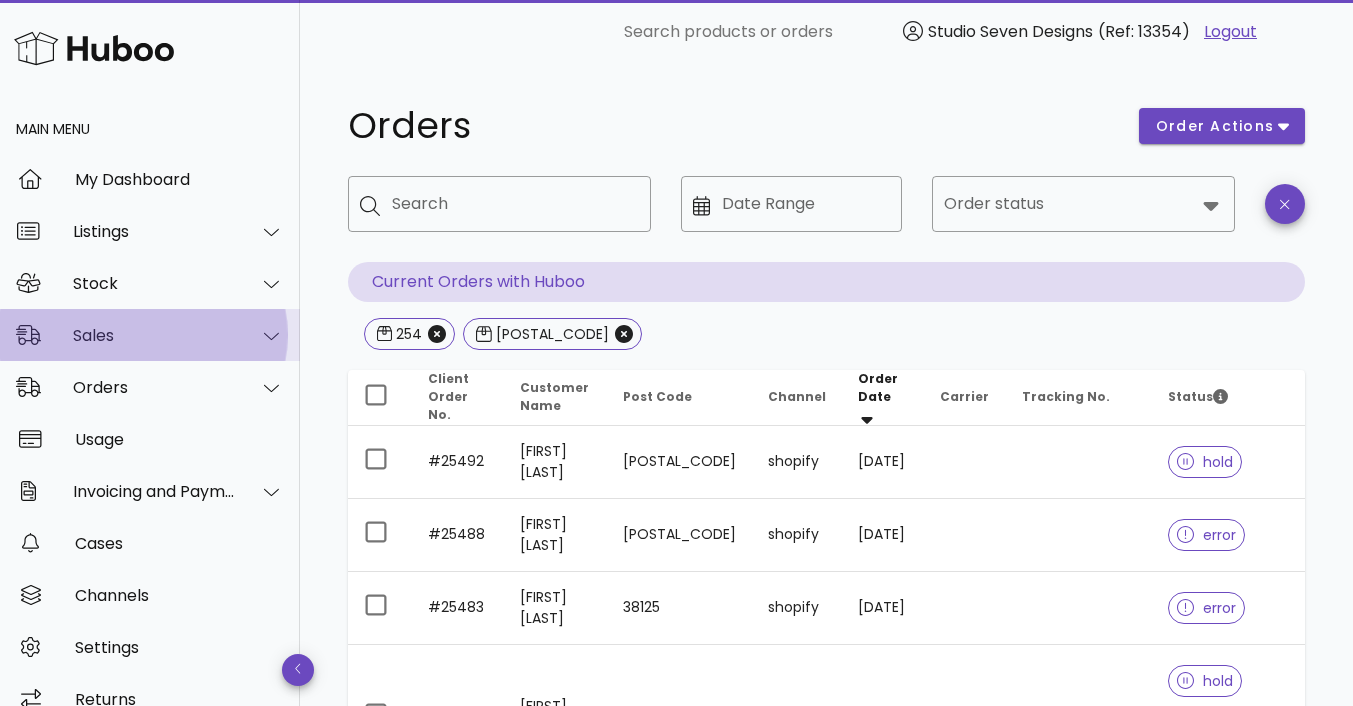 click on "Sales" at bounding box center [154, 335] 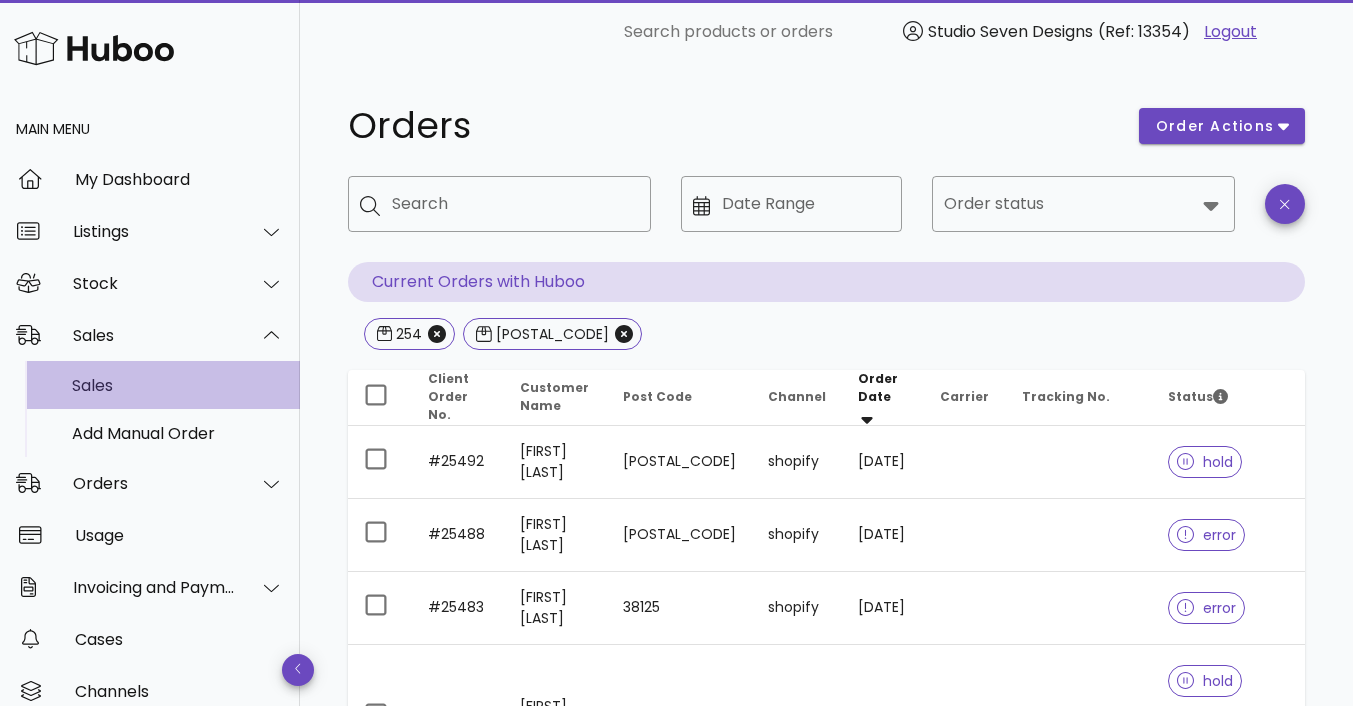 click on "Sales" at bounding box center [178, 385] 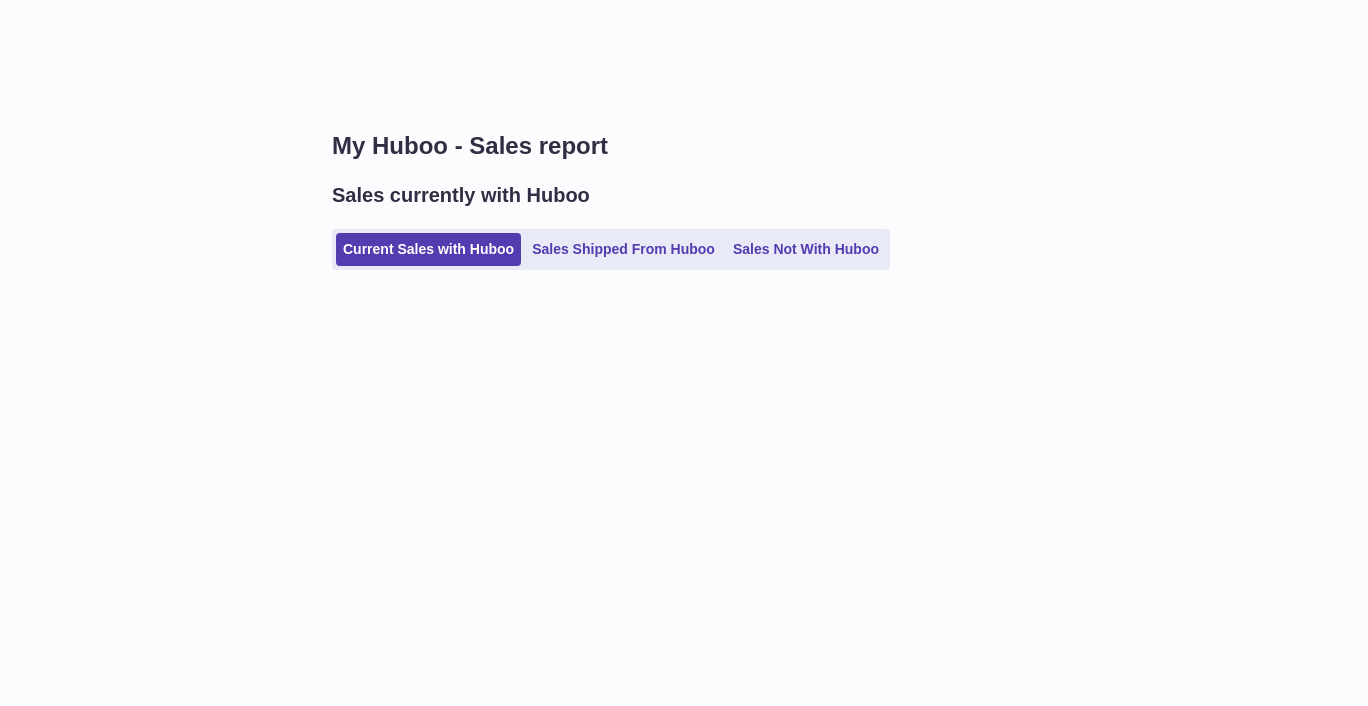 scroll, scrollTop: 0, scrollLeft: 0, axis: both 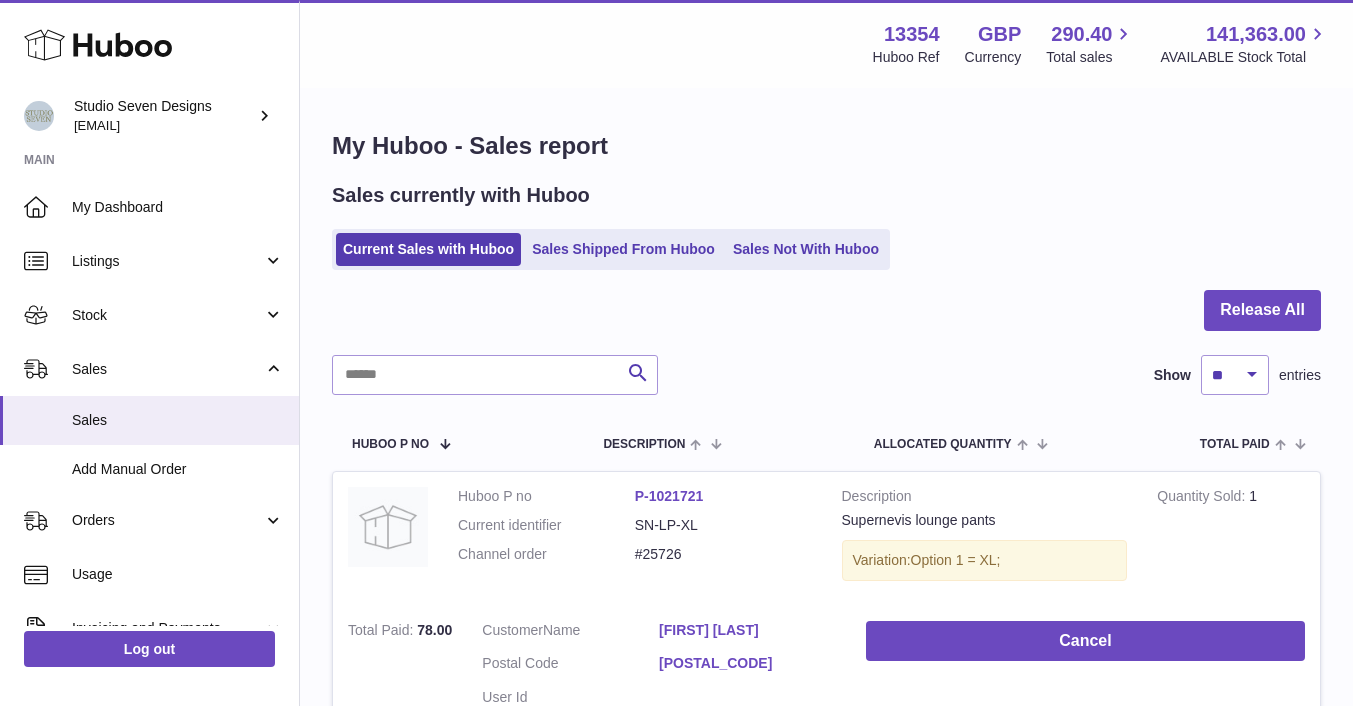 click on "Sales Shipped From Huboo" at bounding box center (623, 249) 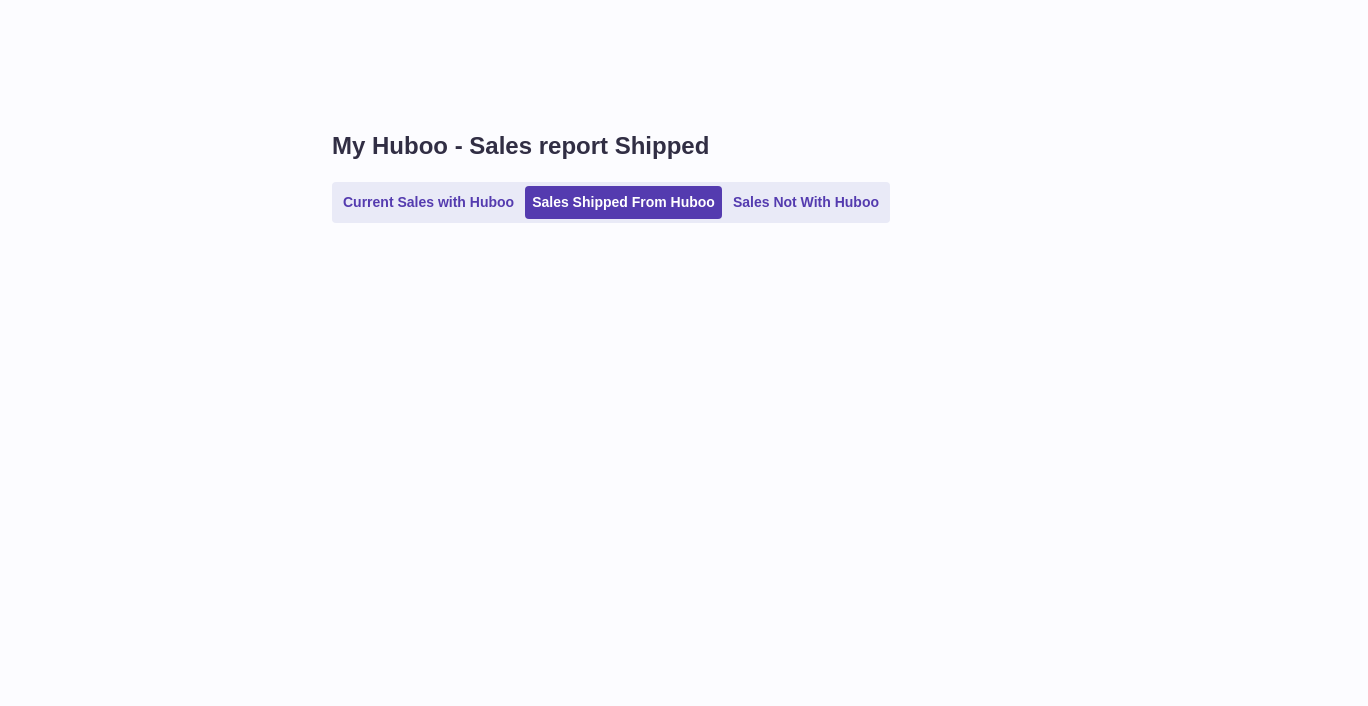 scroll, scrollTop: 0, scrollLeft: 0, axis: both 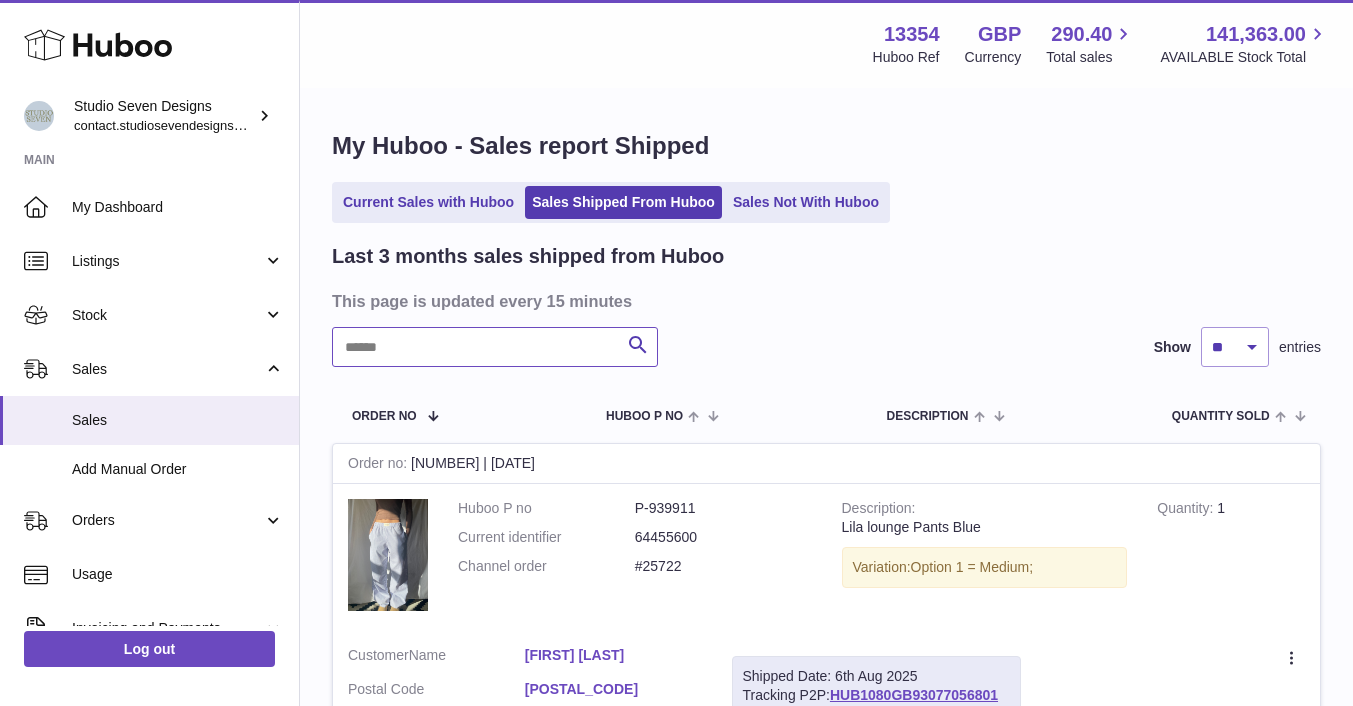 click at bounding box center [495, 347] 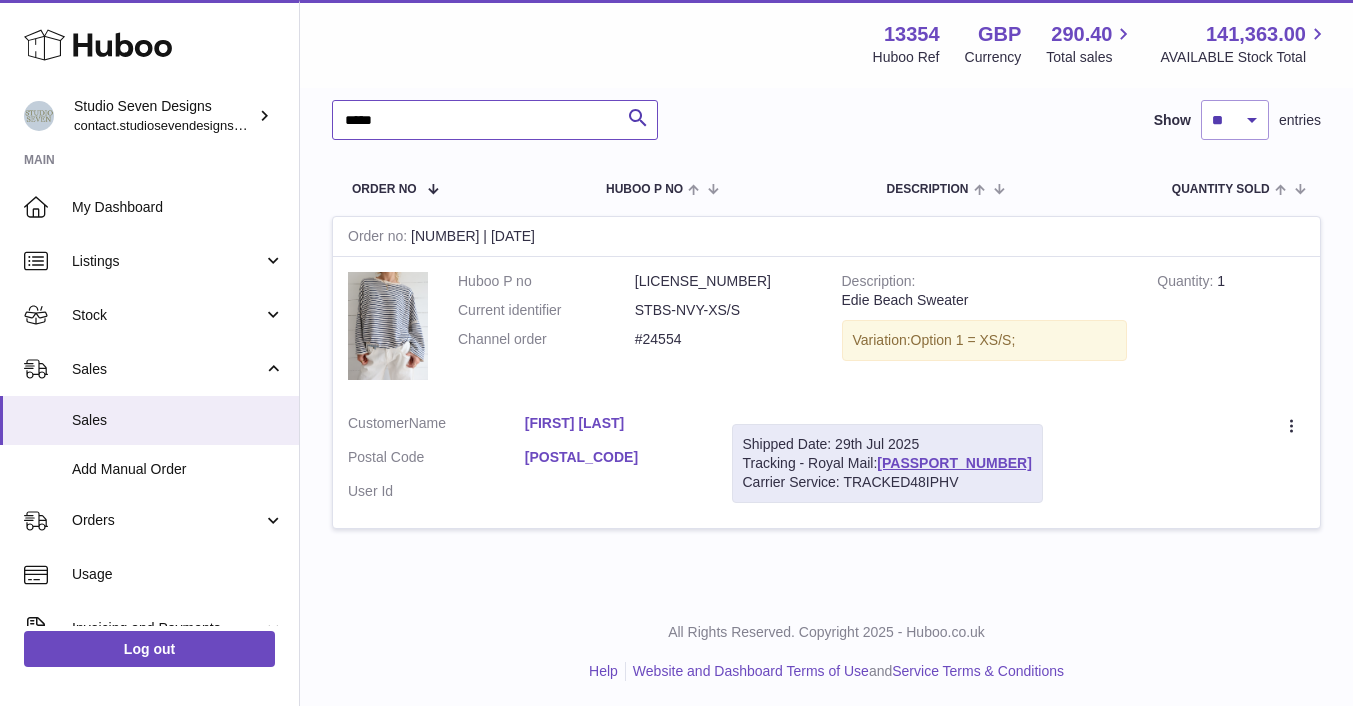 scroll, scrollTop: 0, scrollLeft: 0, axis: both 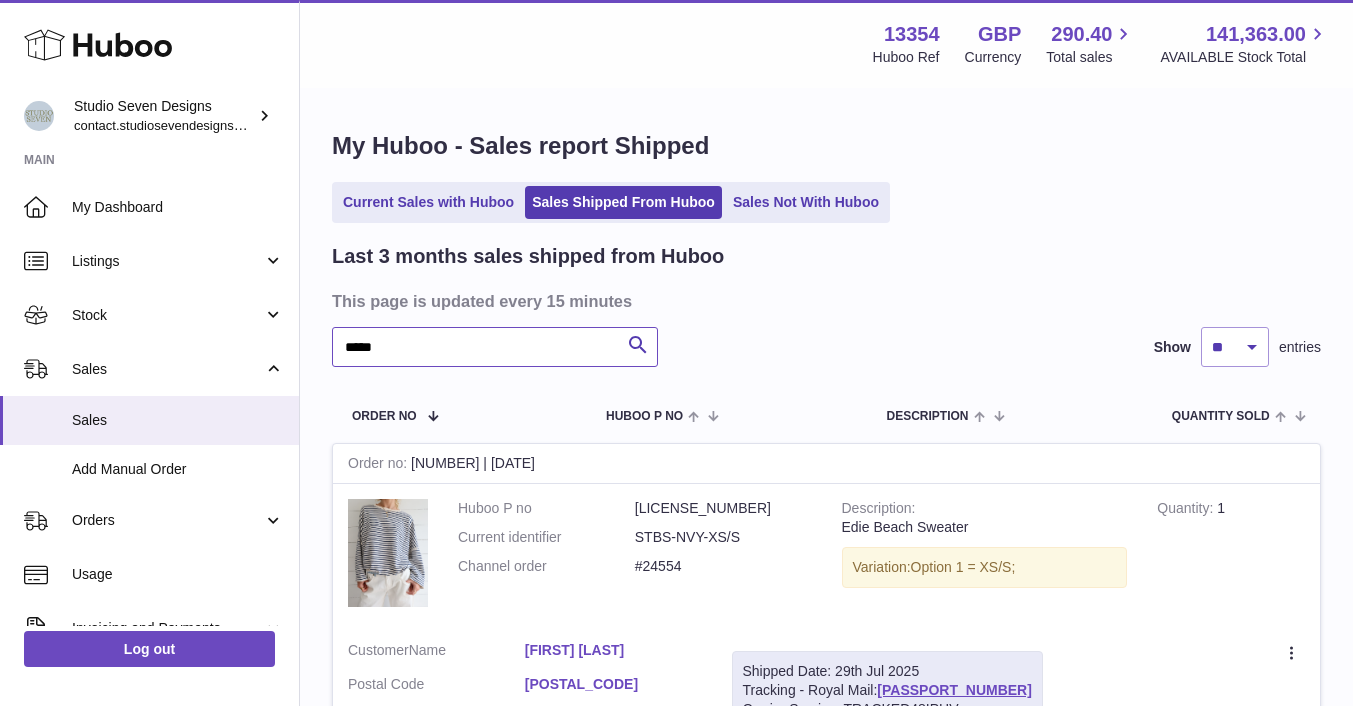 type on "*****" 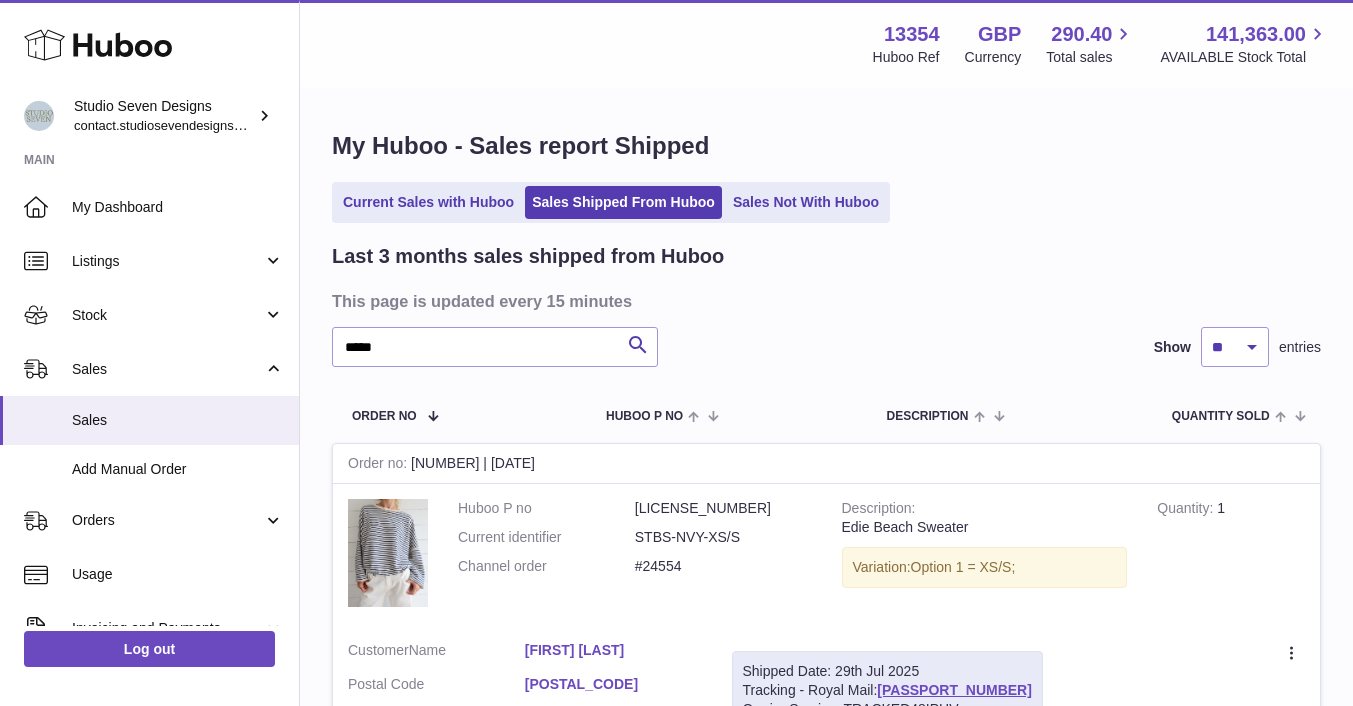 click on "Sales Not With Huboo" at bounding box center (806, 202) 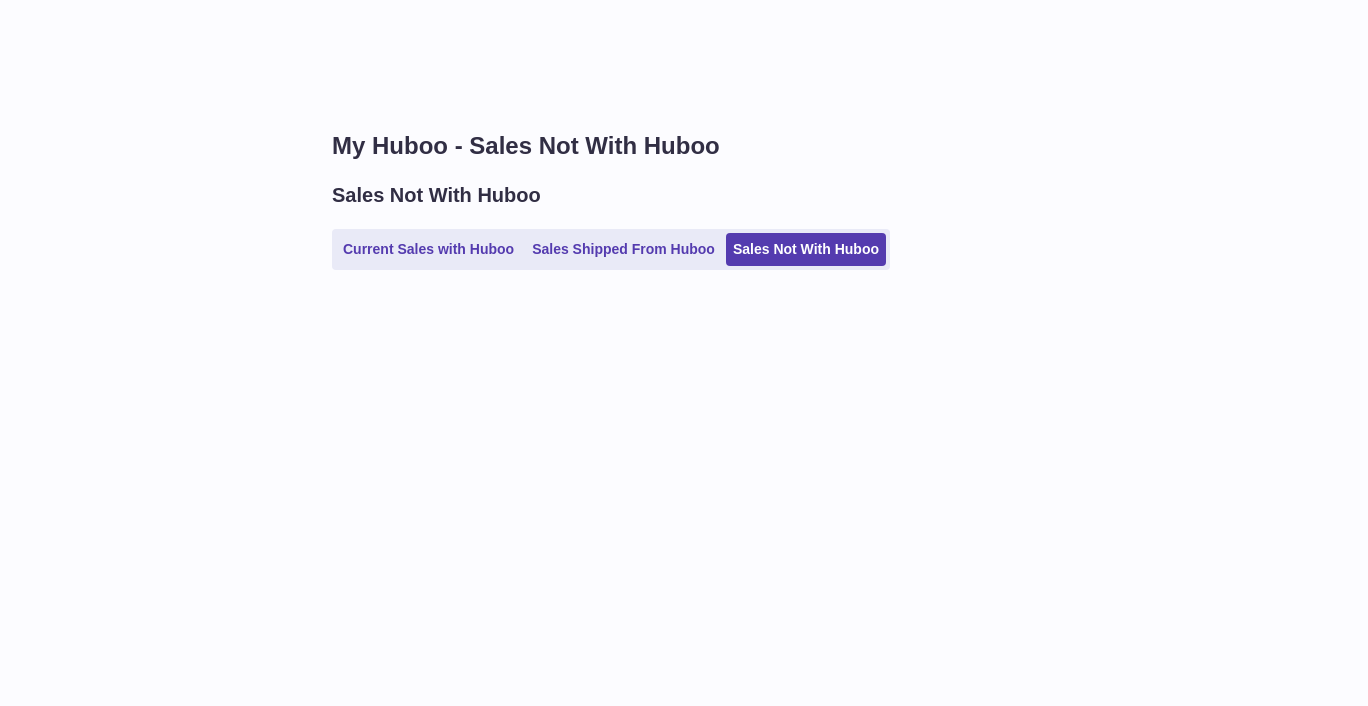 scroll, scrollTop: 0, scrollLeft: 0, axis: both 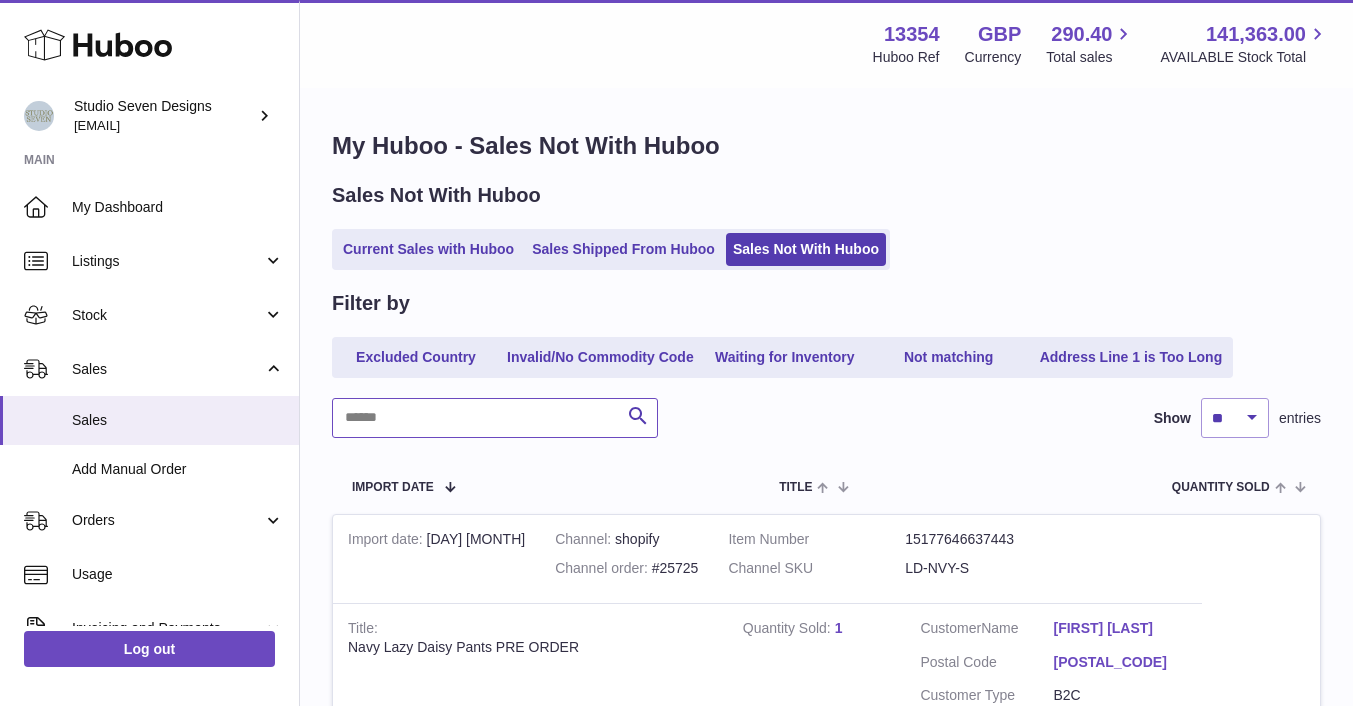 click at bounding box center [495, 418] 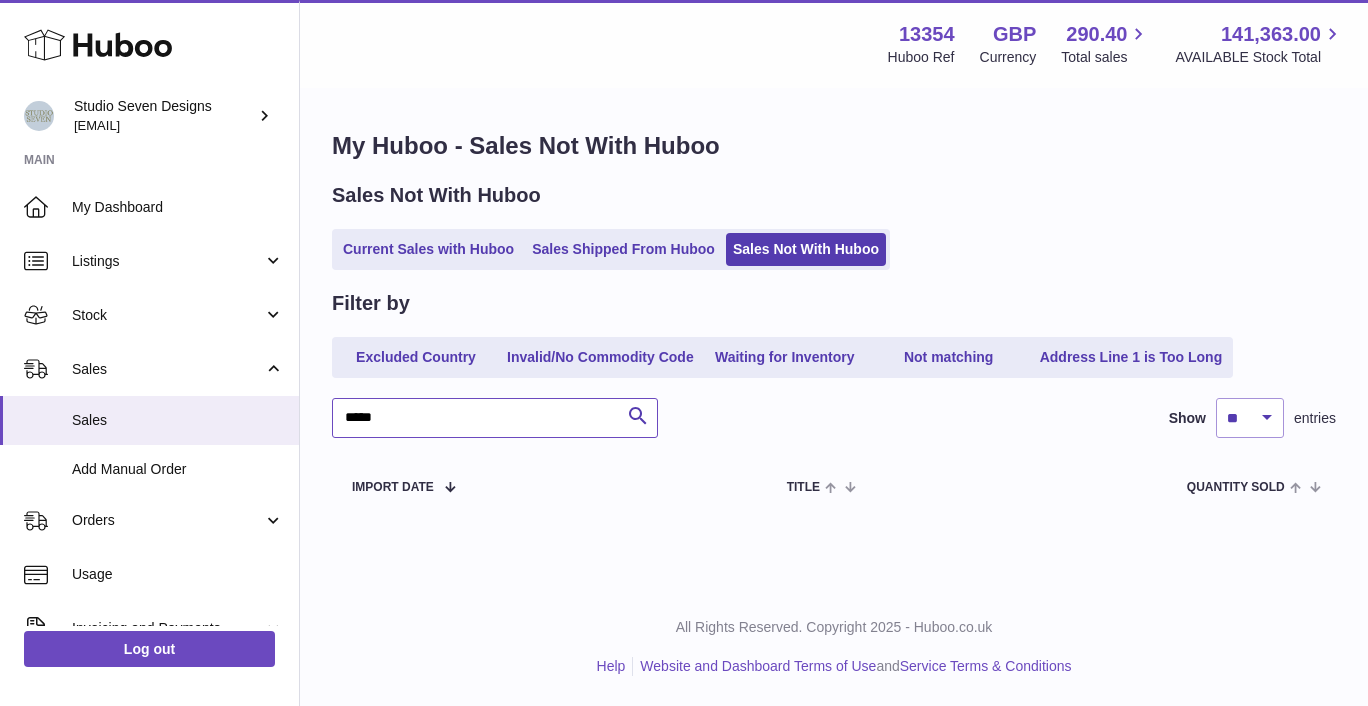 type on "*****" 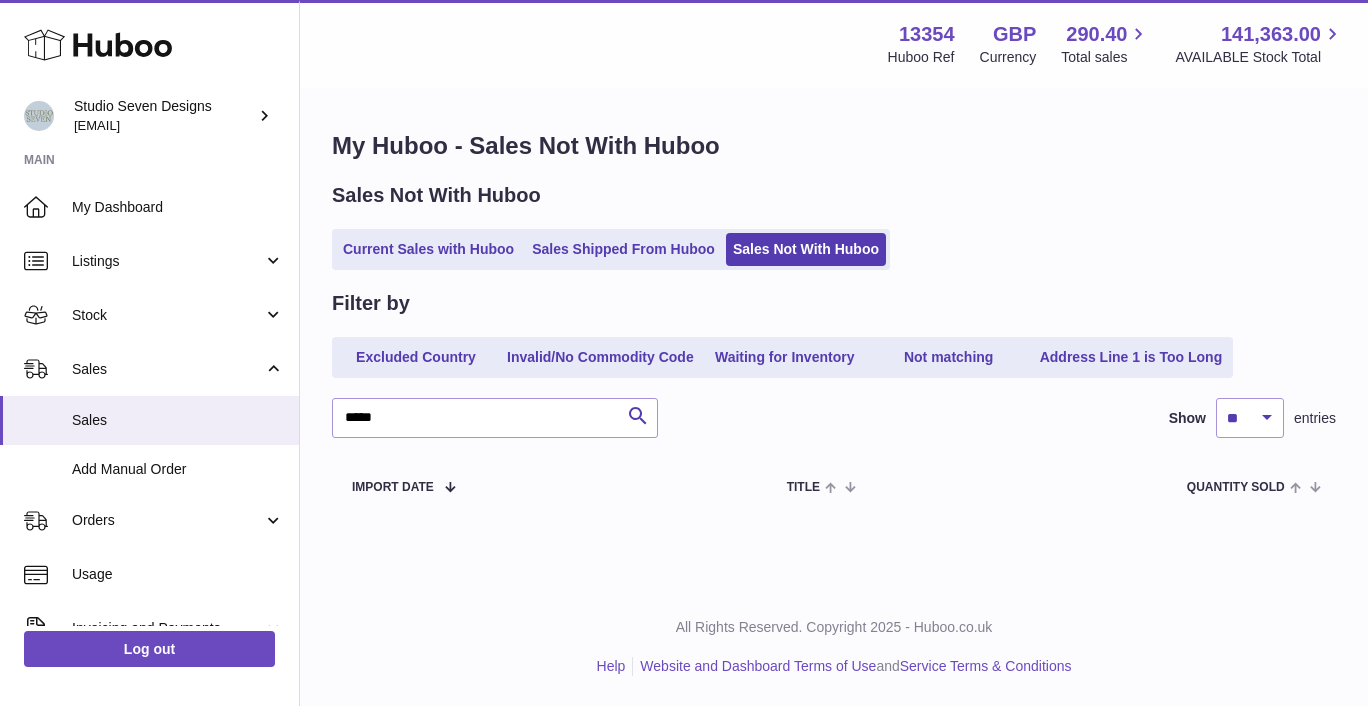 click on "Stock" at bounding box center (167, 315) 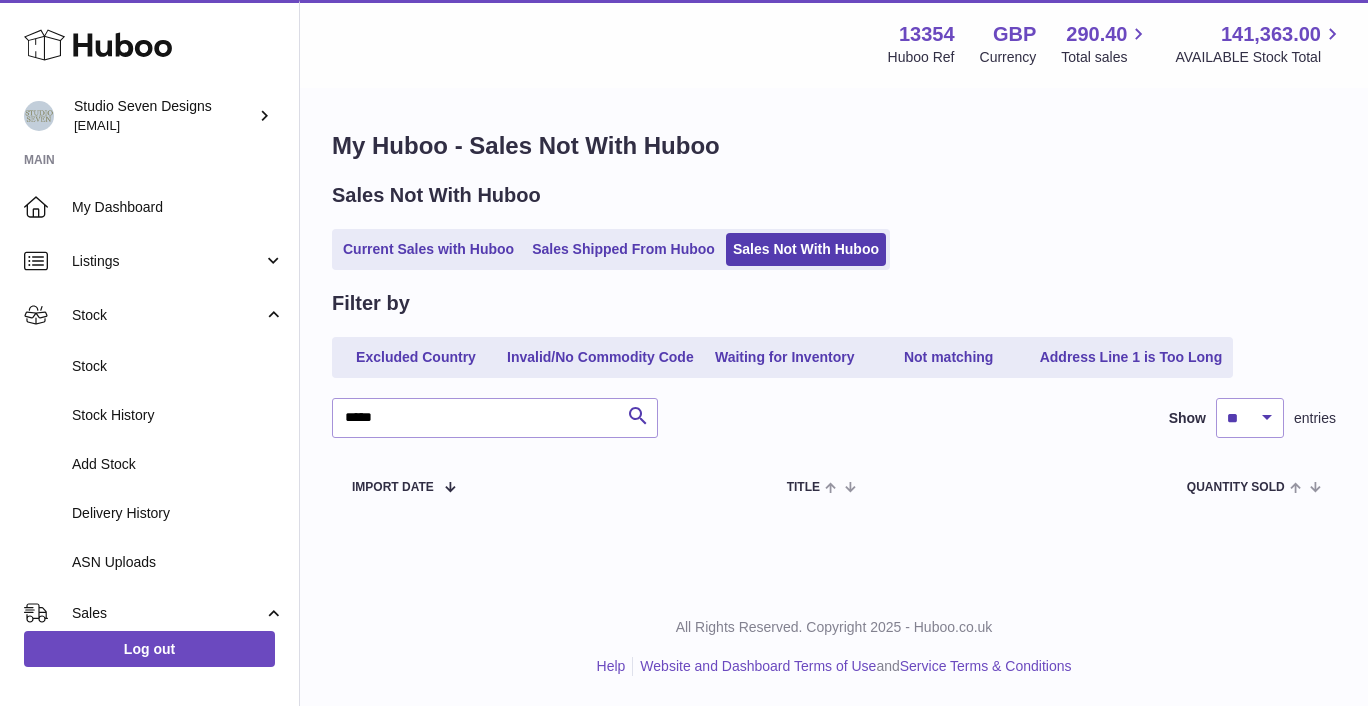 click on "Delivery History" at bounding box center (178, 513) 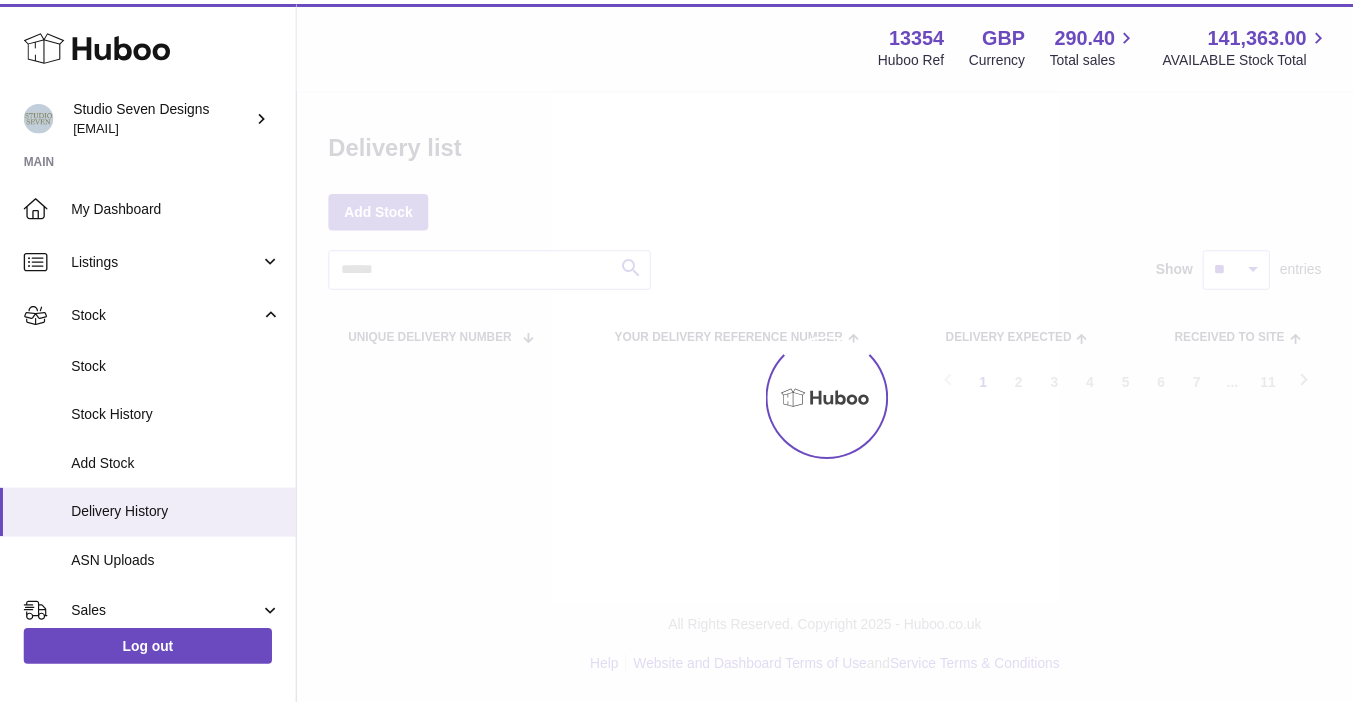 scroll, scrollTop: 0, scrollLeft: 0, axis: both 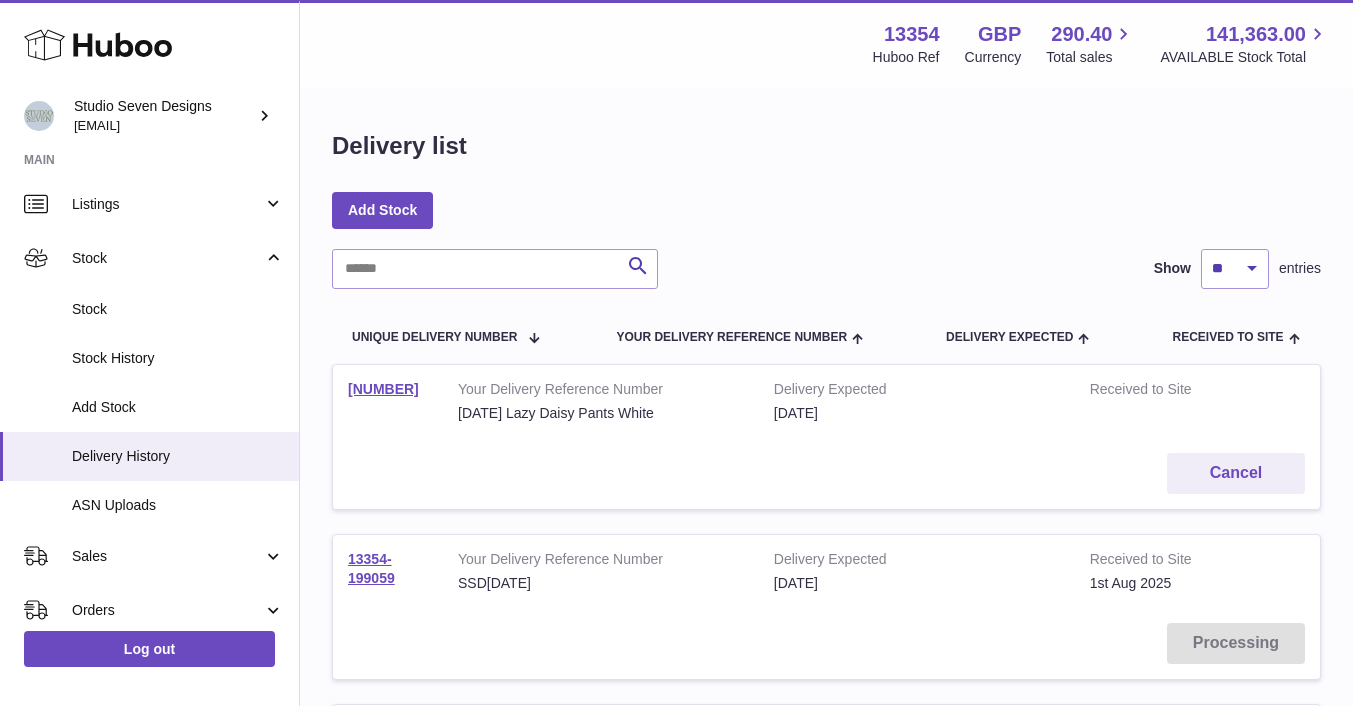 click on "Stock" at bounding box center [167, 258] 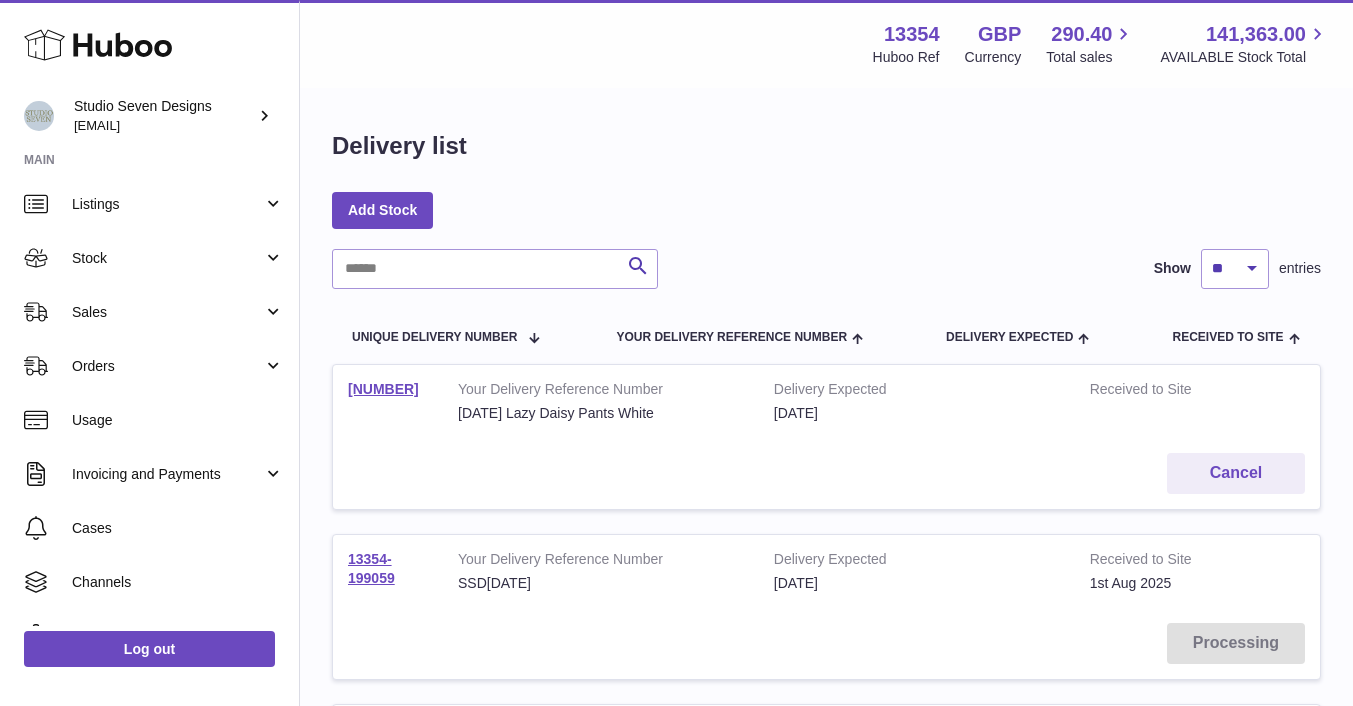 click on "Stock" at bounding box center (167, 258) 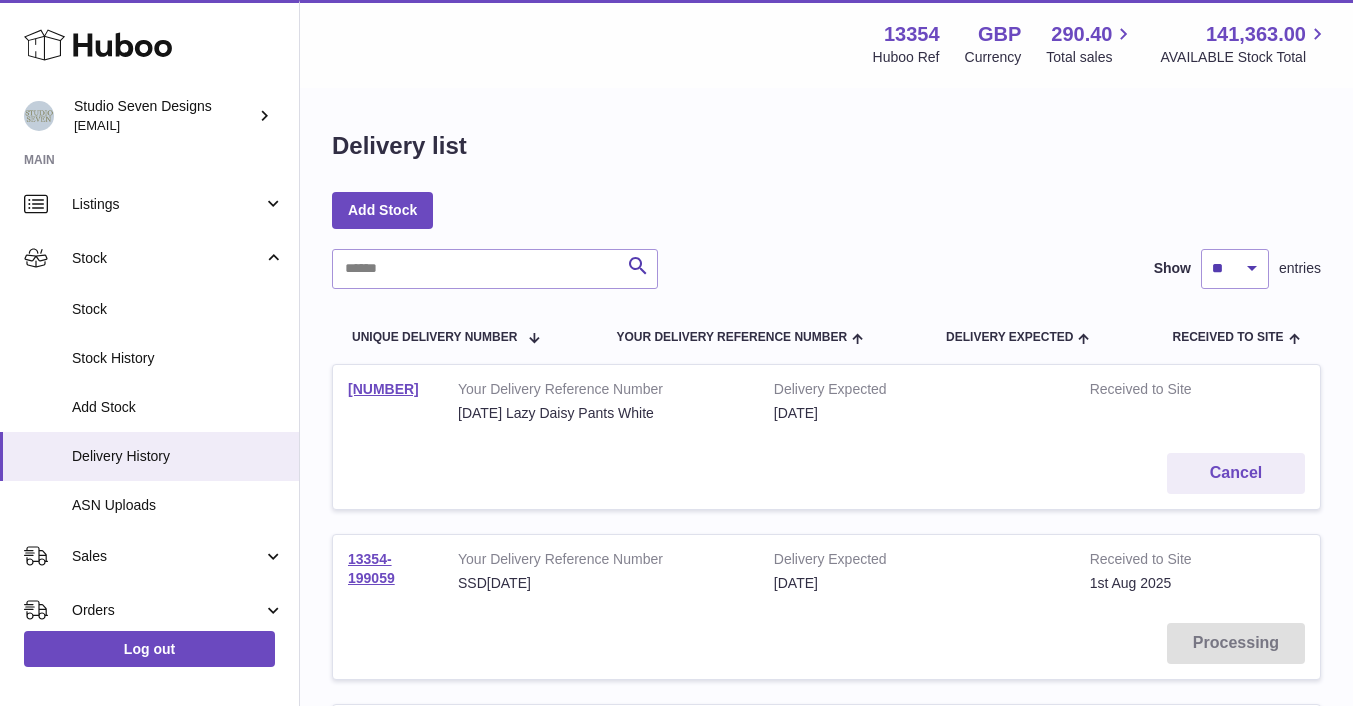 click on "Stock" at bounding box center (178, 309) 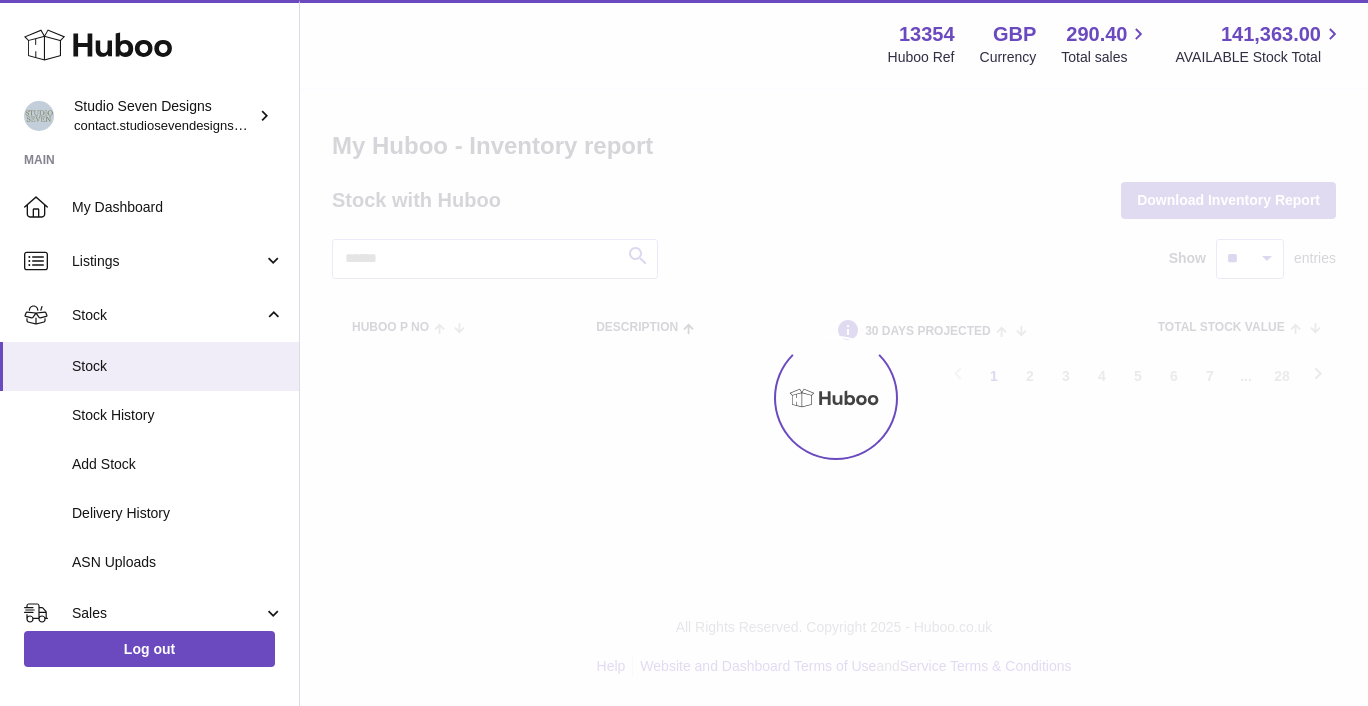 scroll, scrollTop: 0, scrollLeft: 0, axis: both 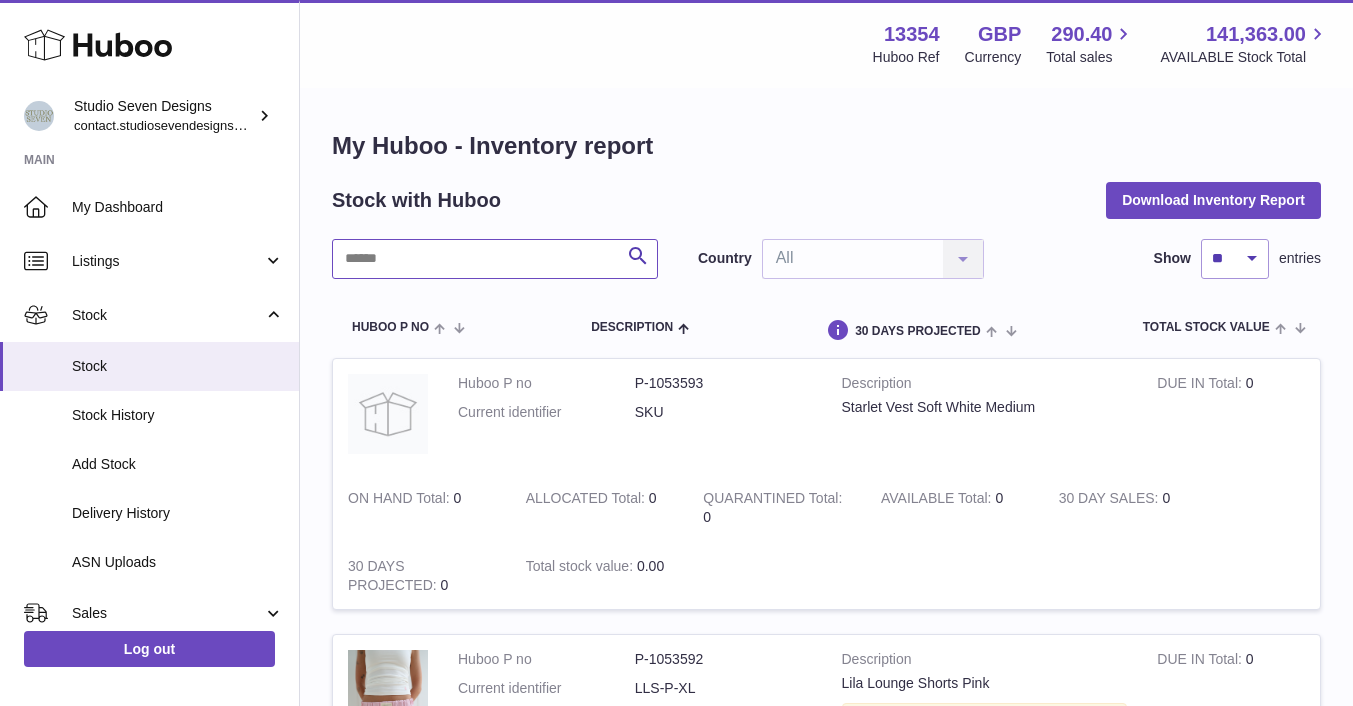 click at bounding box center [495, 259] 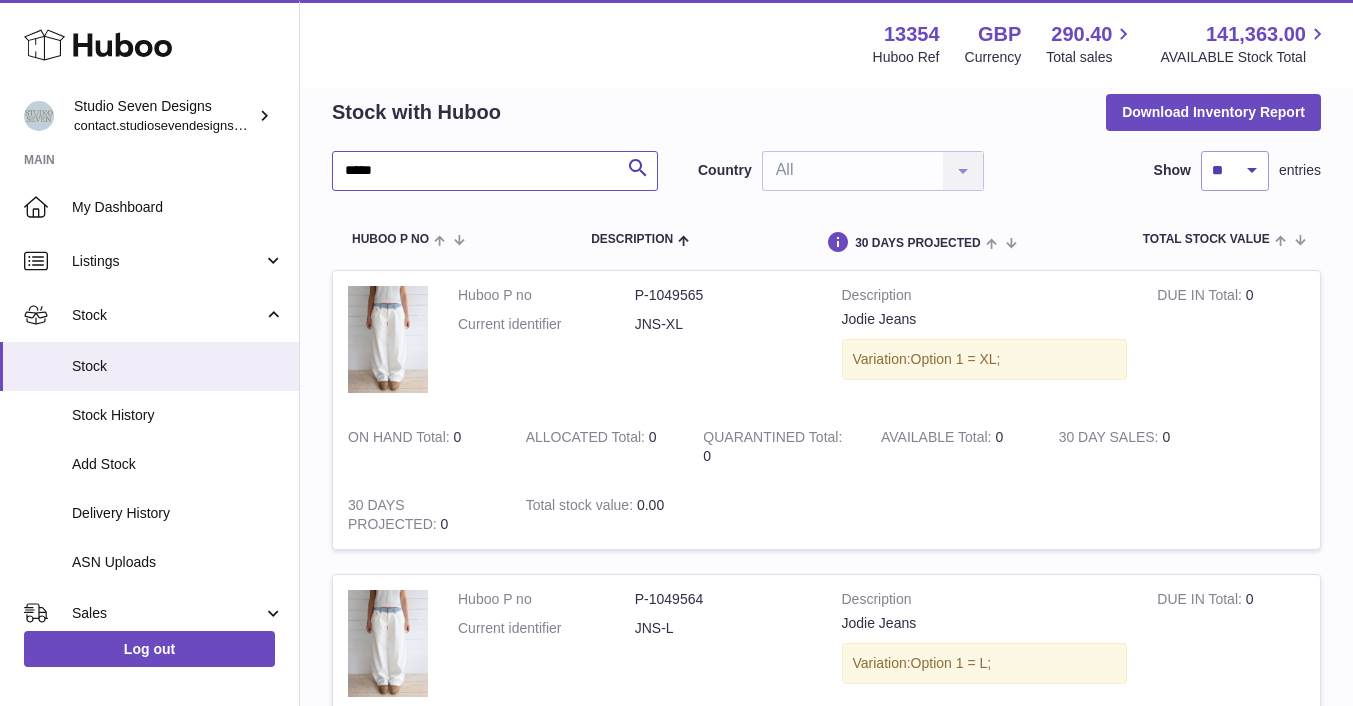 scroll, scrollTop: 0, scrollLeft: 0, axis: both 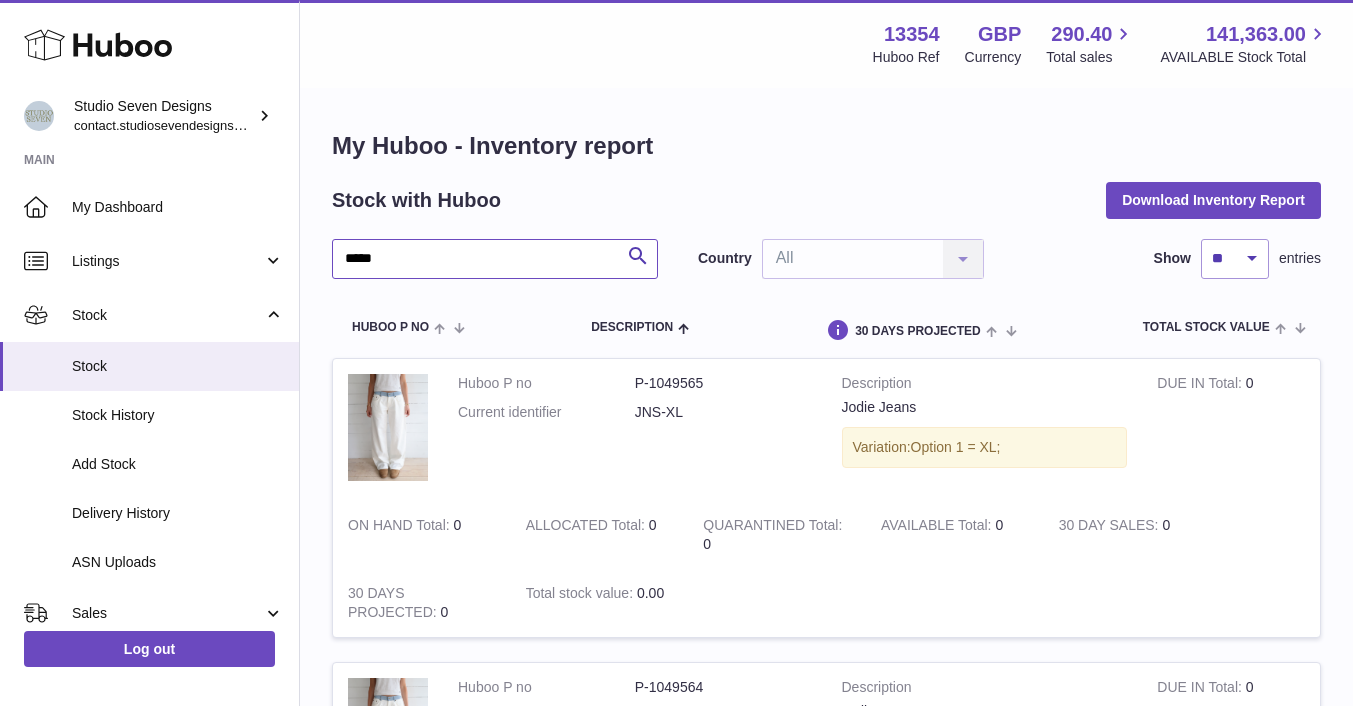 type on "*****" 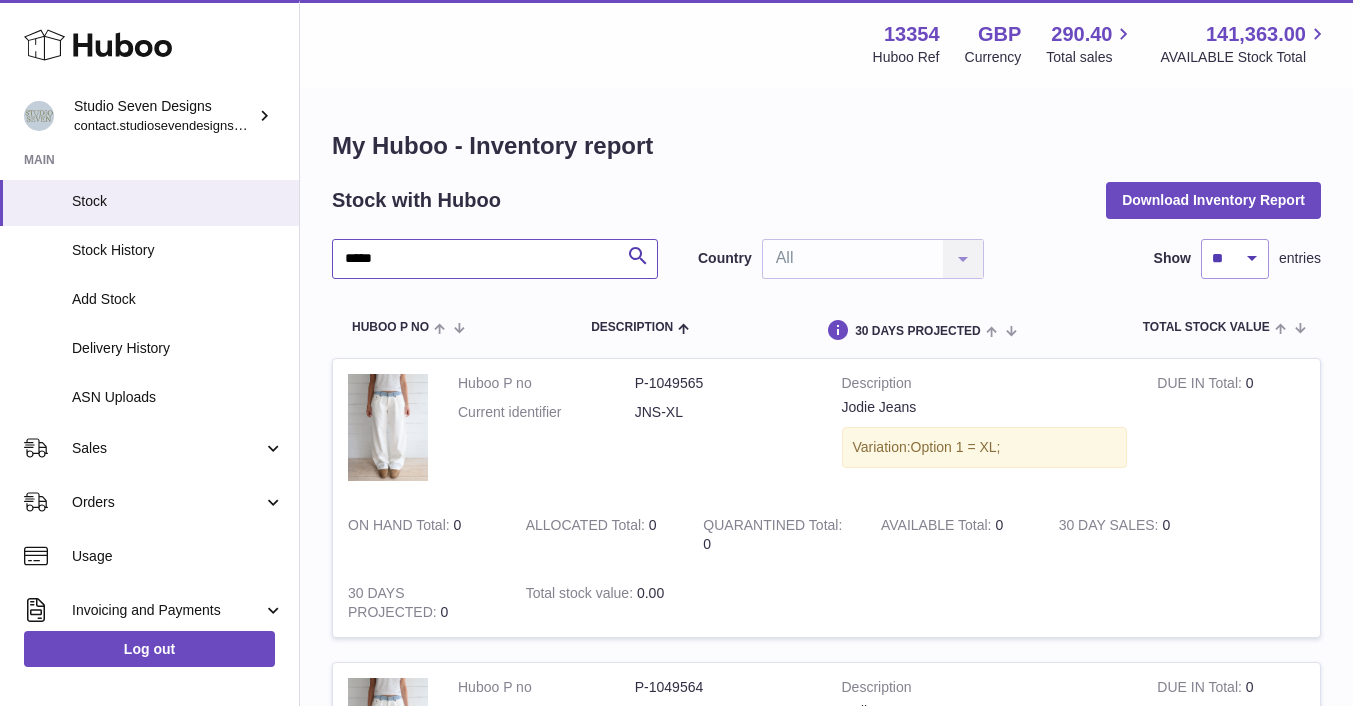 scroll, scrollTop: 168, scrollLeft: 0, axis: vertical 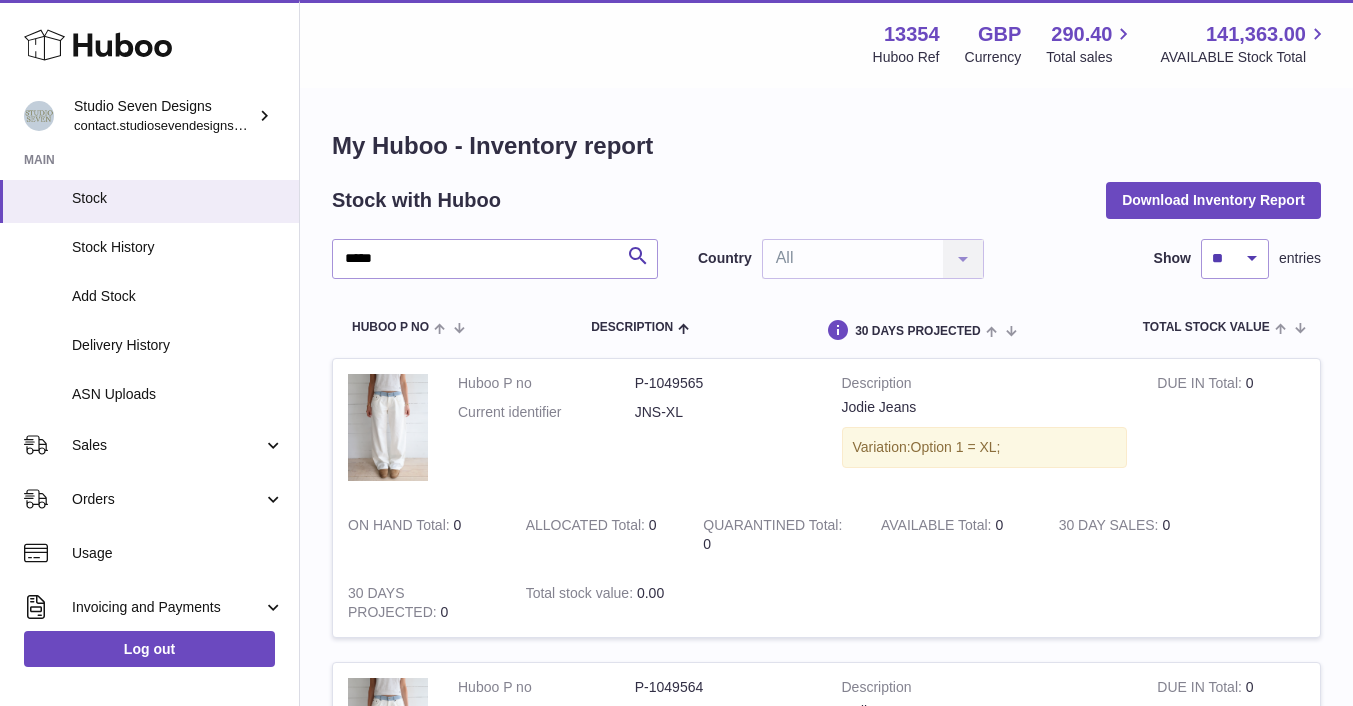 click on "Orders" at bounding box center (149, 499) 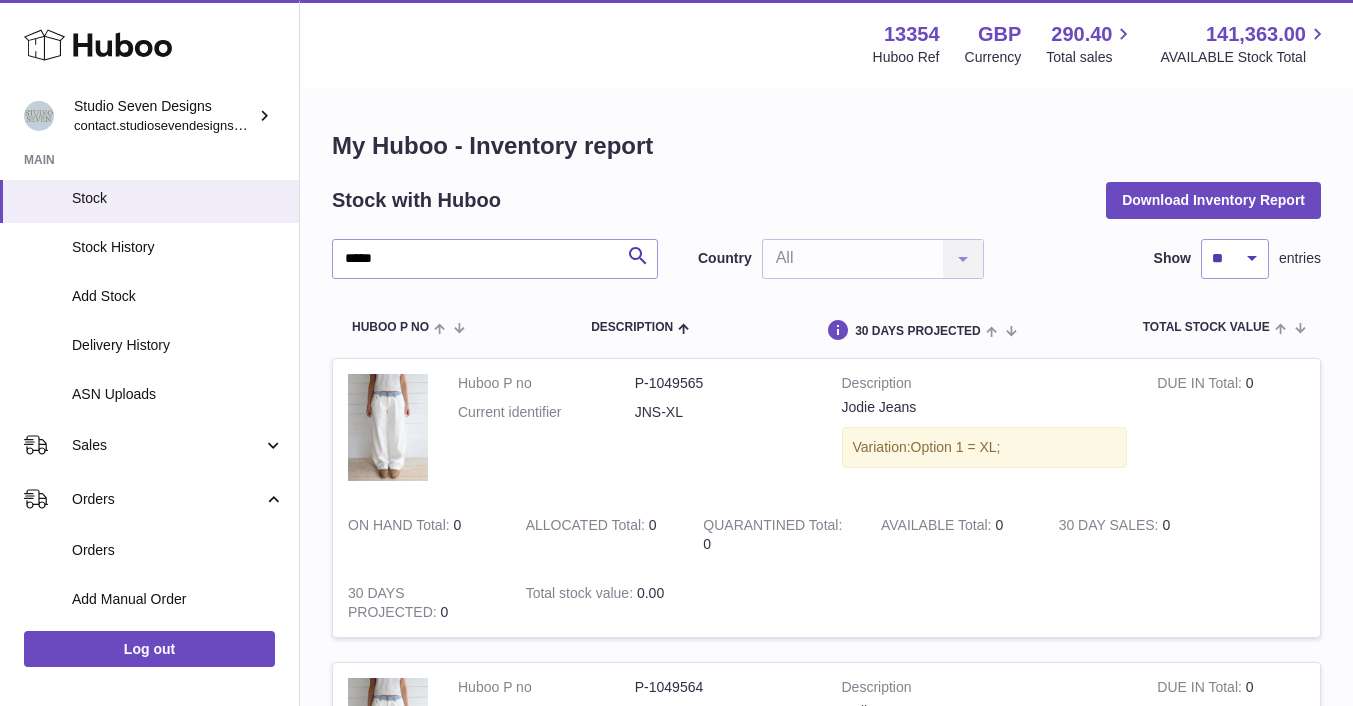 click on "Orders" at bounding box center [149, 499] 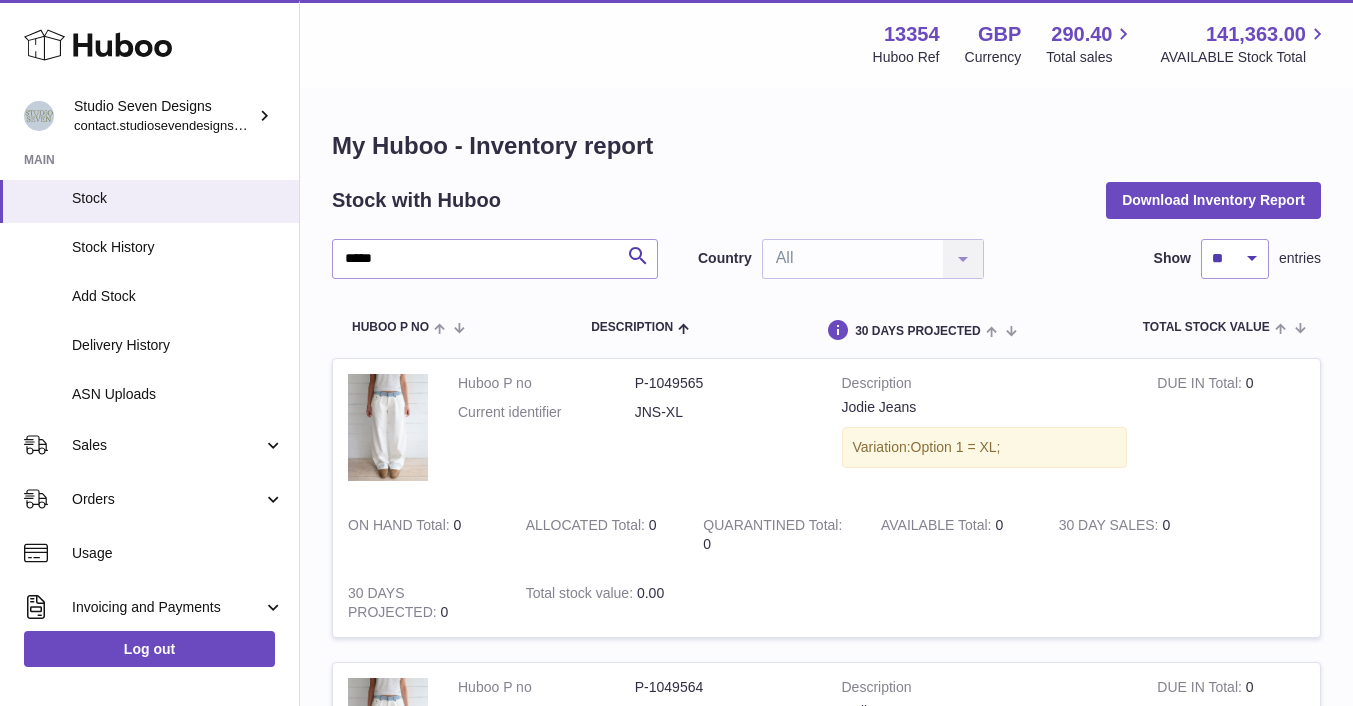 click on "Orders" at bounding box center (167, 499) 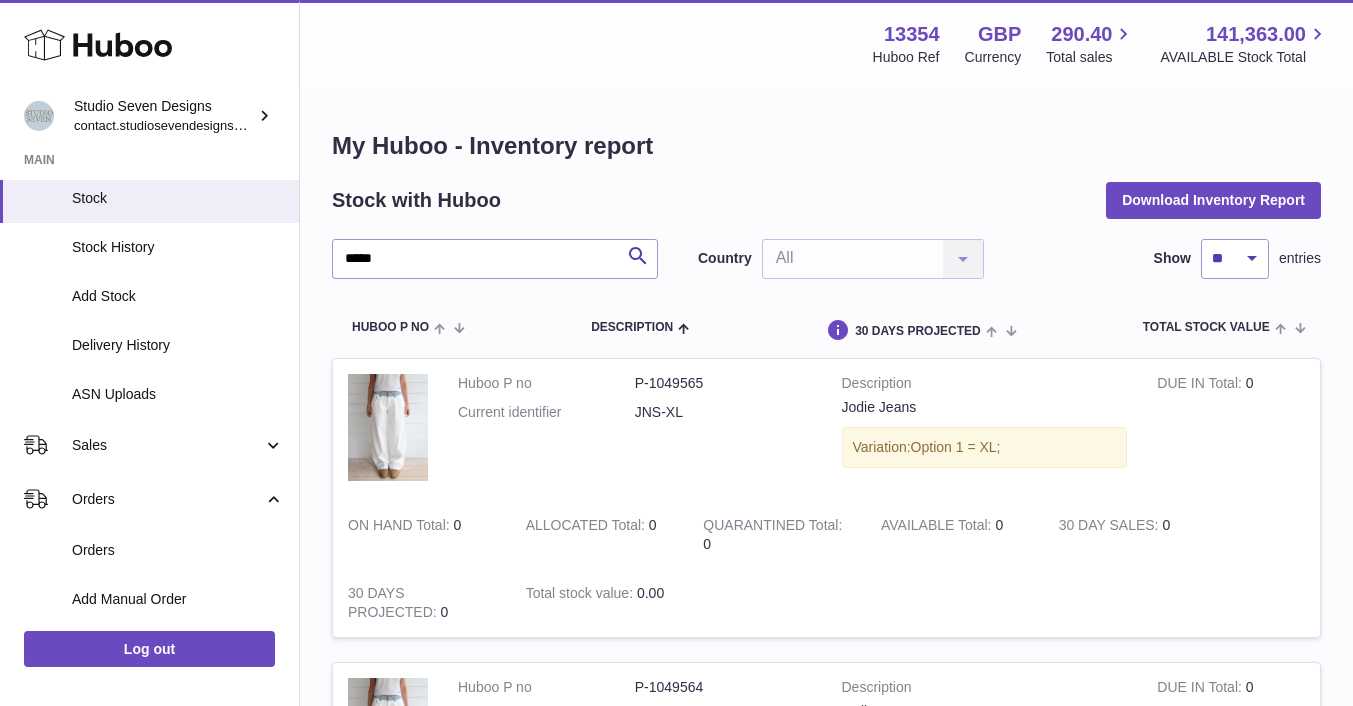 click on "Orders" at bounding box center (178, 550) 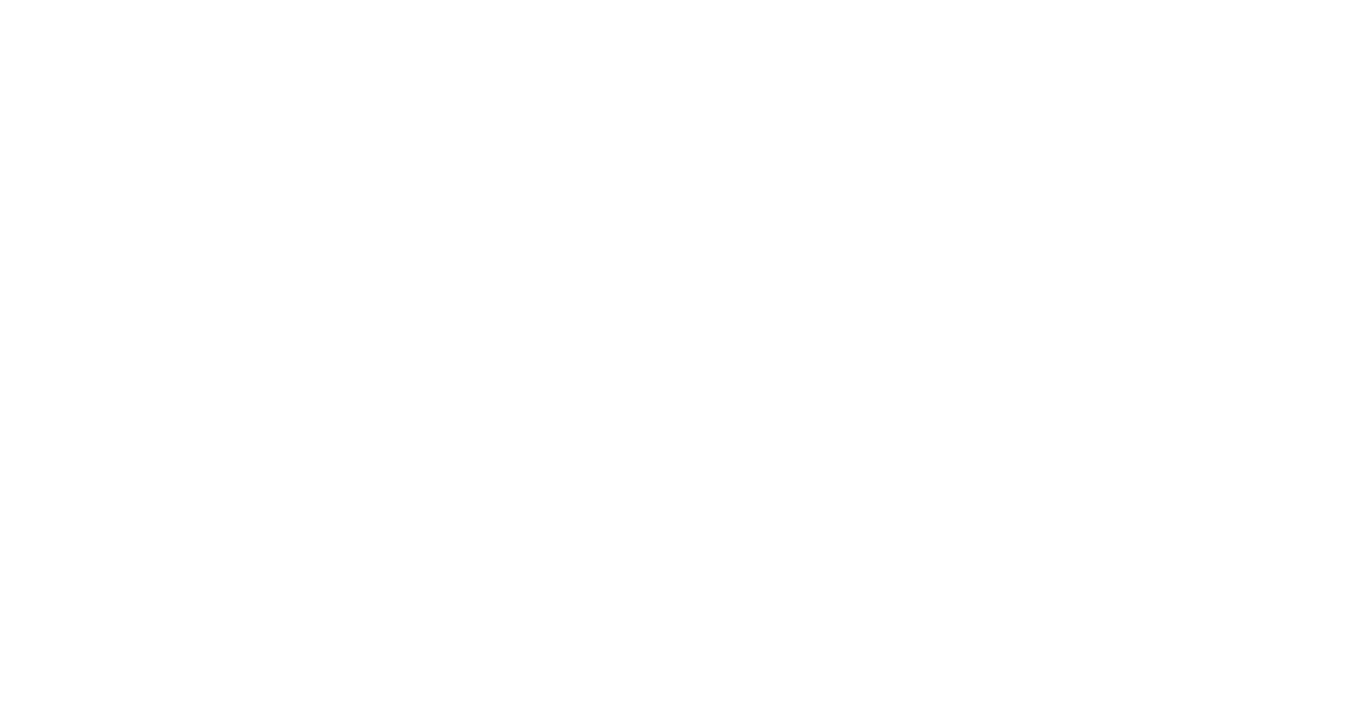 scroll, scrollTop: 0, scrollLeft: 0, axis: both 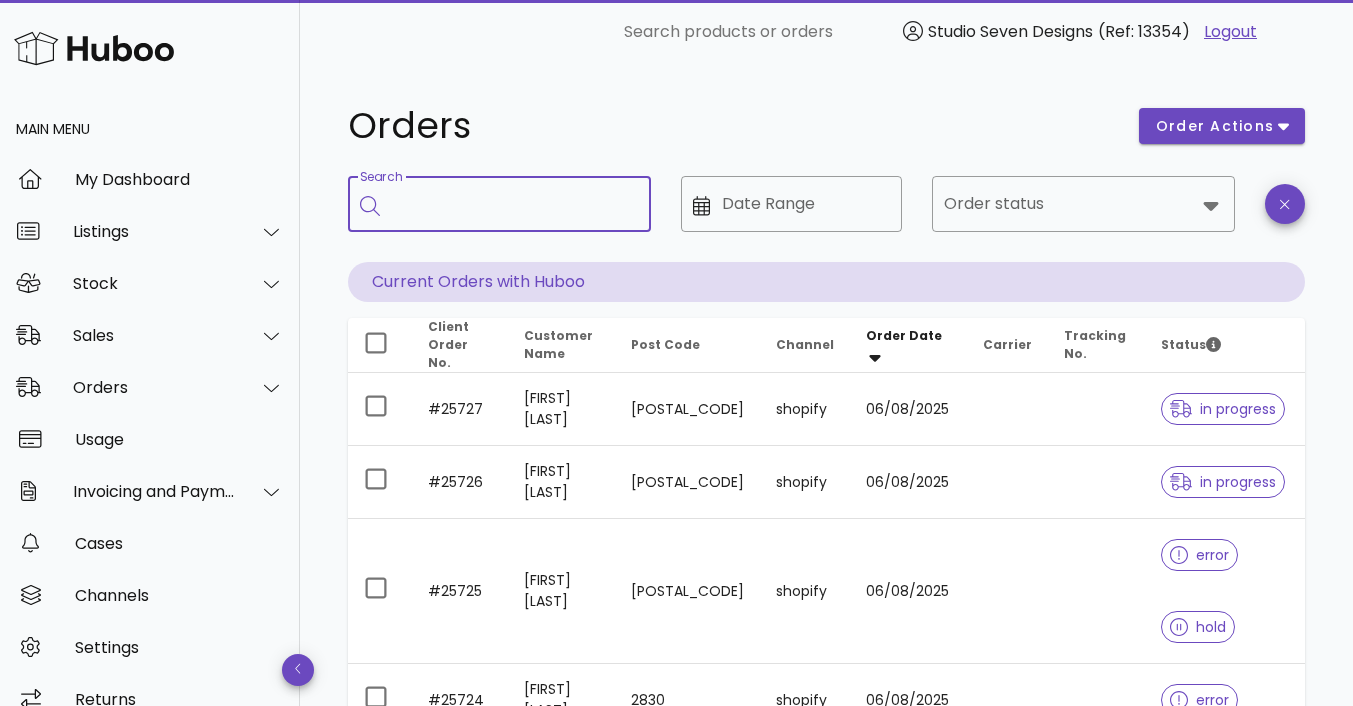 click on "Search" at bounding box center [513, 204] 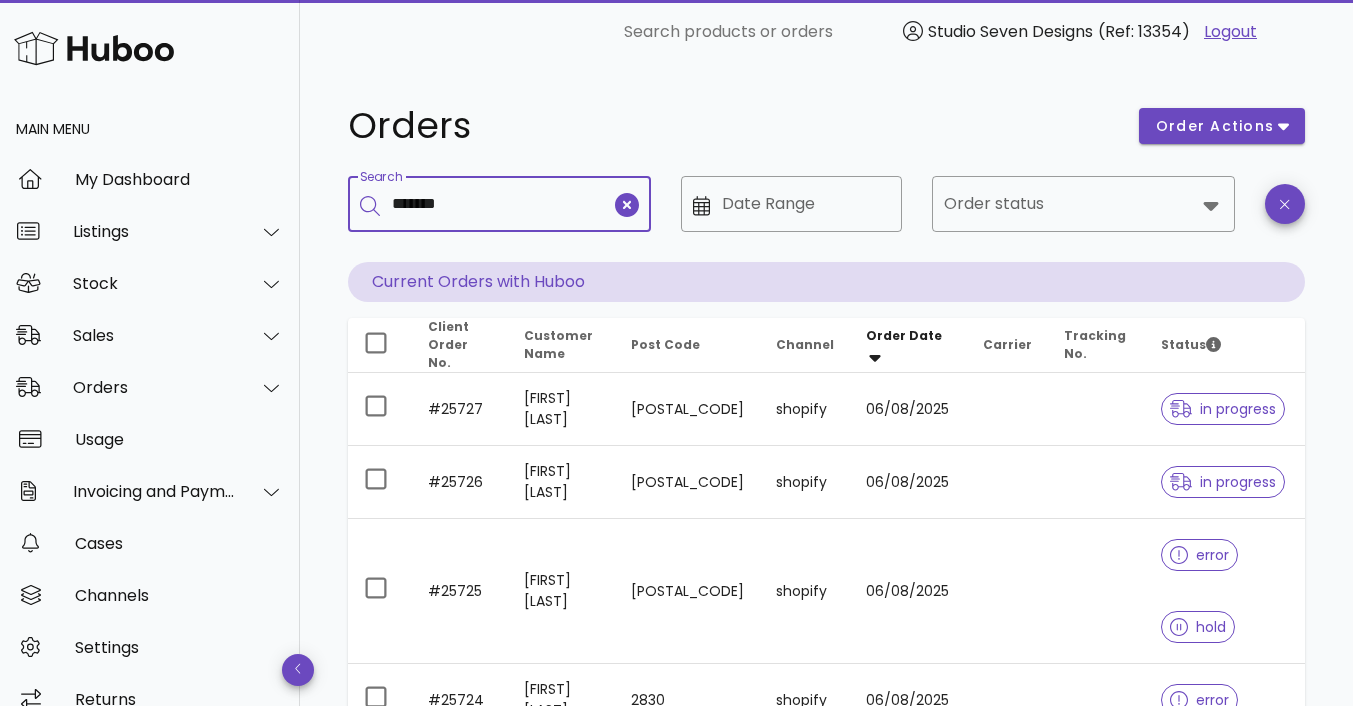 type on "*******" 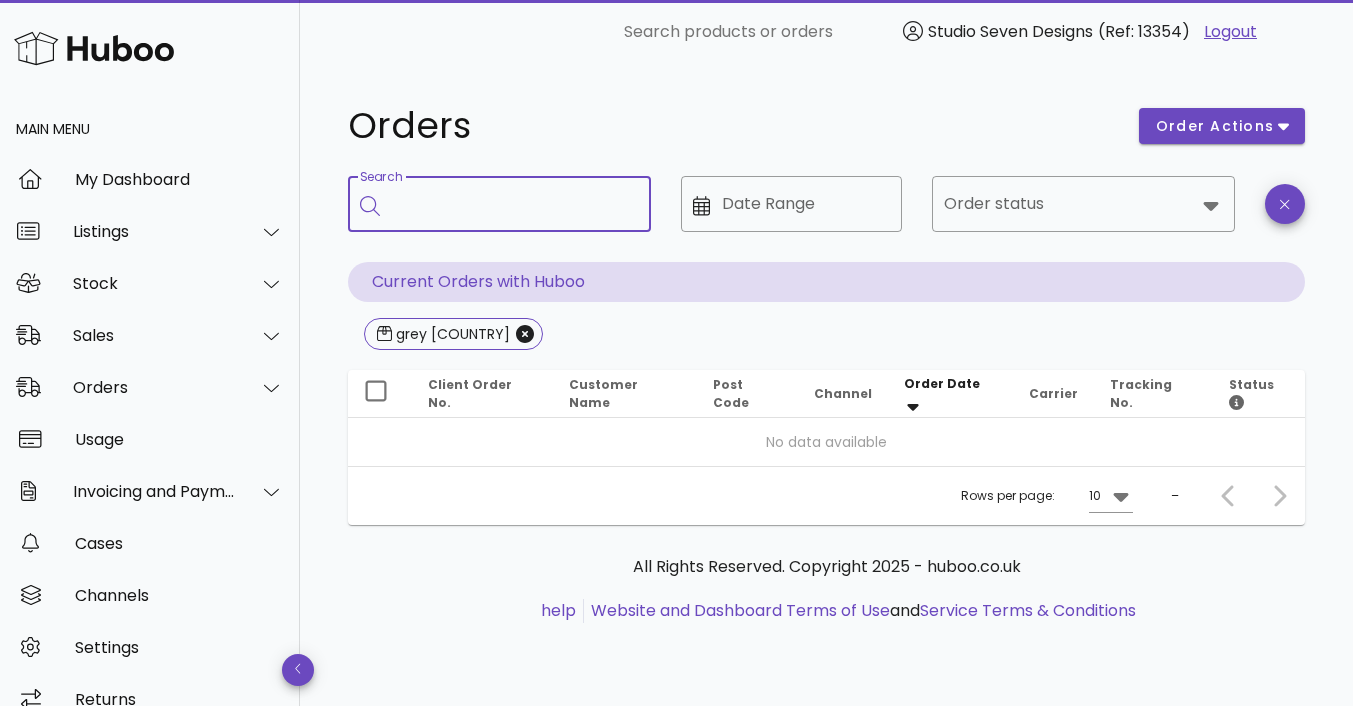 click on "Search" at bounding box center (513, 204) 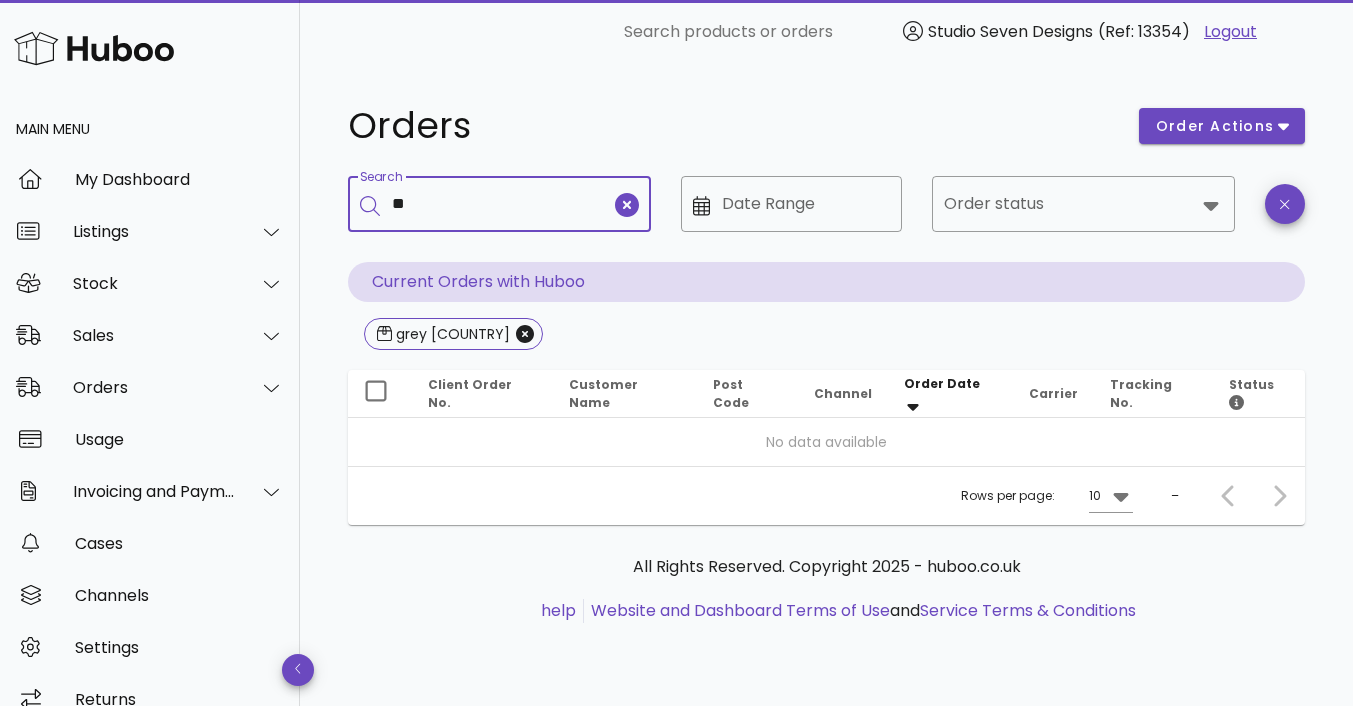 type on "**" 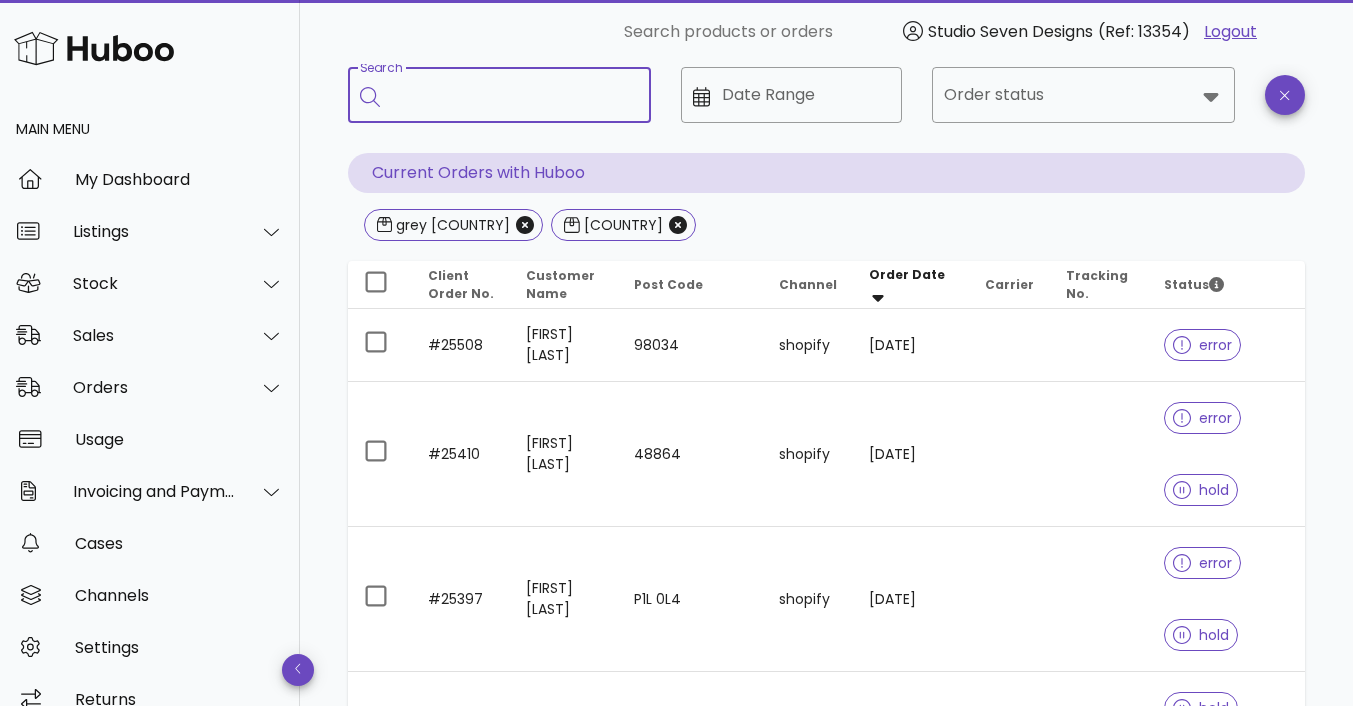 scroll, scrollTop: 0, scrollLeft: 0, axis: both 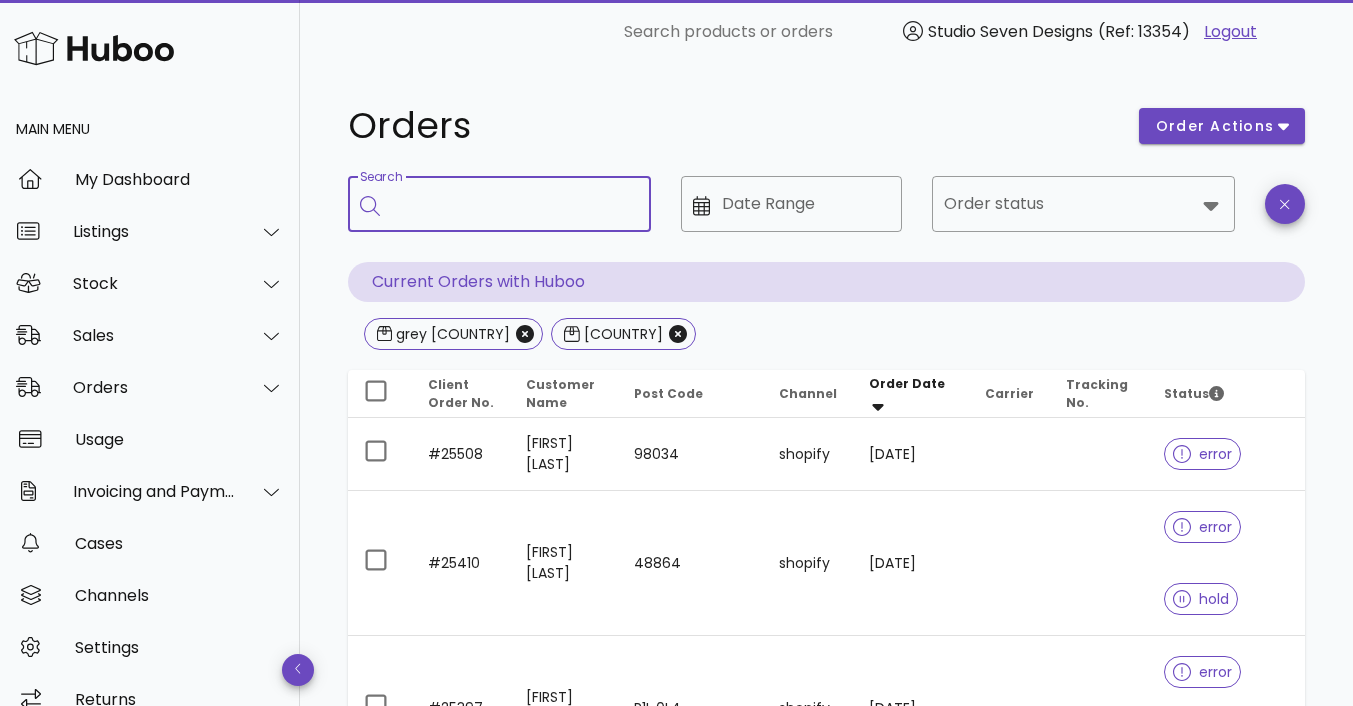 click 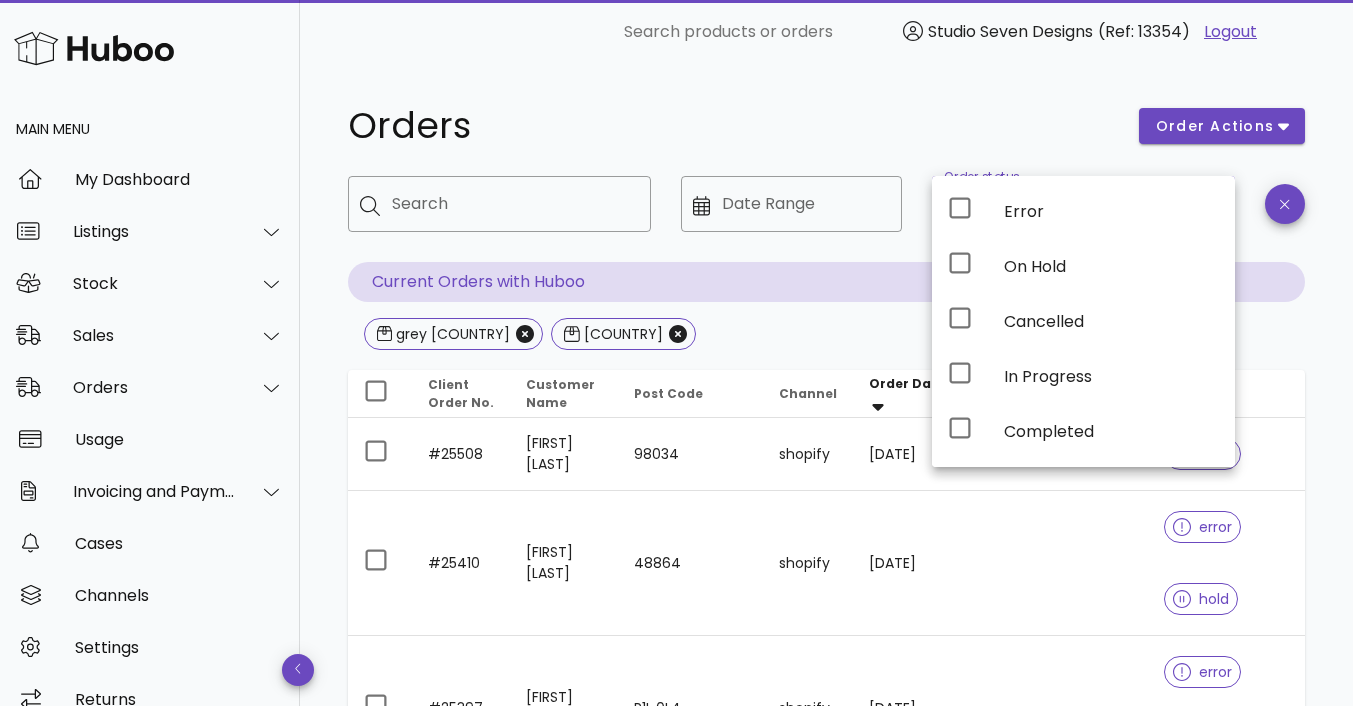 click on "Error" at bounding box center [1111, 211] 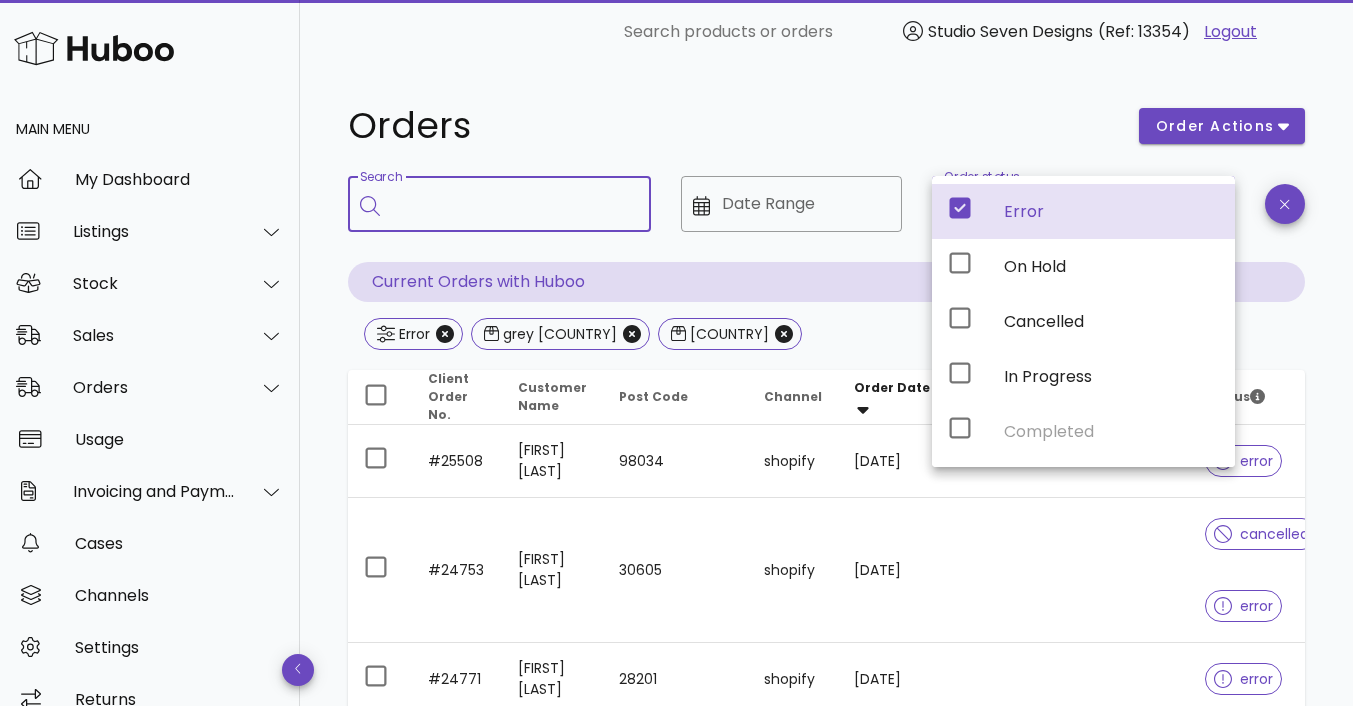 click on "Search" at bounding box center (513, 204) 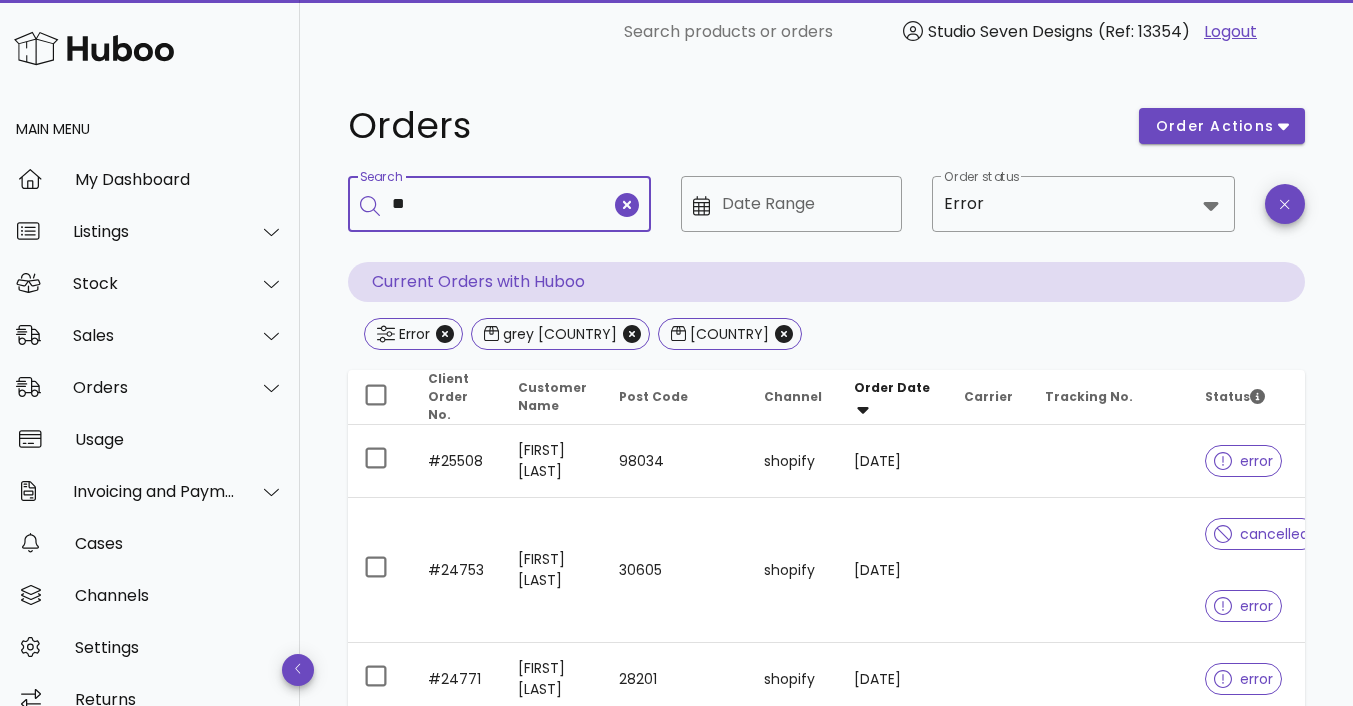 type on "**" 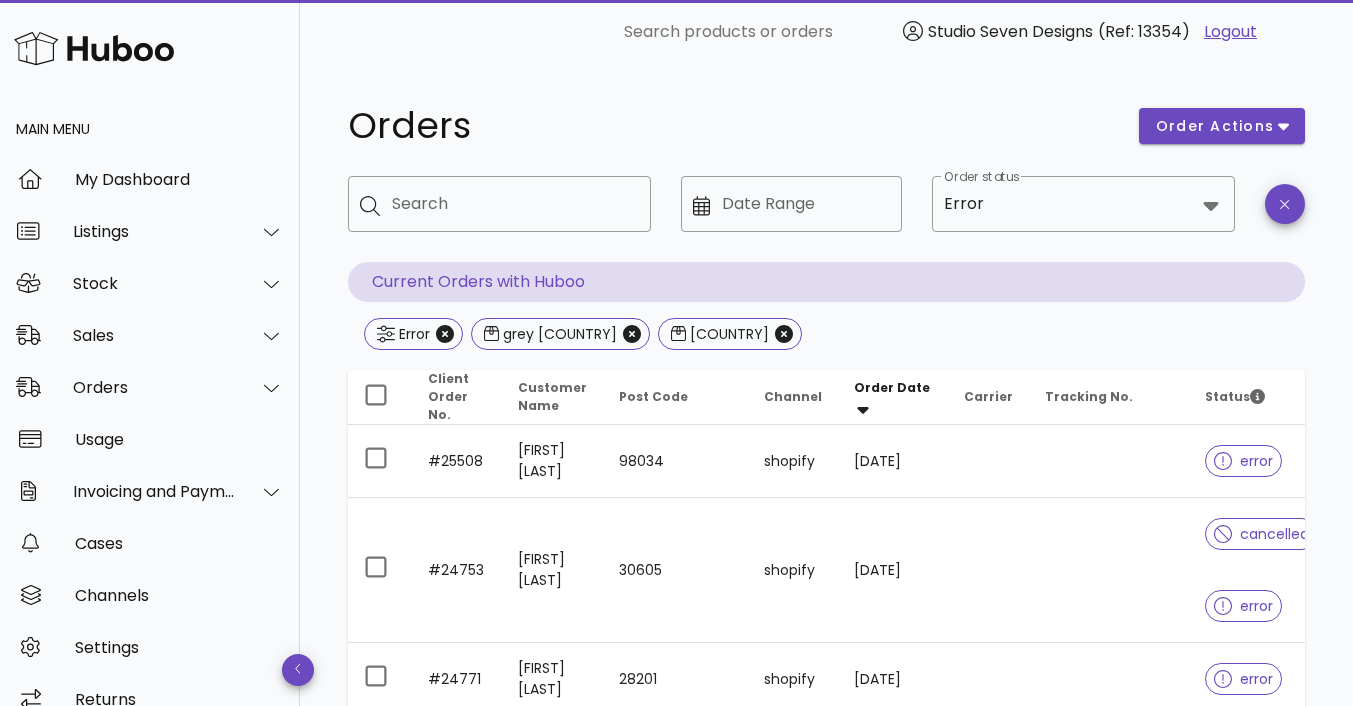 click on "error" at bounding box center (1243, 461) 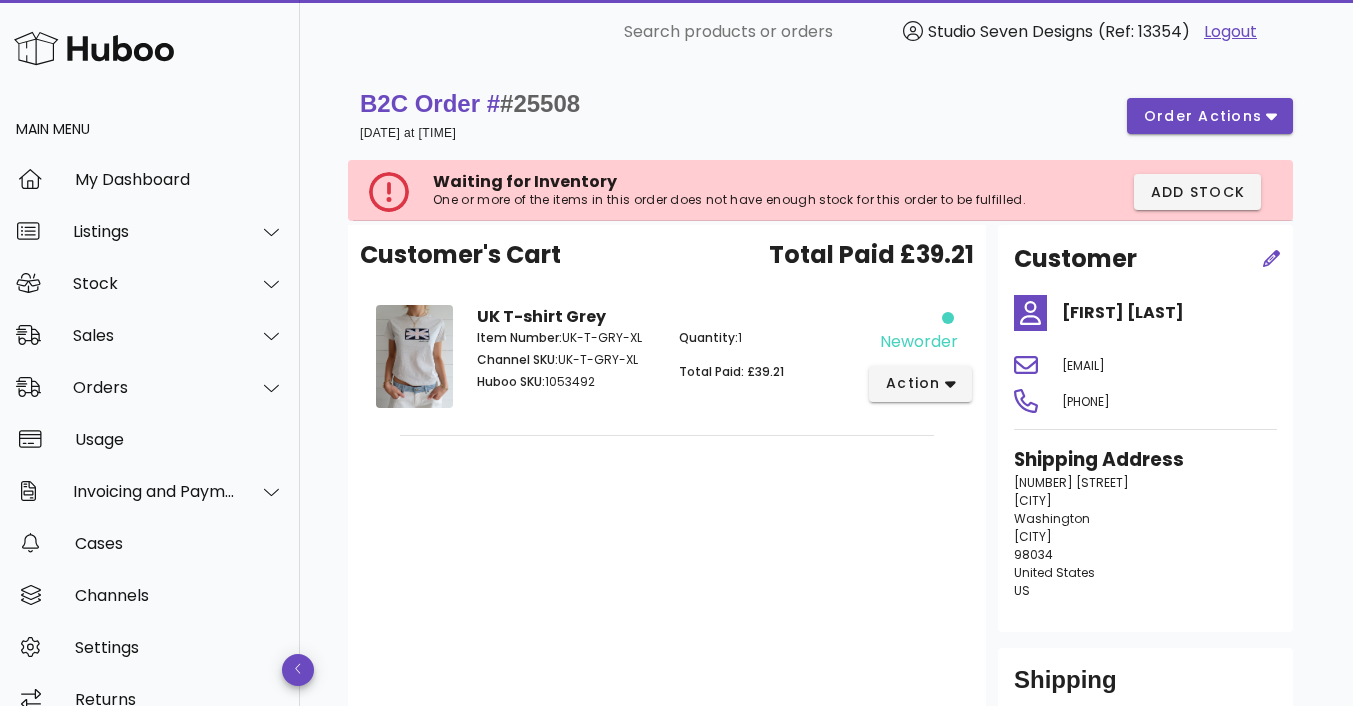 drag, startPoint x: 1063, startPoint y: 365, endPoint x: 1231, endPoint y: 367, distance: 168.0119 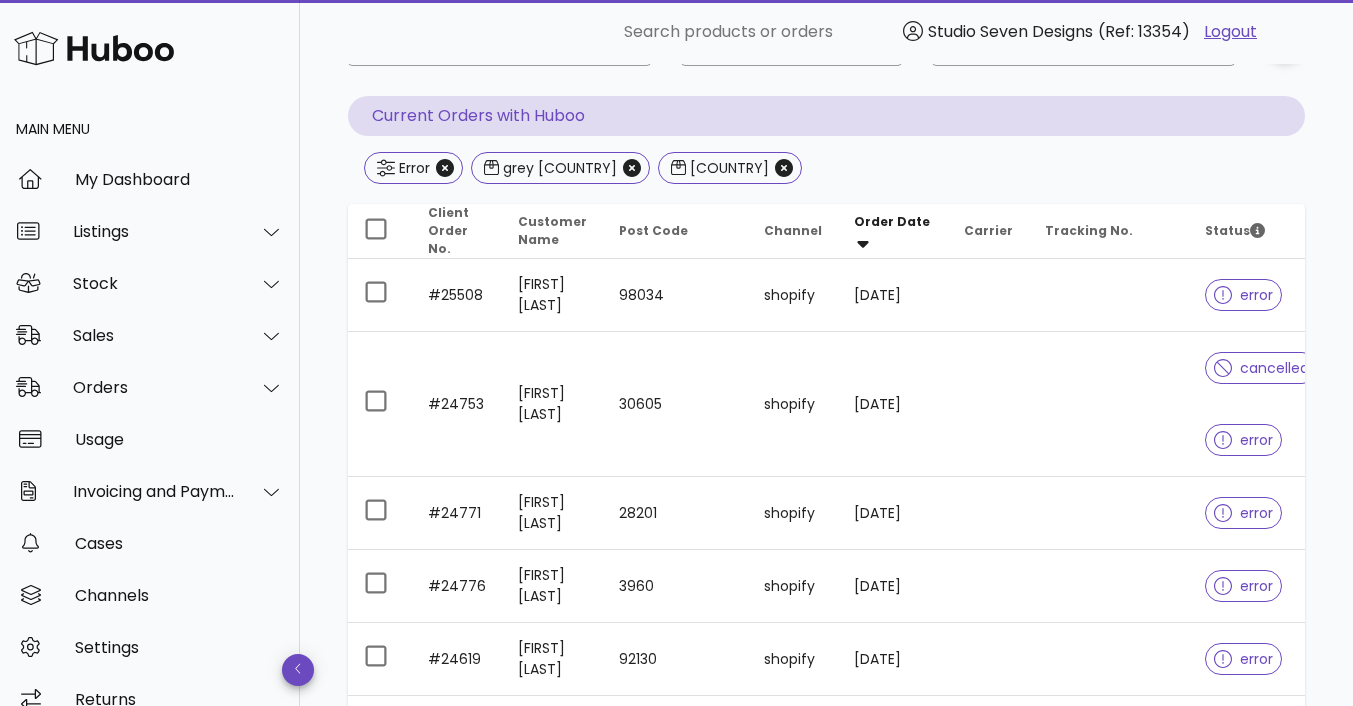 scroll, scrollTop: 145, scrollLeft: 0, axis: vertical 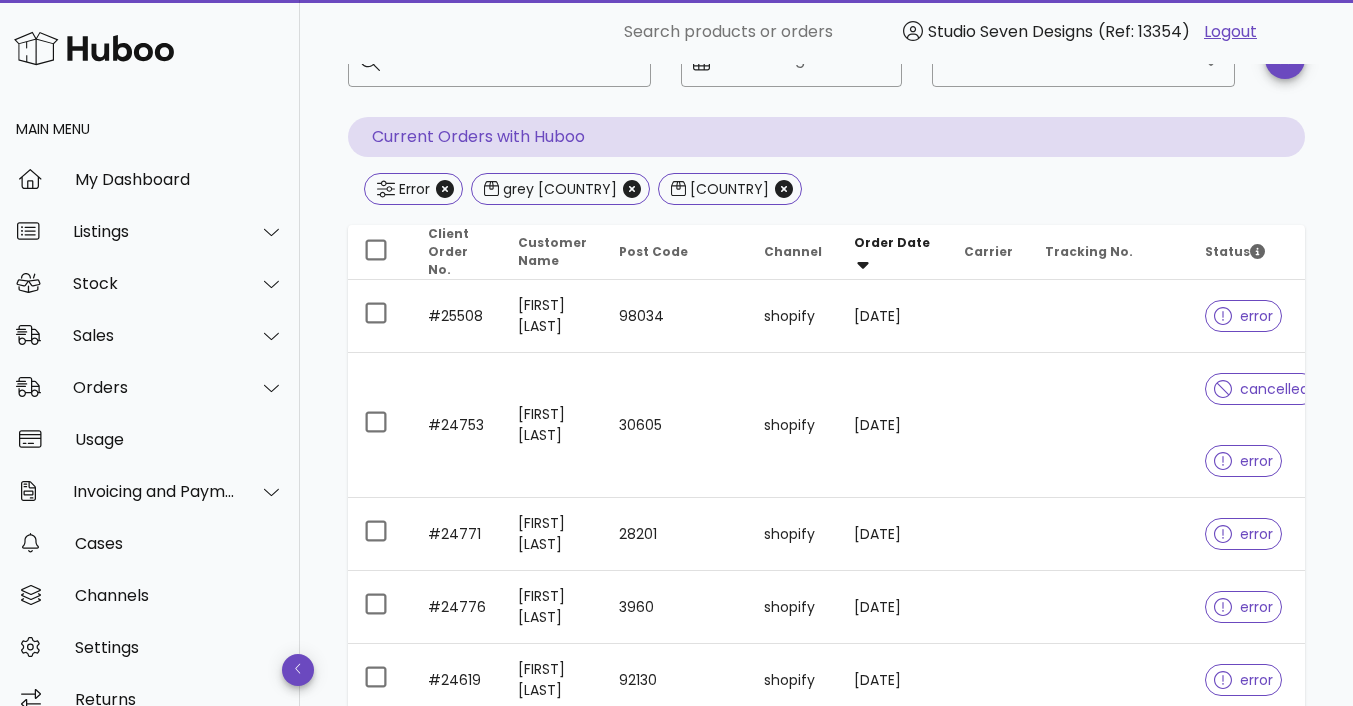 click at bounding box center [1109, 425] 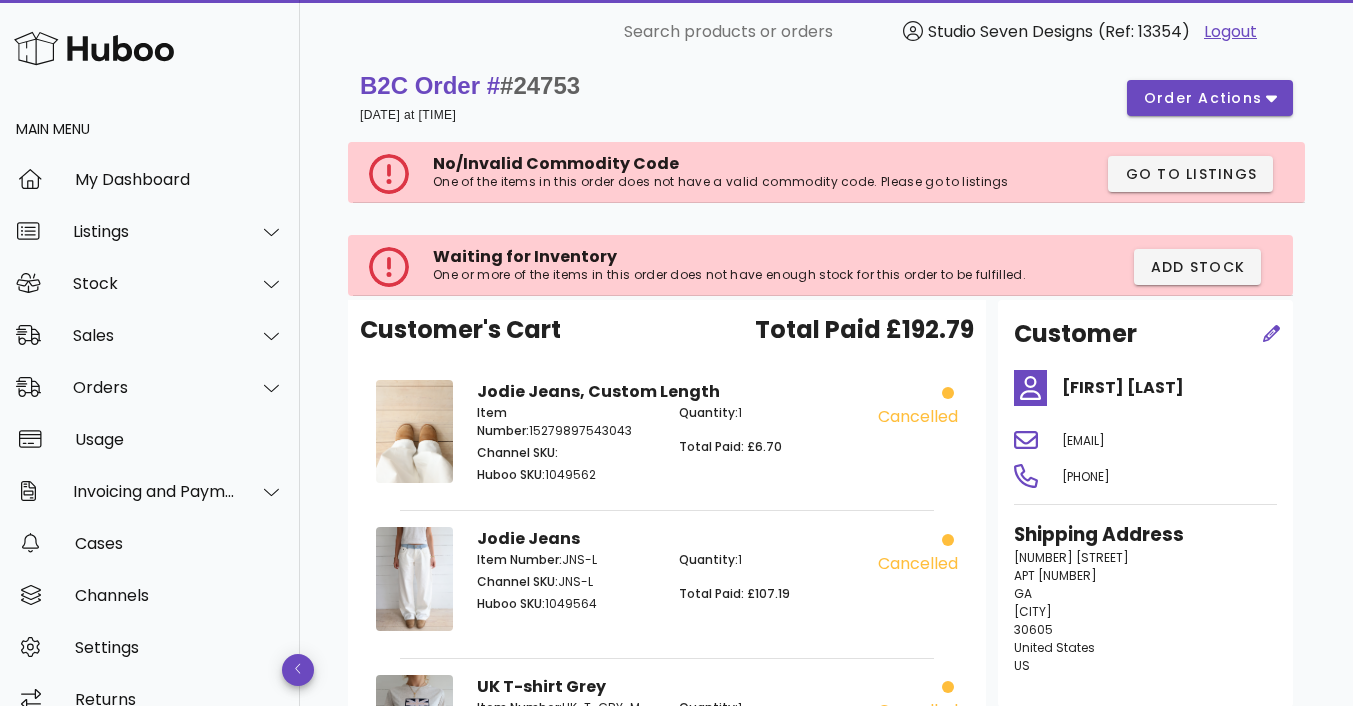 scroll, scrollTop: 0, scrollLeft: 0, axis: both 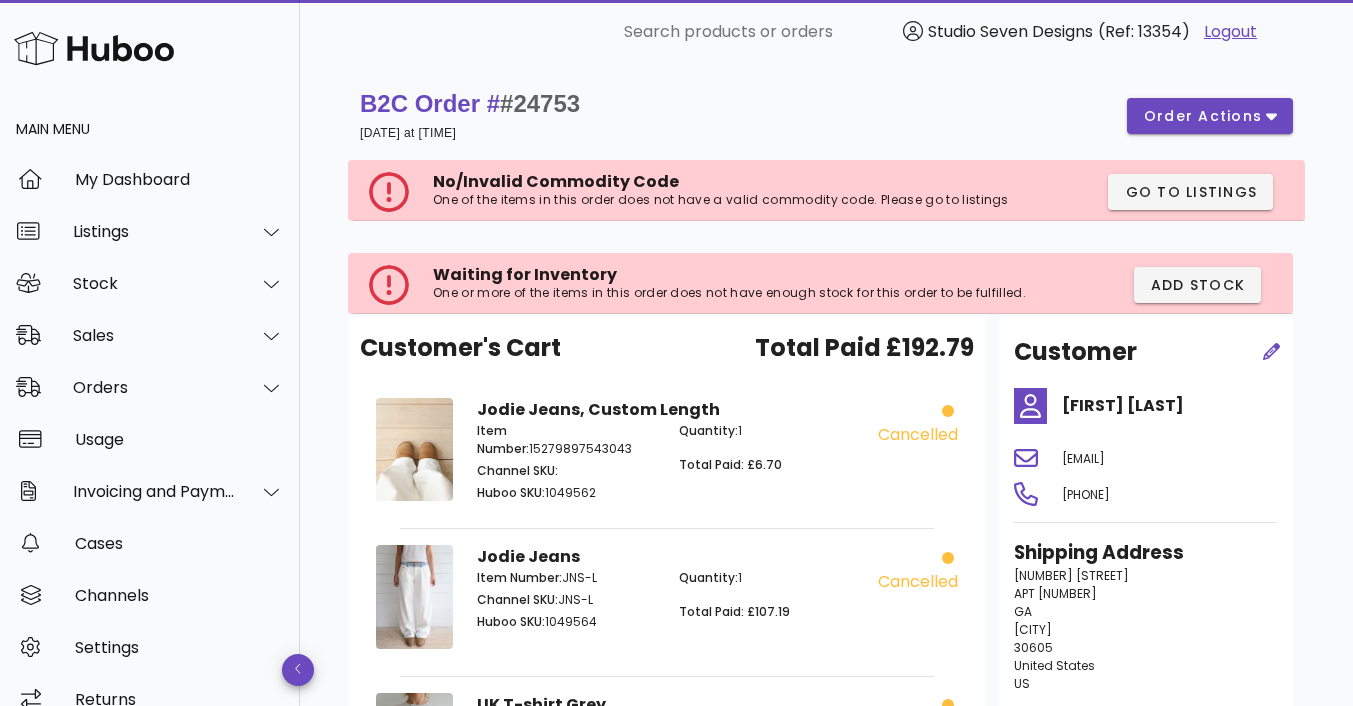 drag, startPoint x: 1062, startPoint y: 462, endPoint x: 1191, endPoint y: 458, distance: 129.062 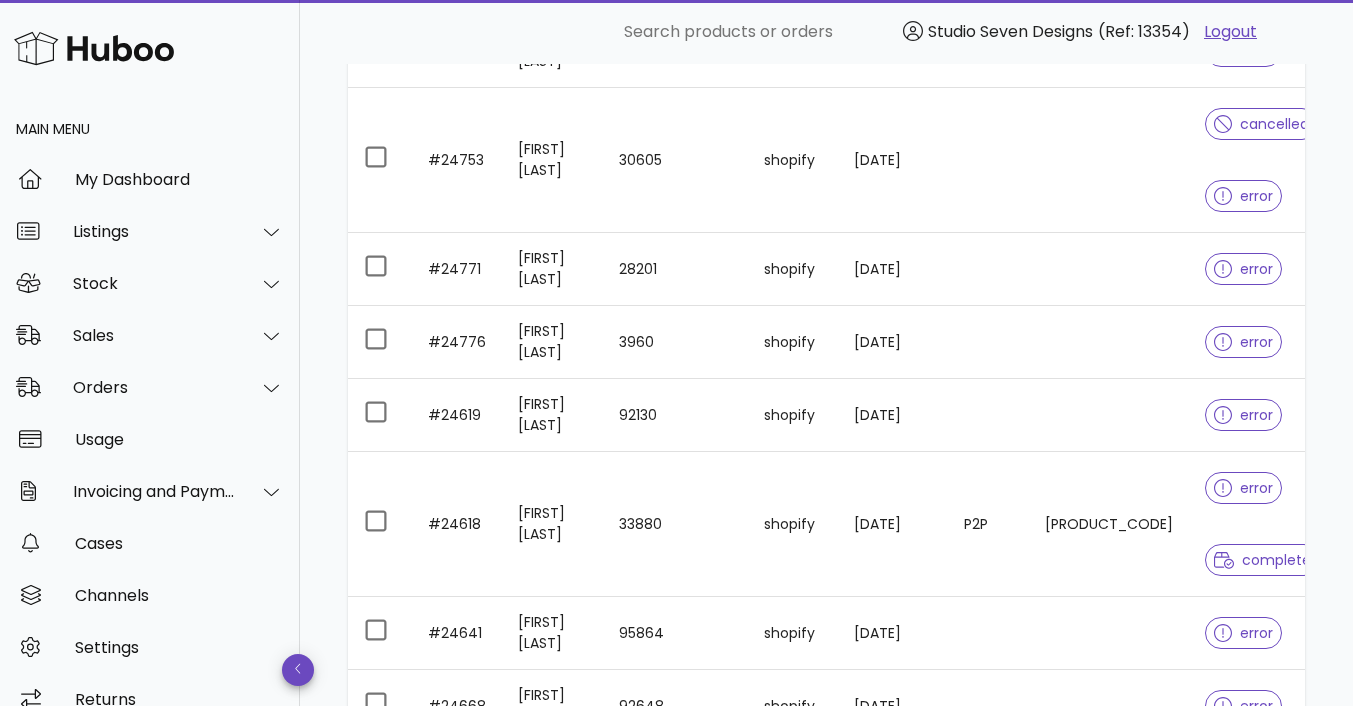 scroll, scrollTop: 416, scrollLeft: 0, axis: vertical 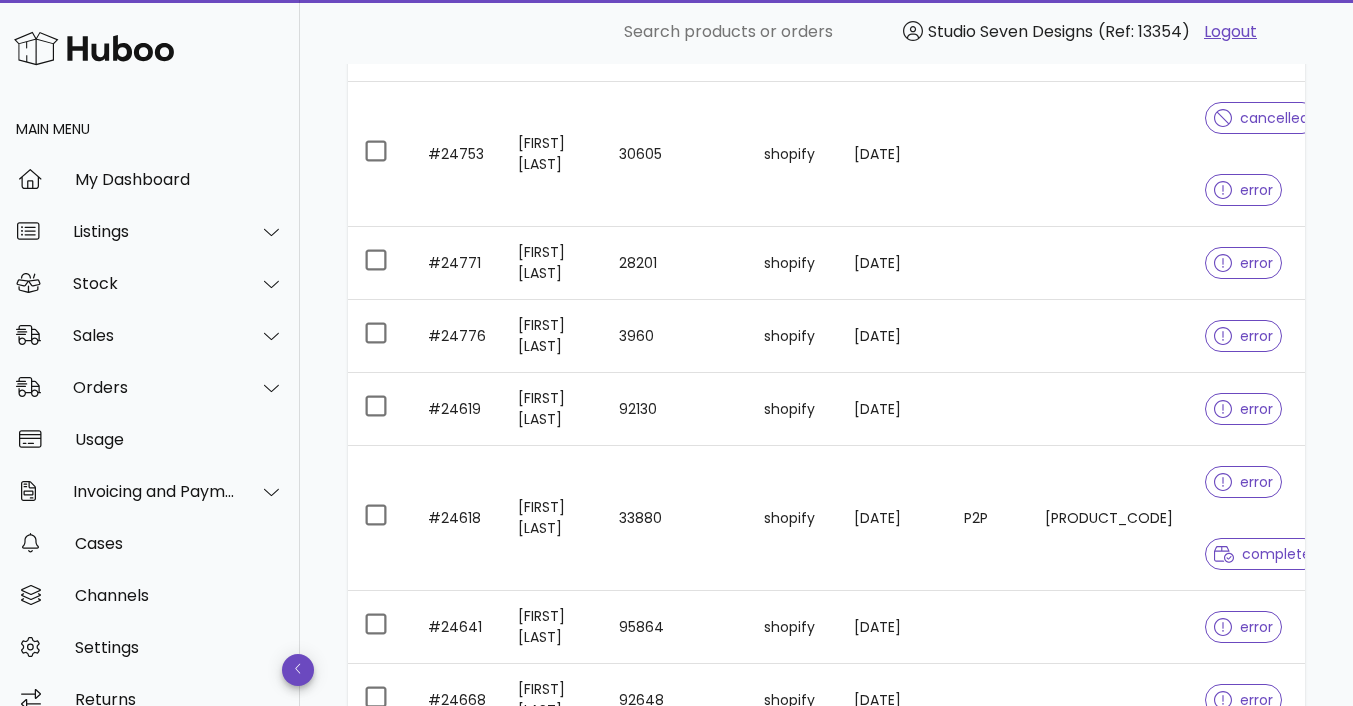click at bounding box center [1109, 263] 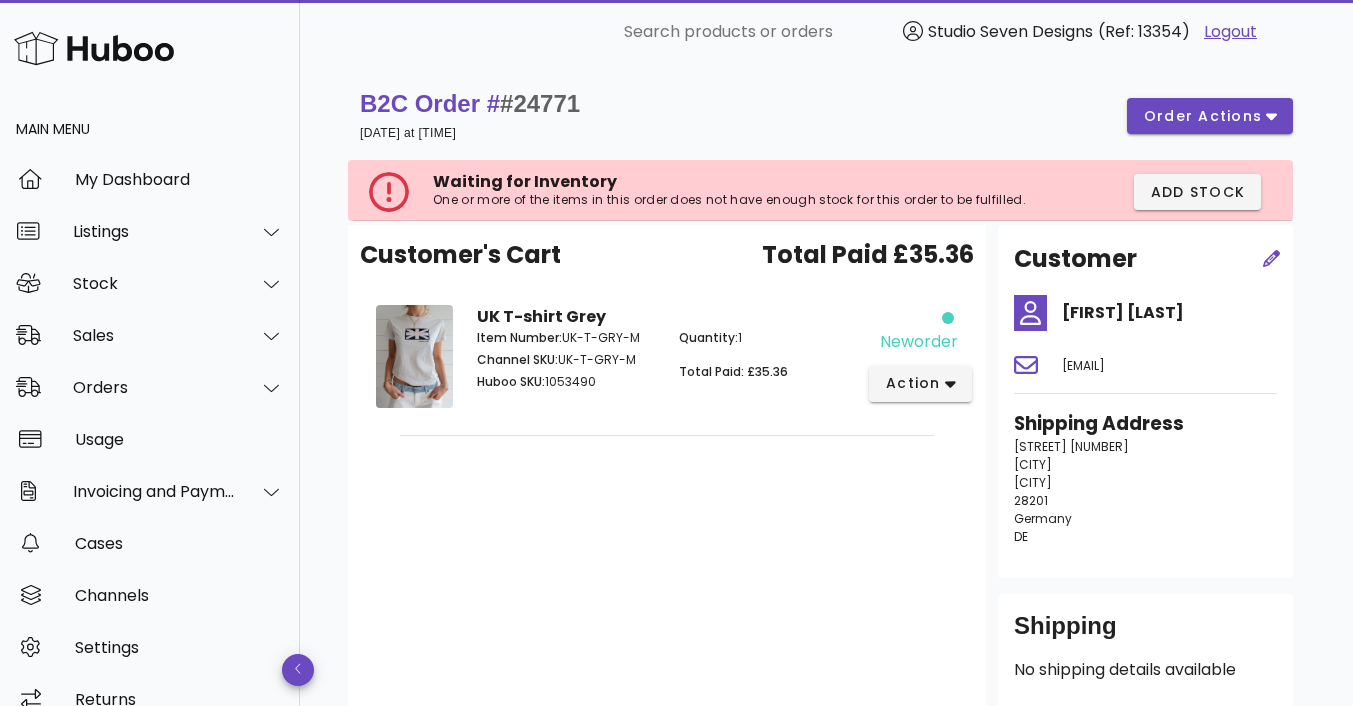 drag, startPoint x: 1064, startPoint y: 393, endPoint x: 1191, endPoint y: 390, distance: 127.03543 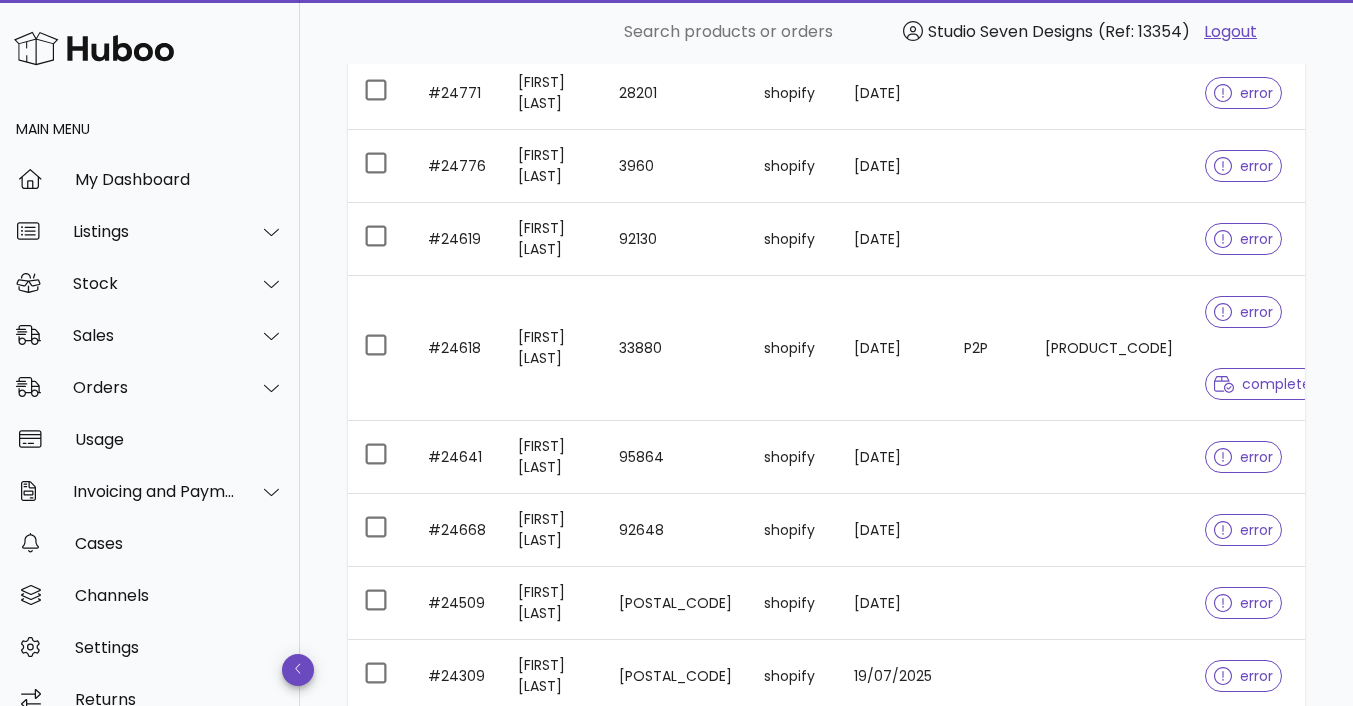 scroll, scrollTop: 590, scrollLeft: 0, axis: vertical 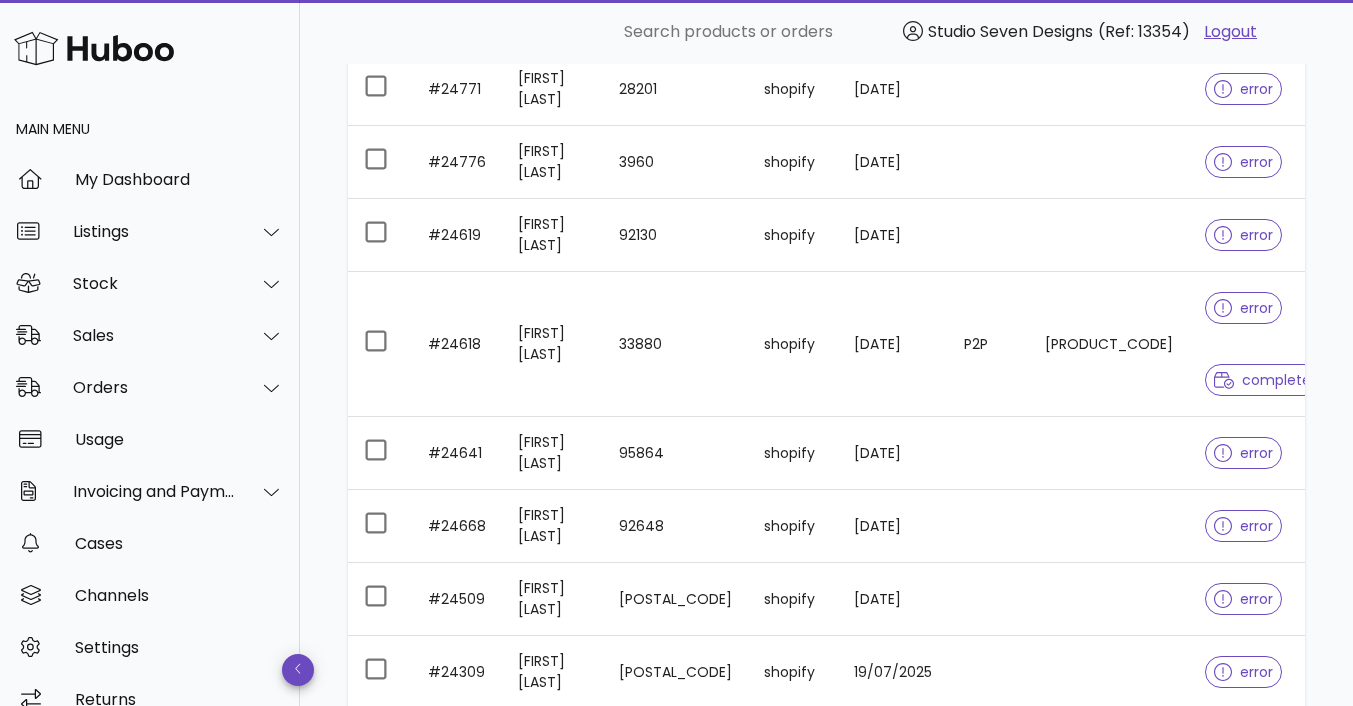 click at bounding box center [1109, 162] 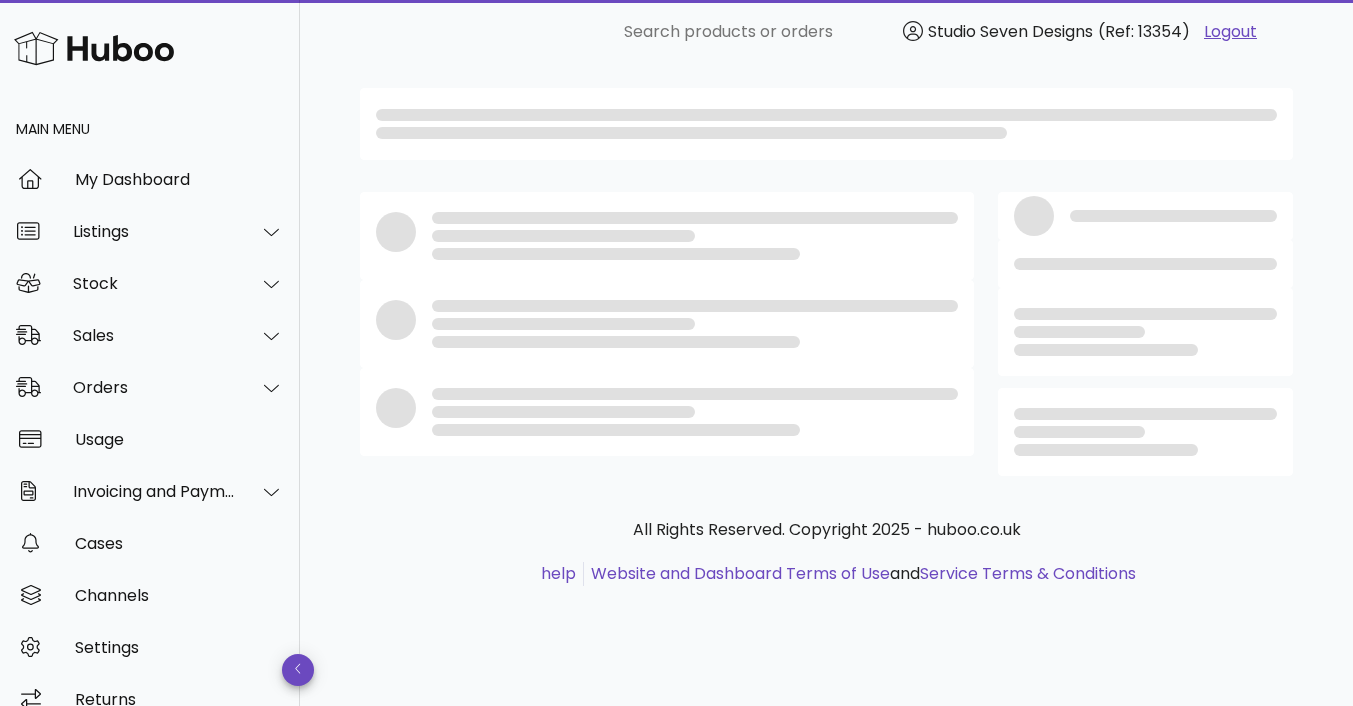 scroll, scrollTop: 0, scrollLeft: 0, axis: both 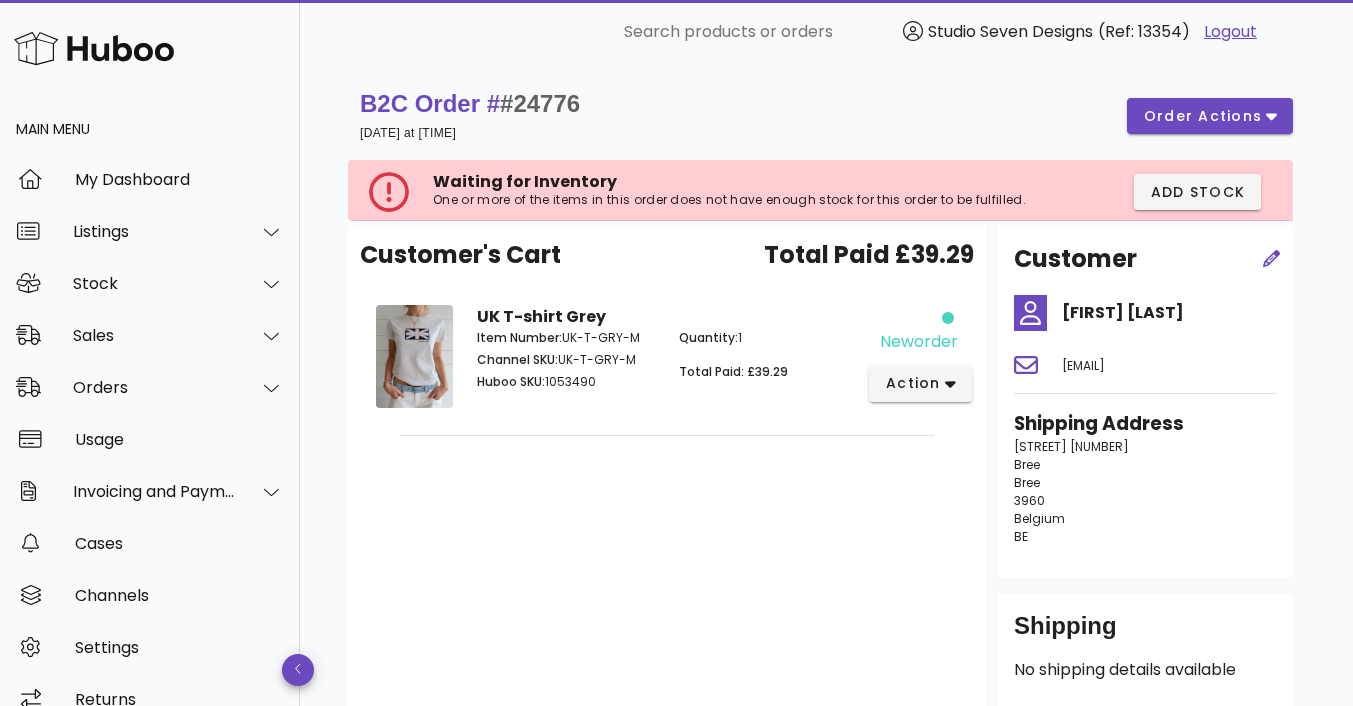 drag, startPoint x: 1064, startPoint y: 365, endPoint x: 1226, endPoint y: 374, distance: 162.2498 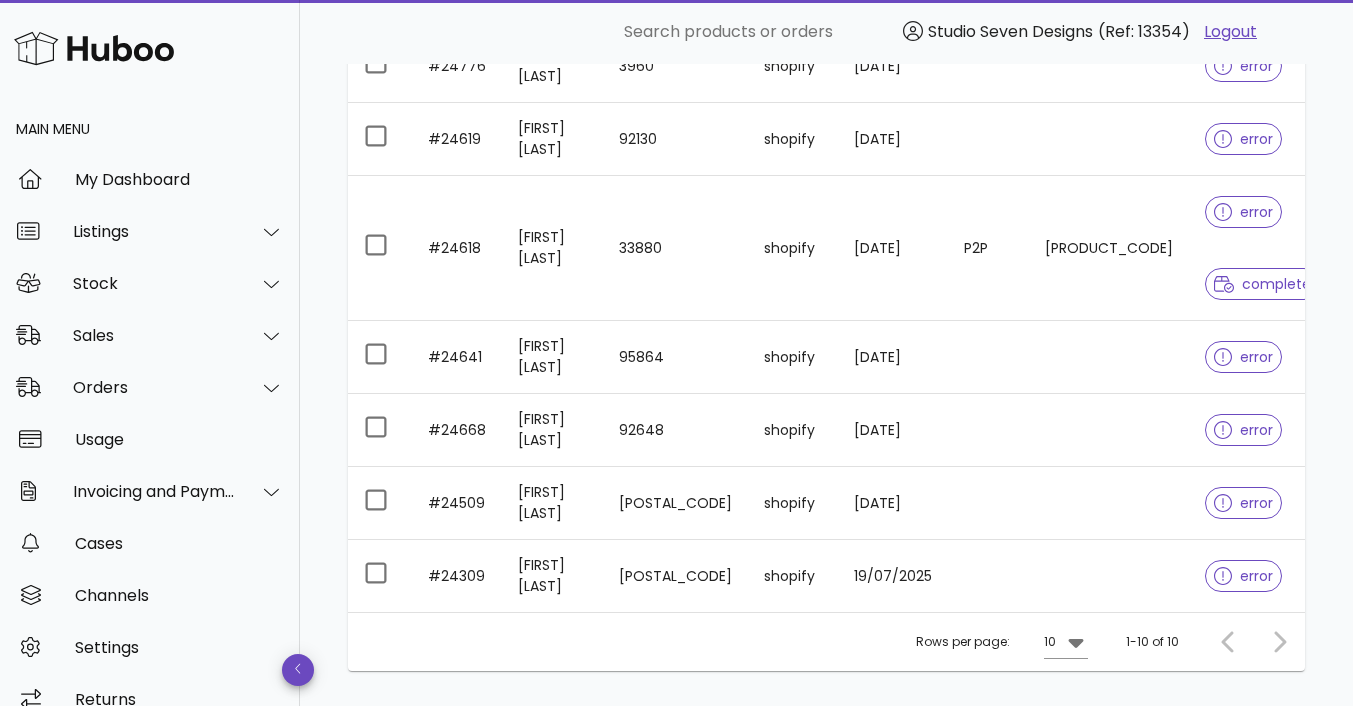 scroll, scrollTop: 697, scrollLeft: 0, axis: vertical 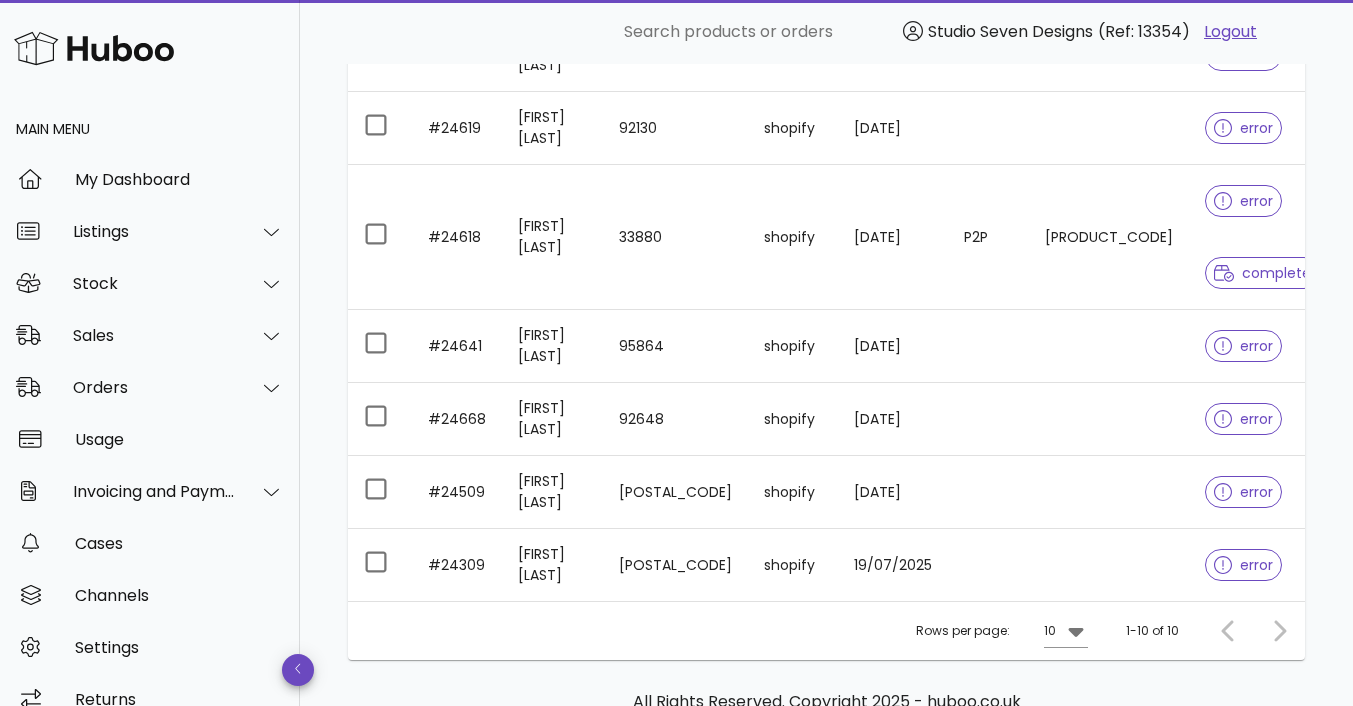 click at bounding box center [1109, 128] 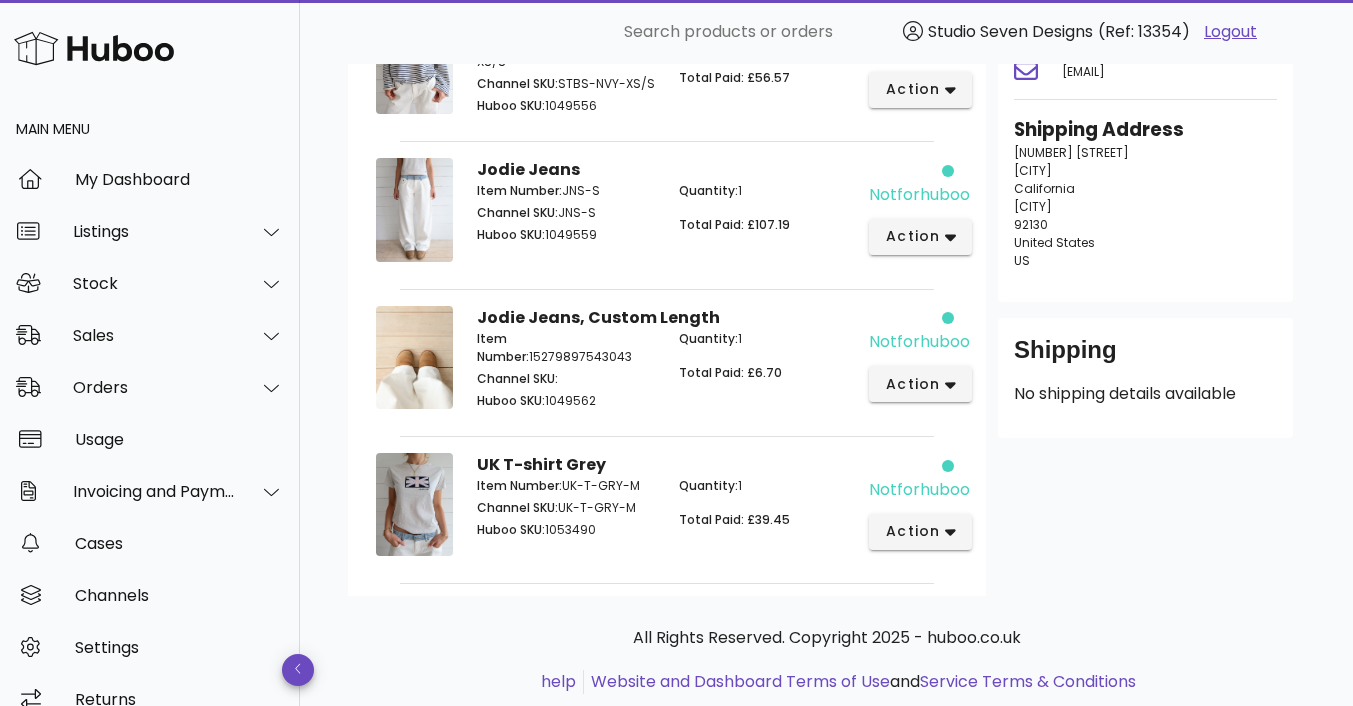 scroll, scrollTop: 295, scrollLeft: 0, axis: vertical 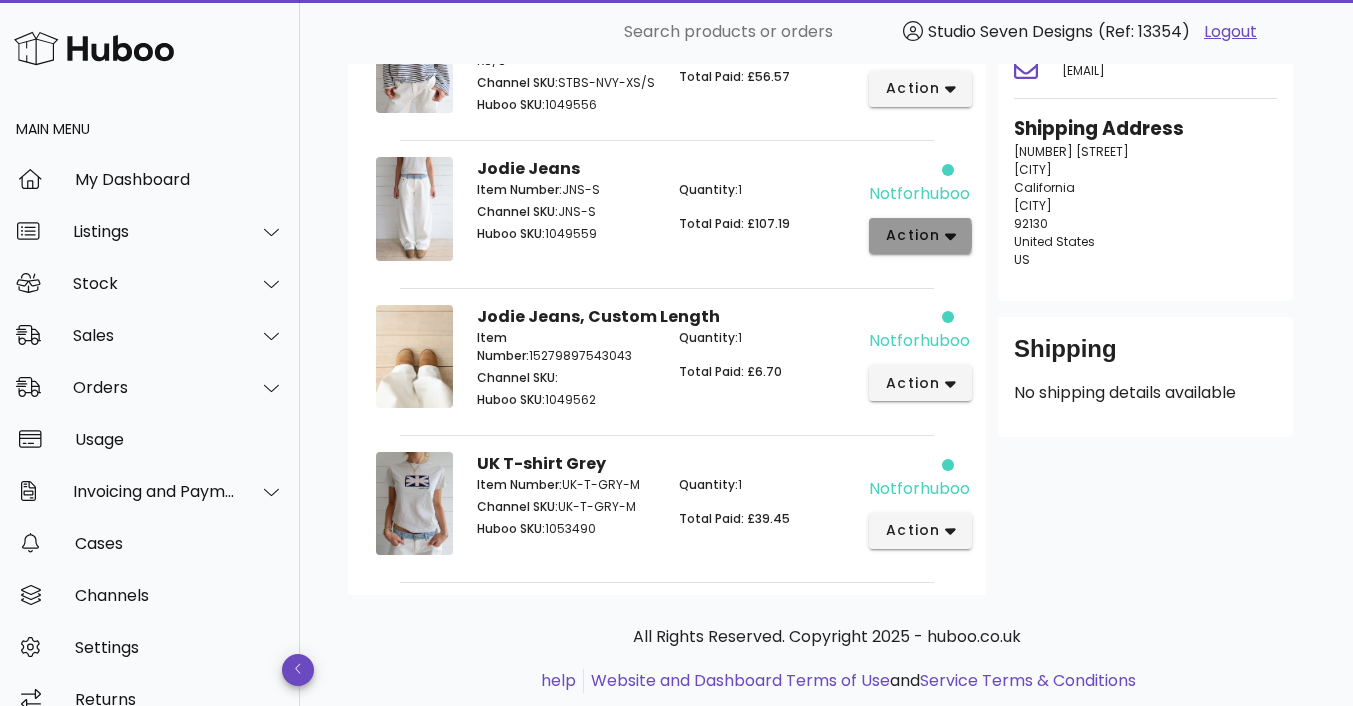 click 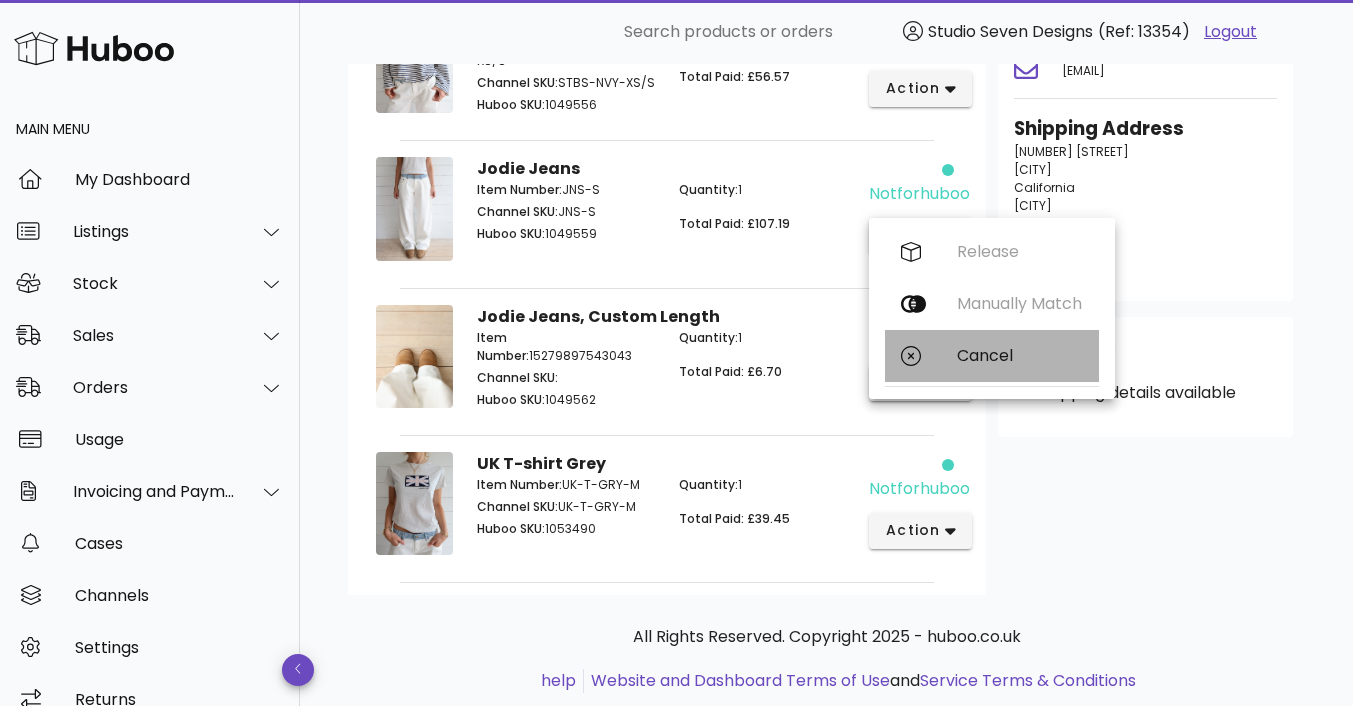 click on "Cancel" at bounding box center [1020, 355] 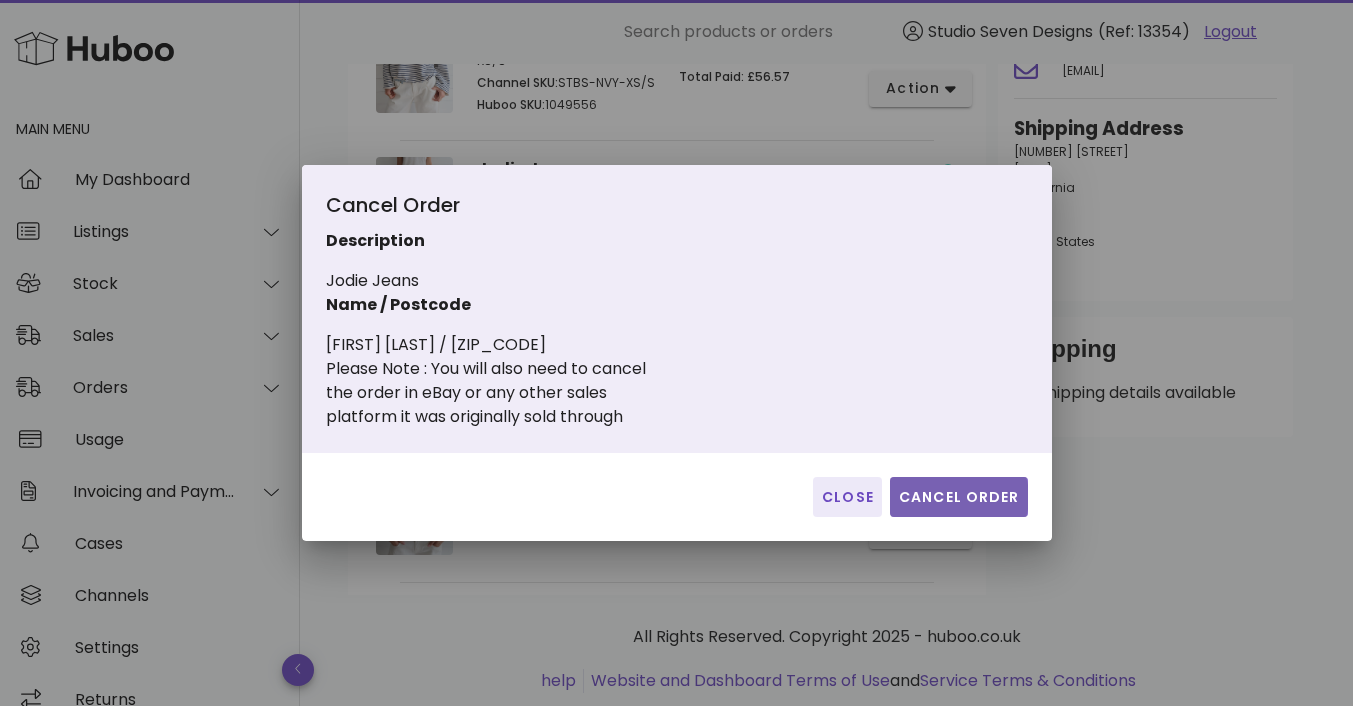 click on "Cancel Order" at bounding box center (959, 497) 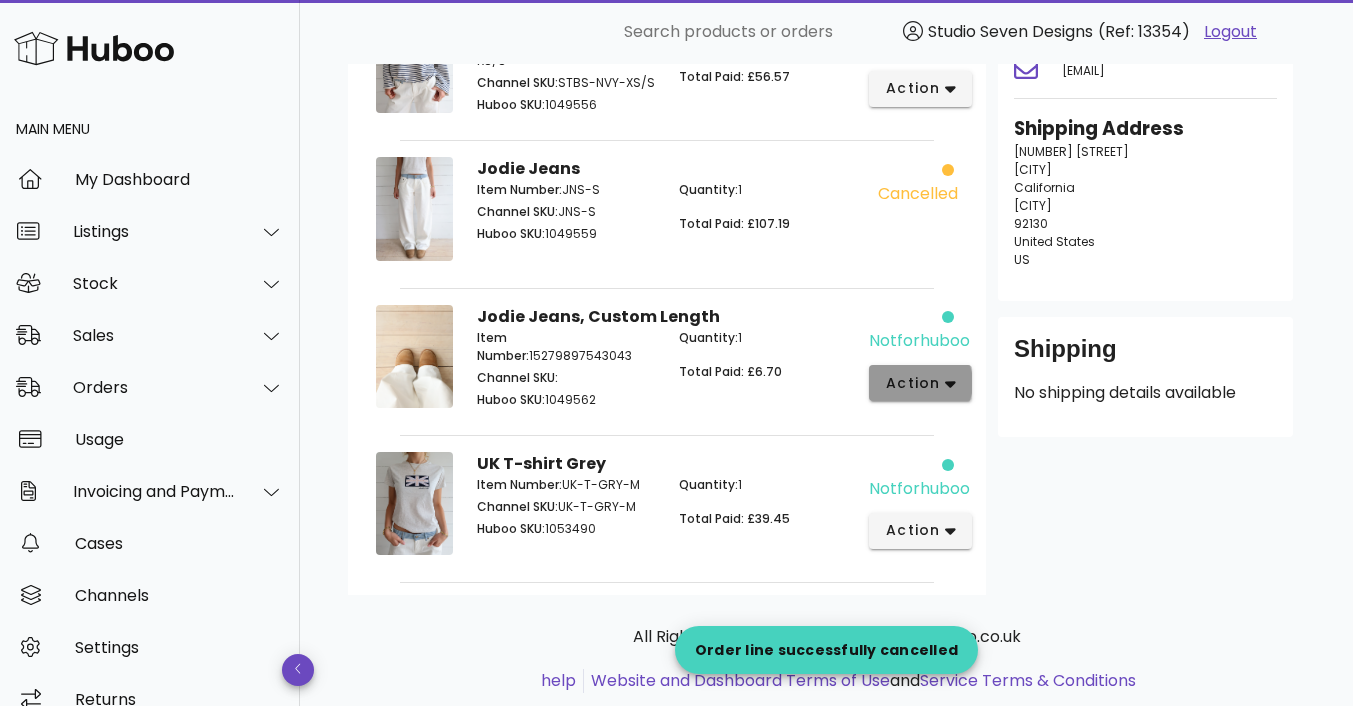 click 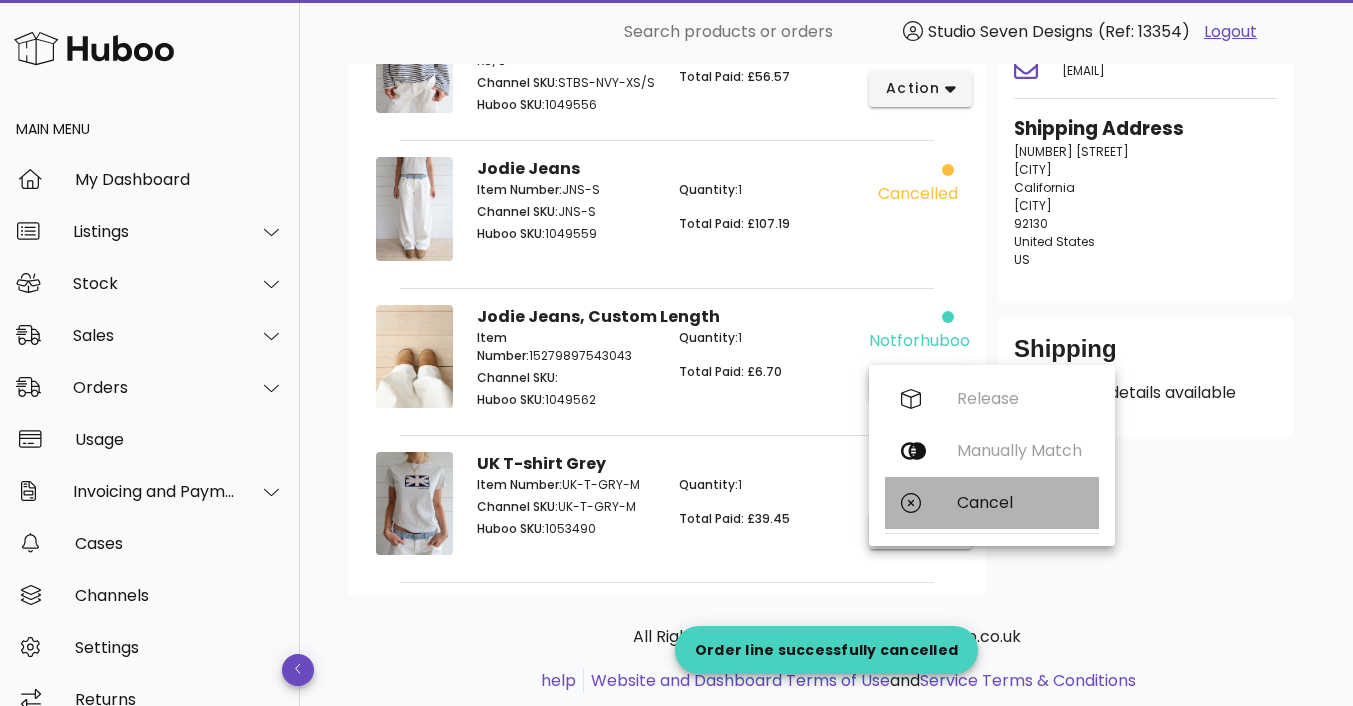 click on "Cancel" at bounding box center [1020, 502] 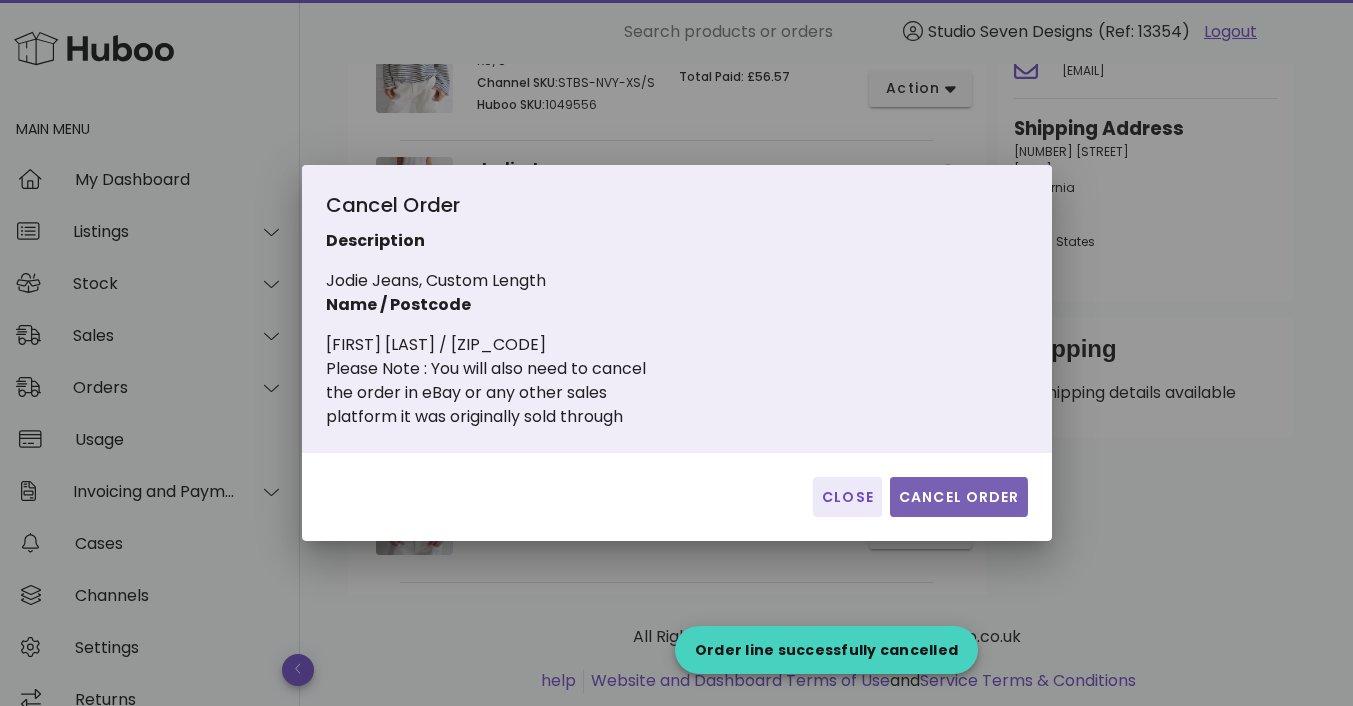 click on "Cancel Order" at bounding box center [959, 497] 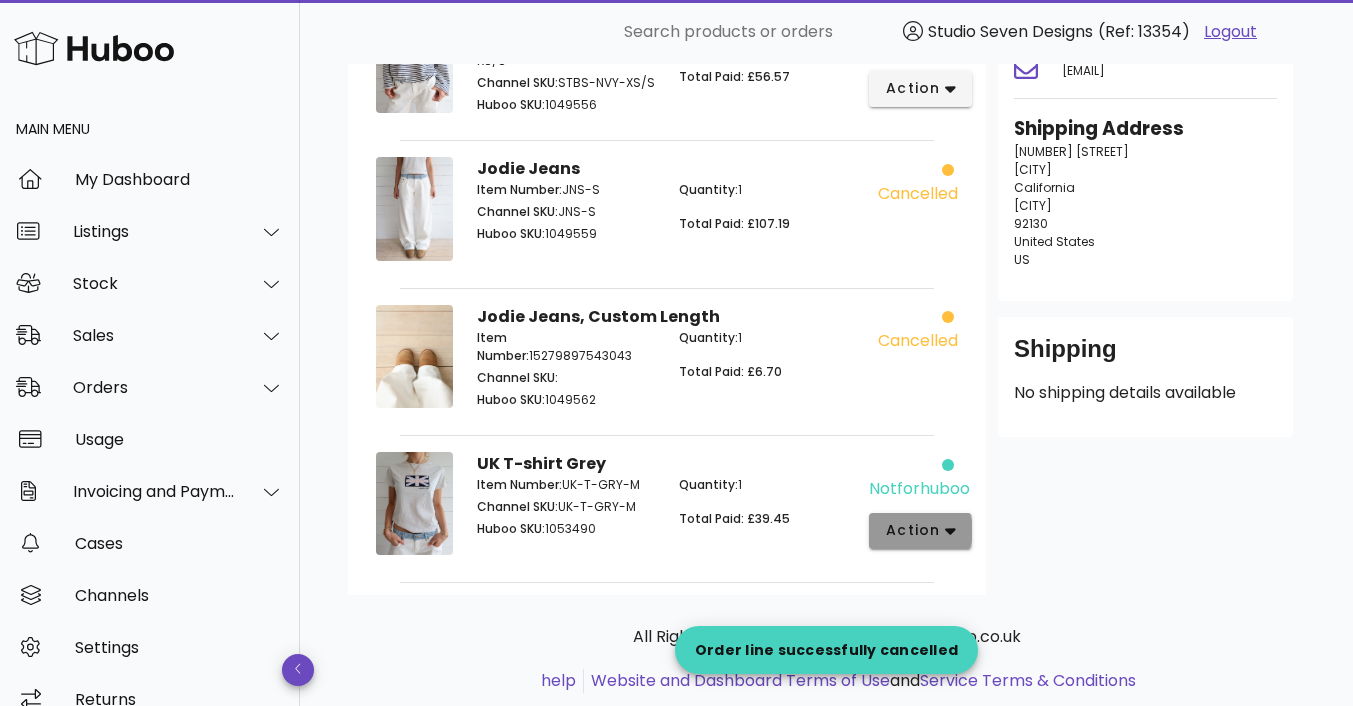 click 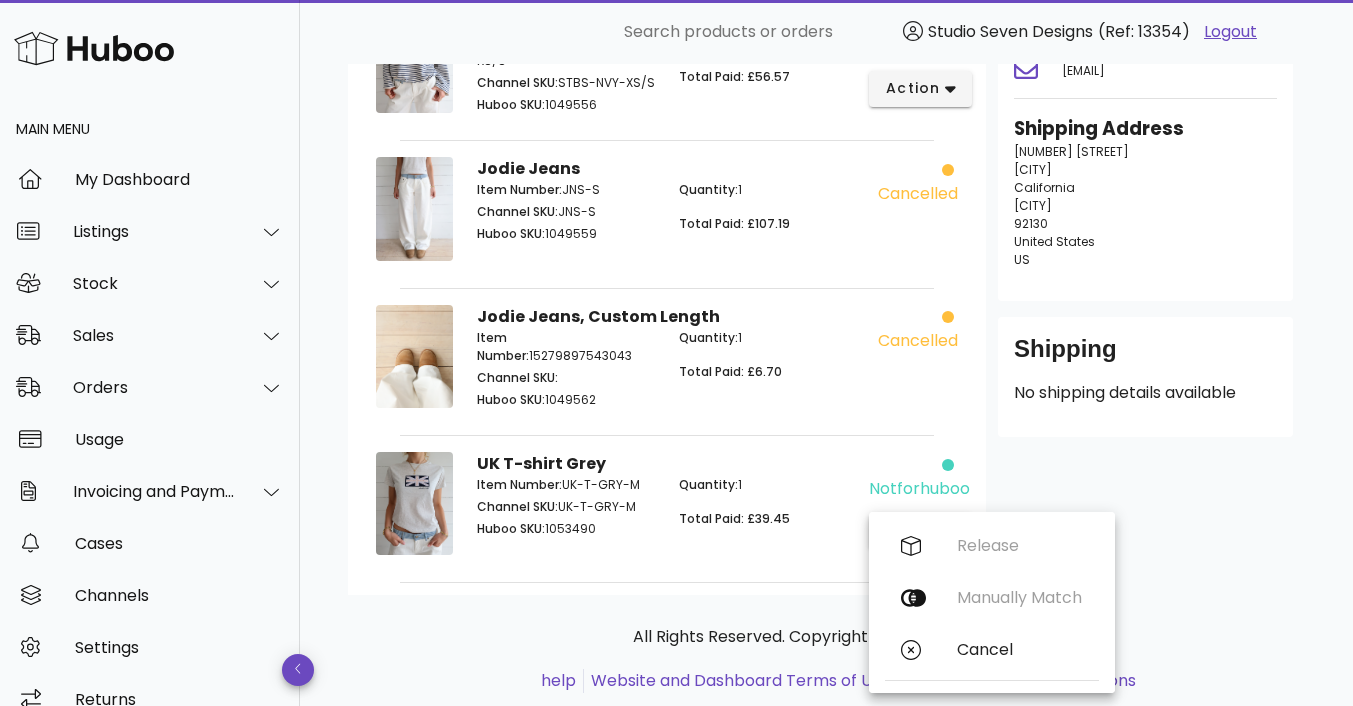 click on "Quantity:  1 Total Paid: £39.45" at bounding box center (768, 510) 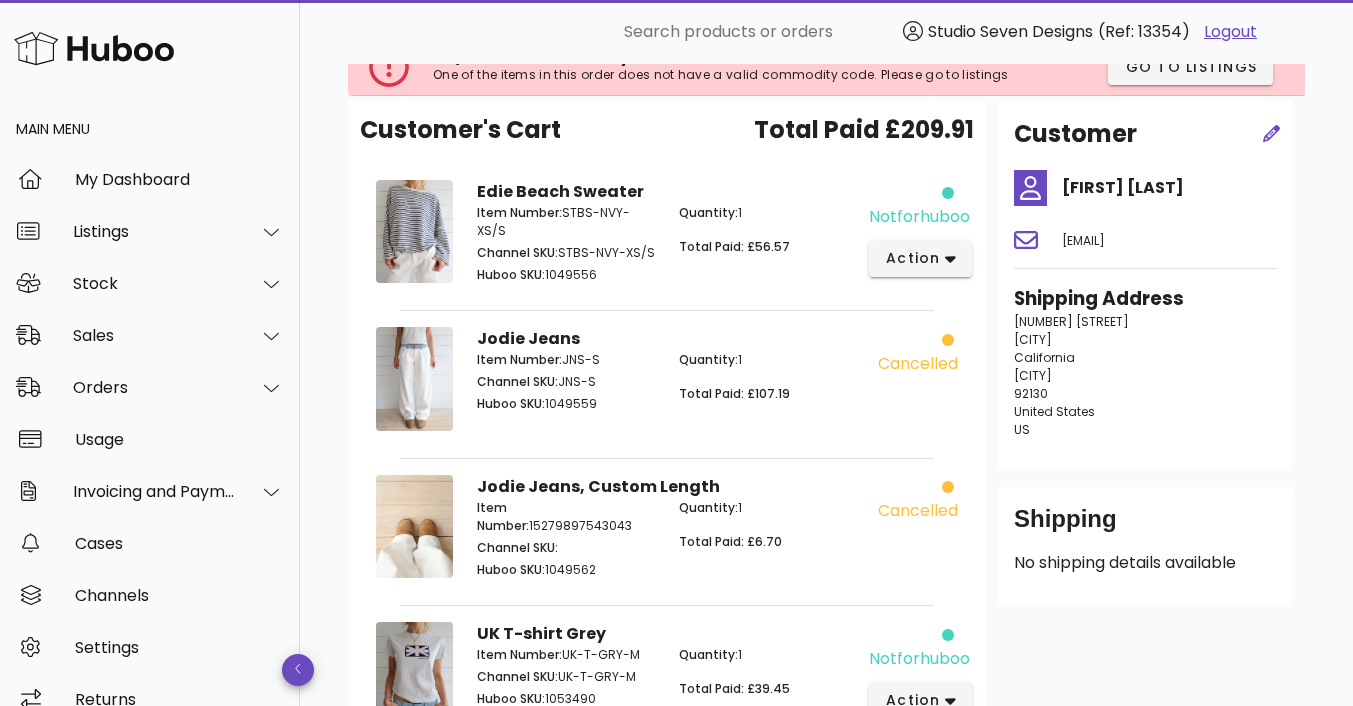 scroll, scrollTop: 0, scrollLeft: 0, axis: both 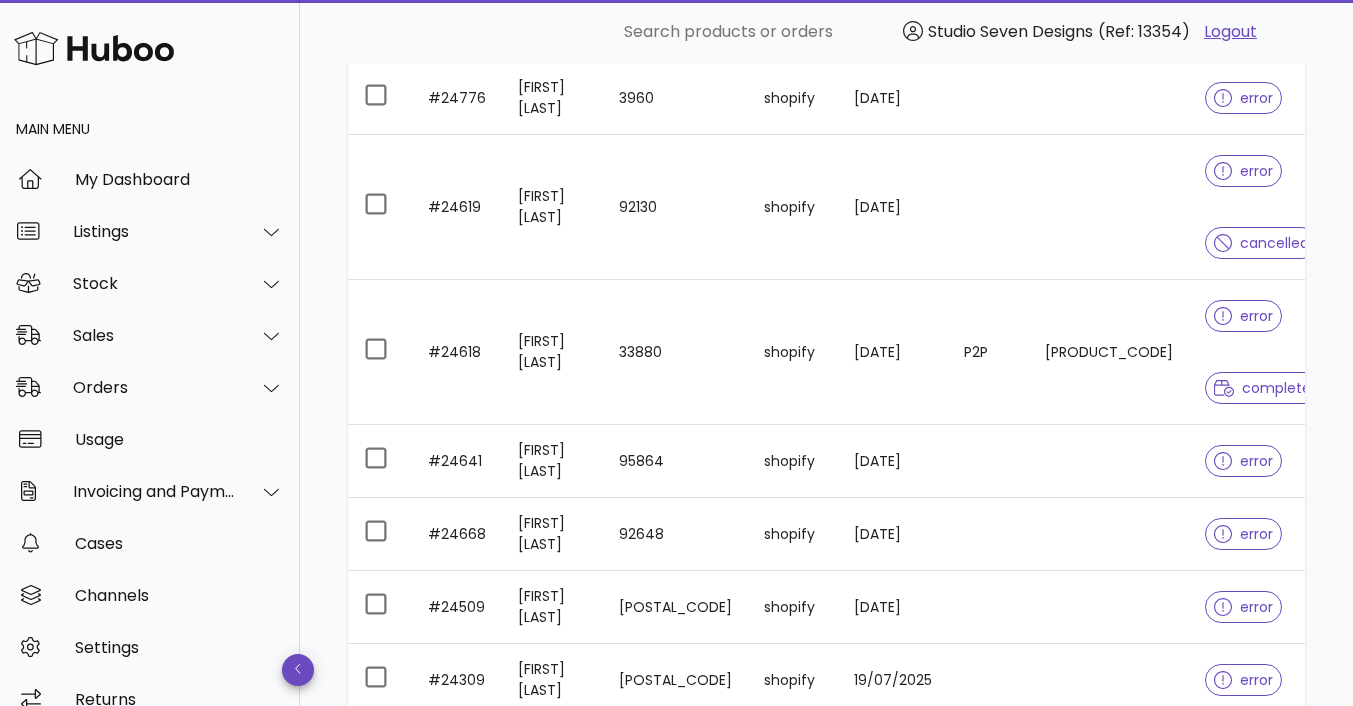 click at bounding box center (1109, 207) 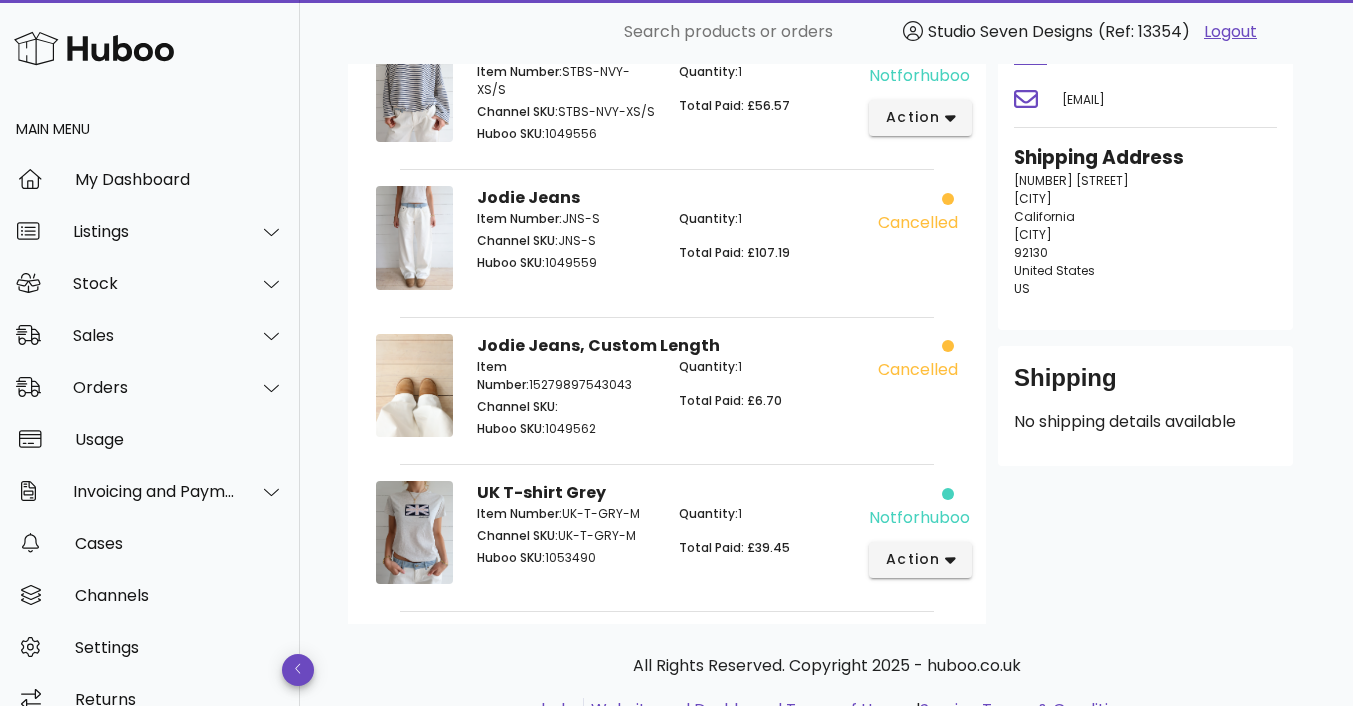 scroll, scrollTop: 267, scrollLeft: 0, axis: vertical 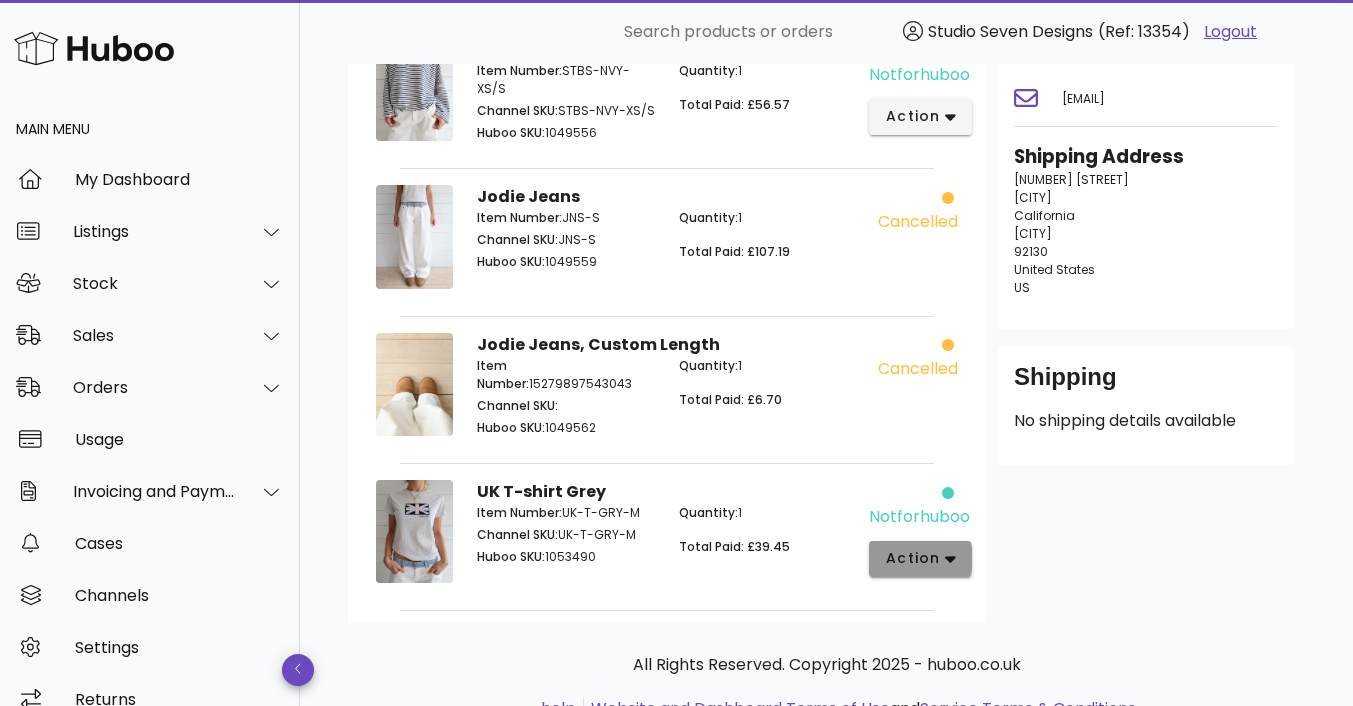 click on "action" at bounding box center (920, 559) 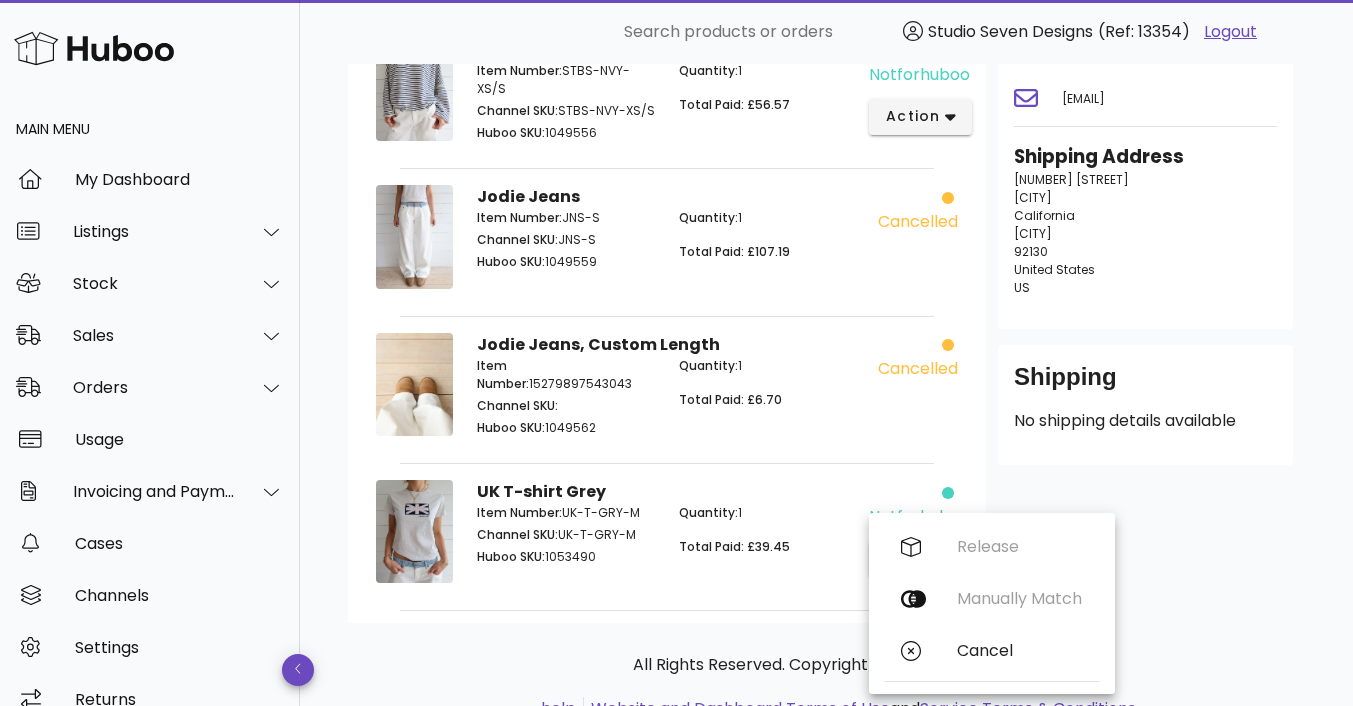 click on "Quantity:  1 Total Paid: £39.45" at bounding box center [768, 538] 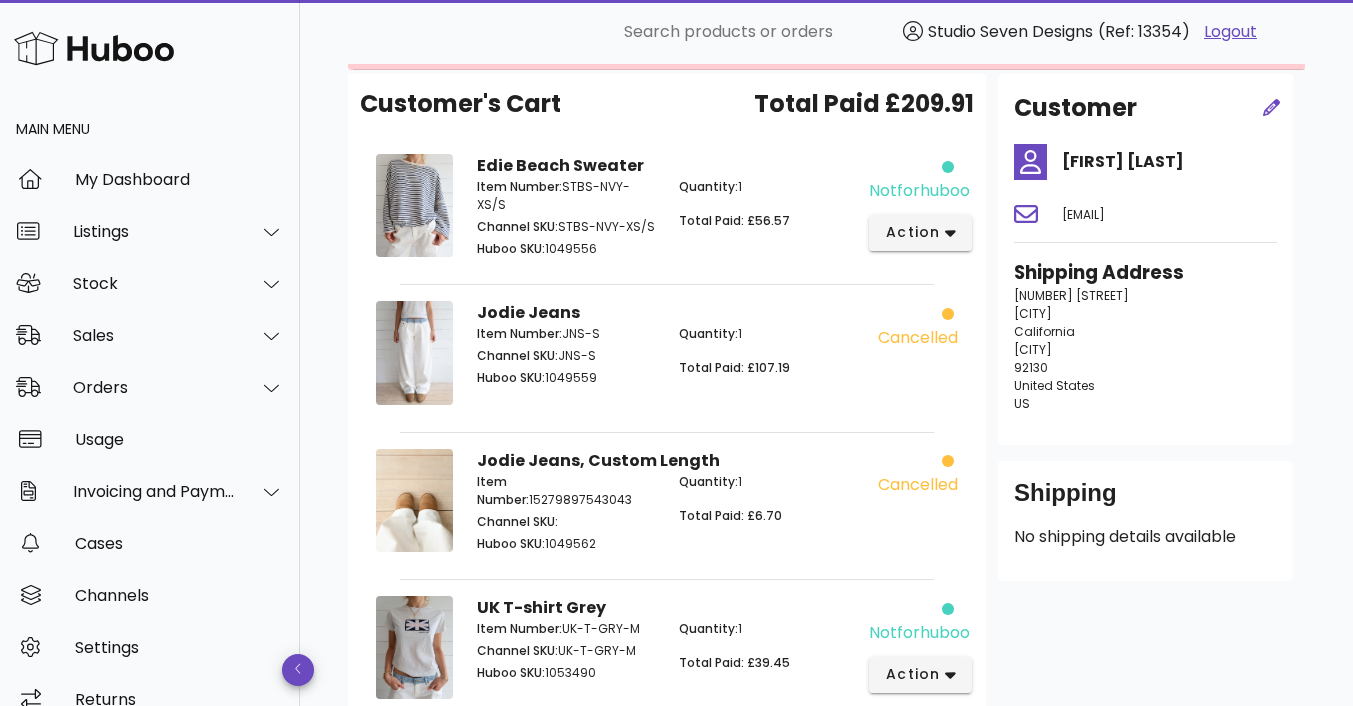 scroll, scrollTop: 0, scrollLeft: 0, axis: both 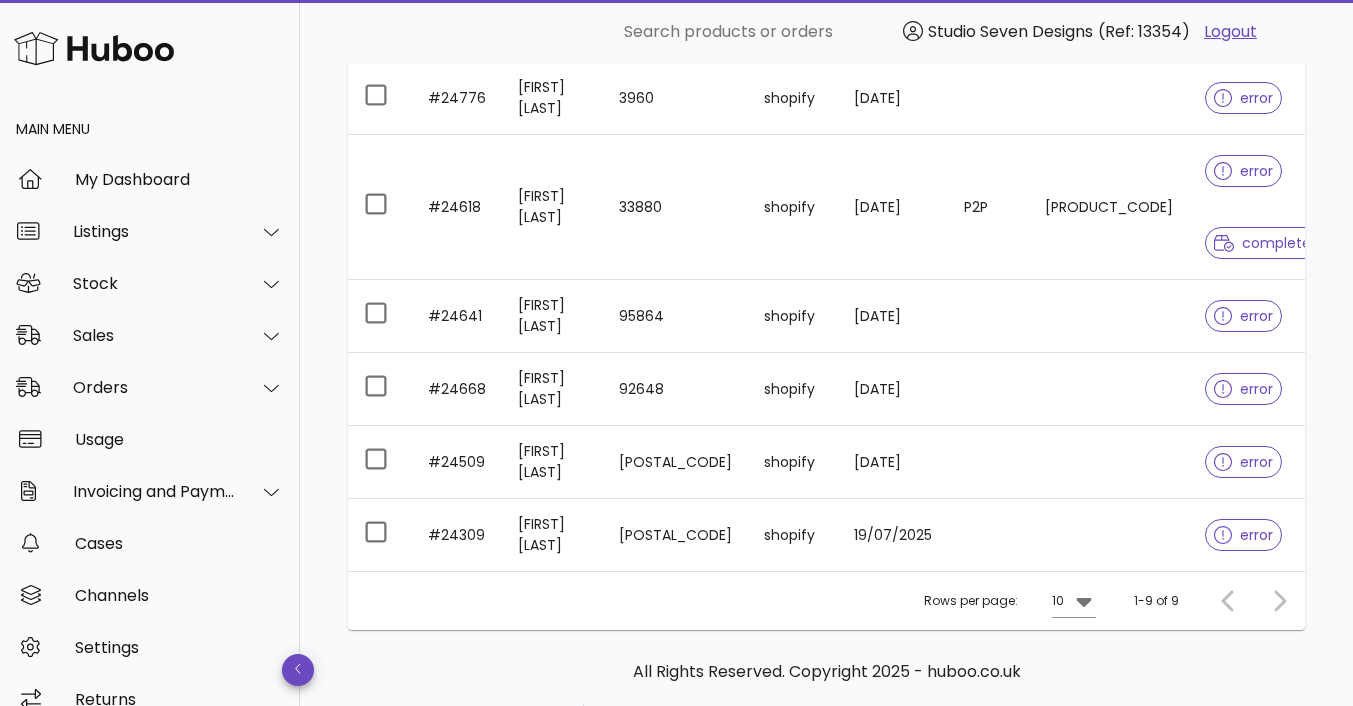 click on "[PRODUCT_CODE]" at bounding box center [1109, 207] 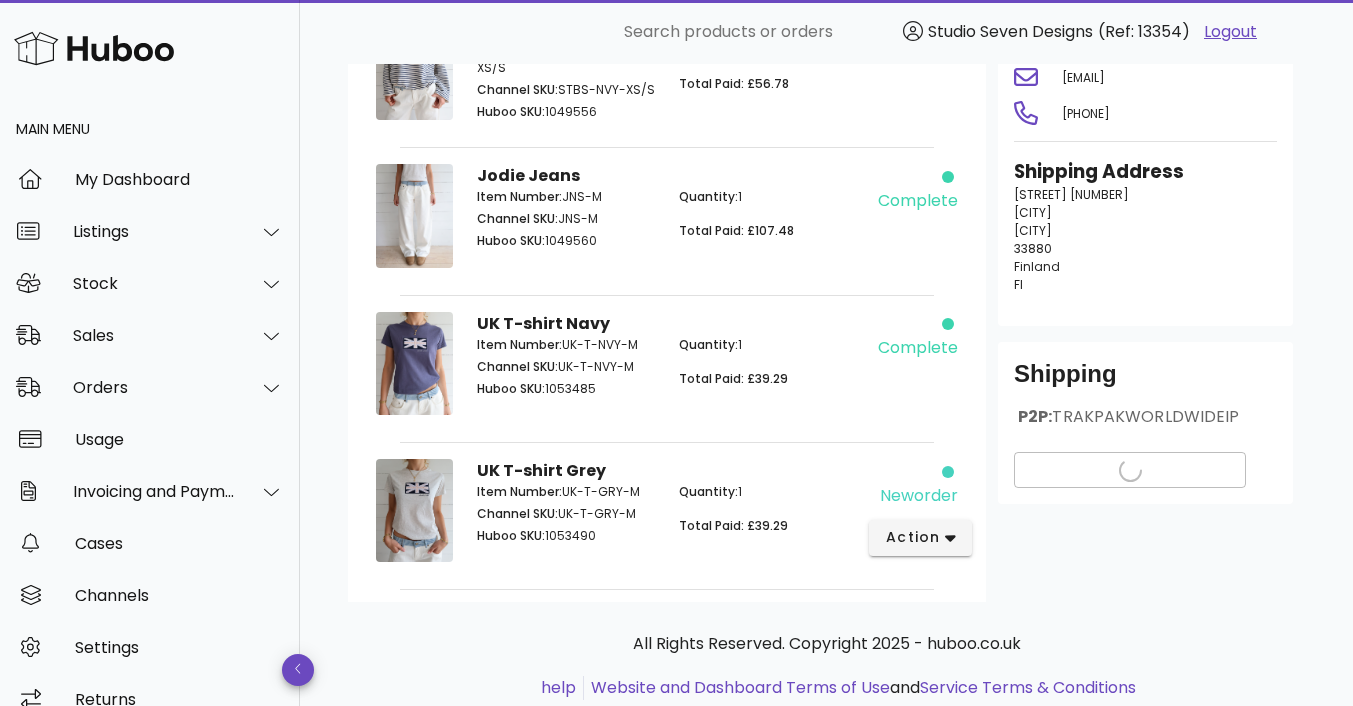 scroll, scrollTop: 297, scrollLeft: 0, axis: vertical 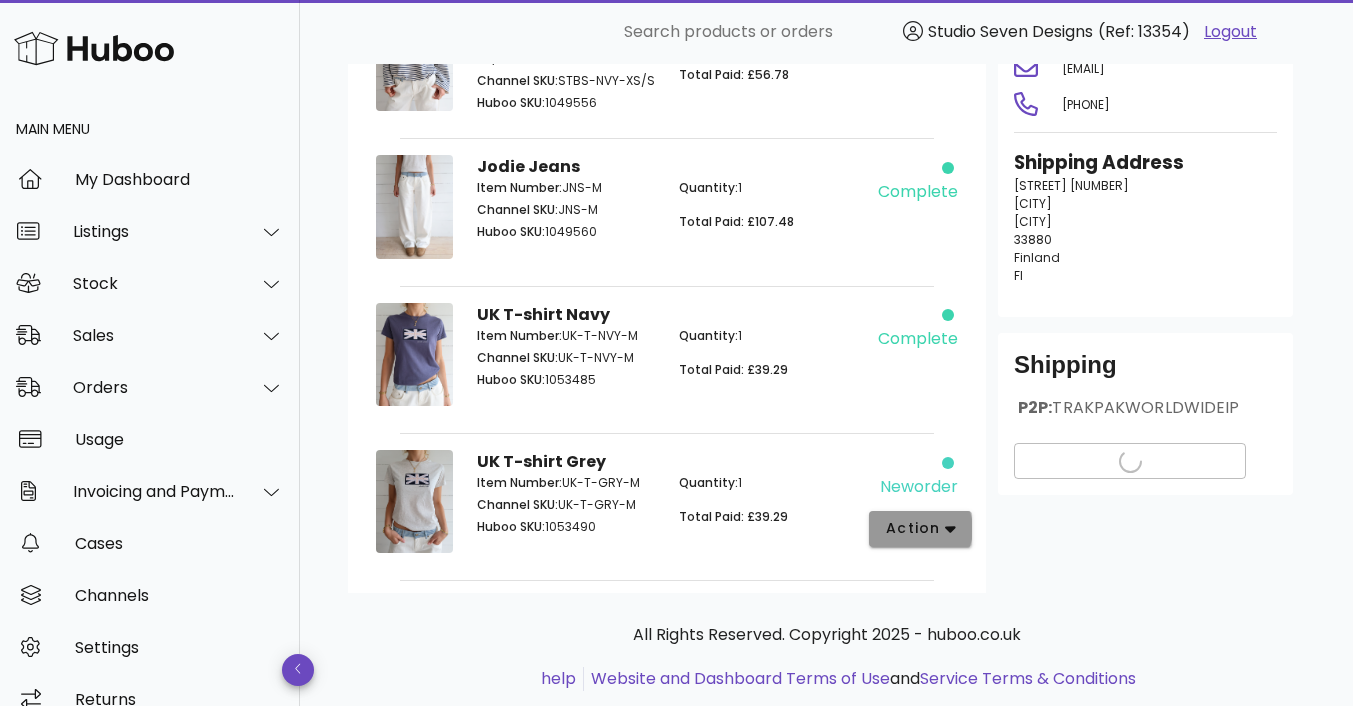 click 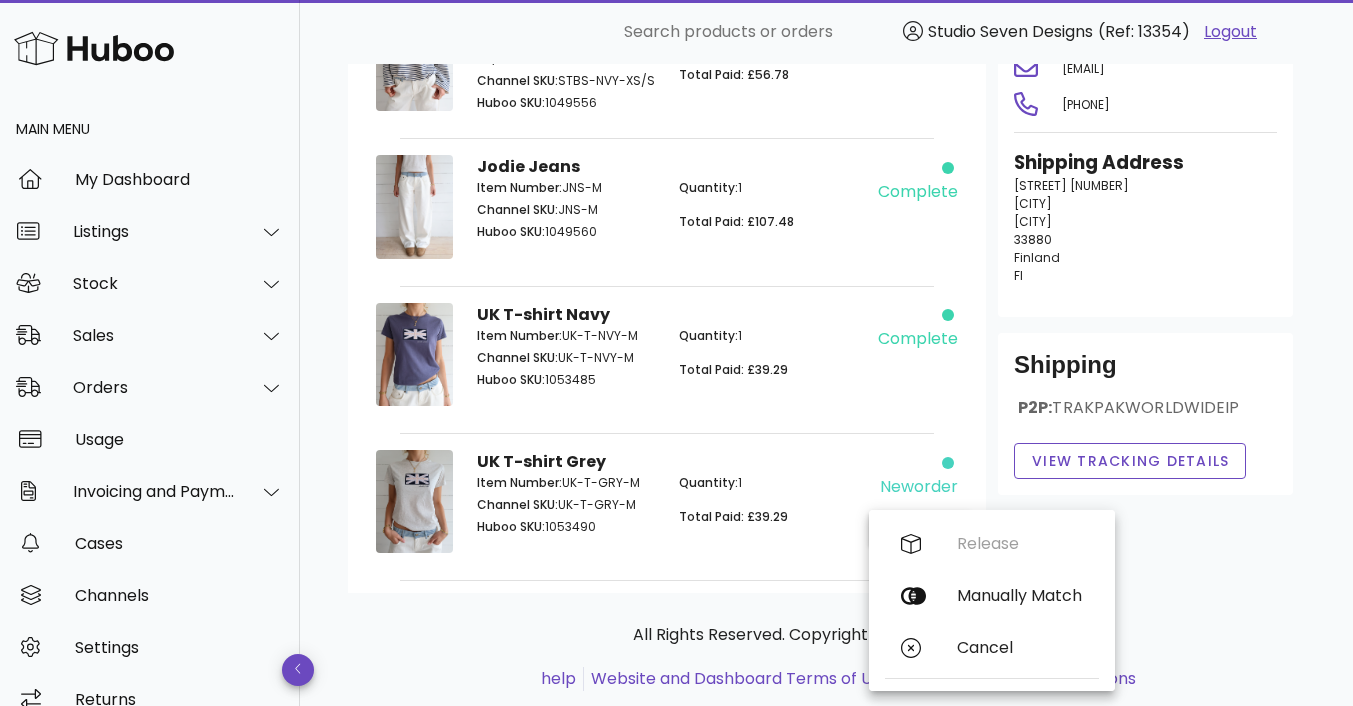 click on "UK T-shirt Grey Item Number:  UK-T-GRY-M  Channel SKU:  UK-T-GRY-M  Huboo SKU:  1053490  Quantity:  1 Total Paid: £39.29" at bounding box center [667, 505] 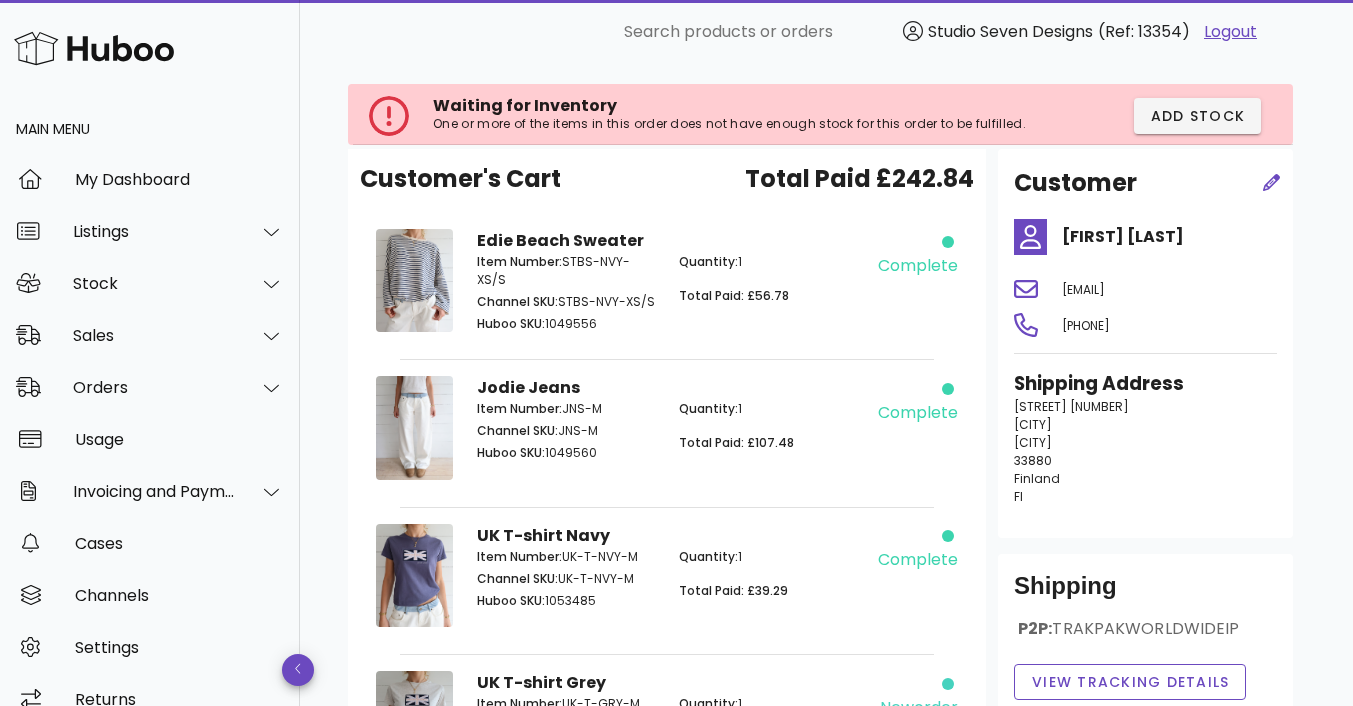 scroll, scrollTop: 0, scrollLeft: 0, axis: both 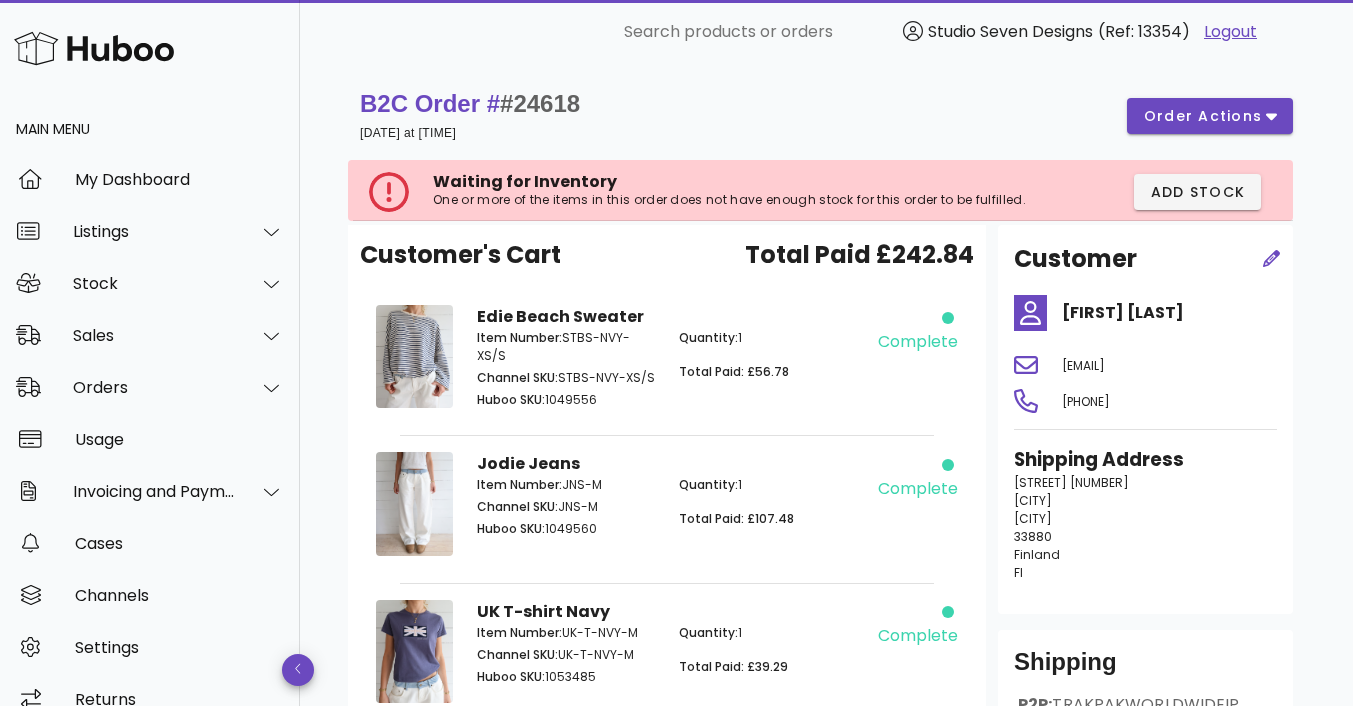 drag, startPoint x: 1062, startPoint y: 366, endPoint x: 1218, endPoint y: 371, distance: 156.08011 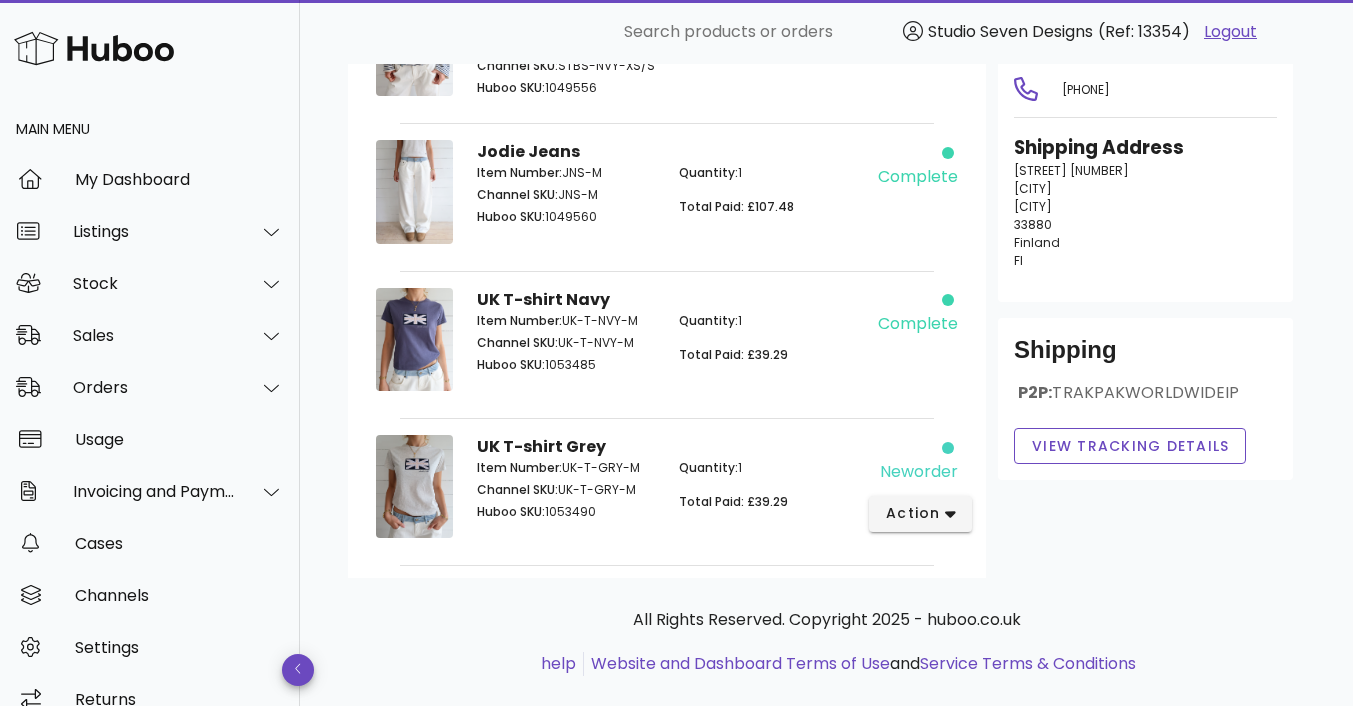 scroll, scrollTop: 0, scrollLeft: 0, axis: both 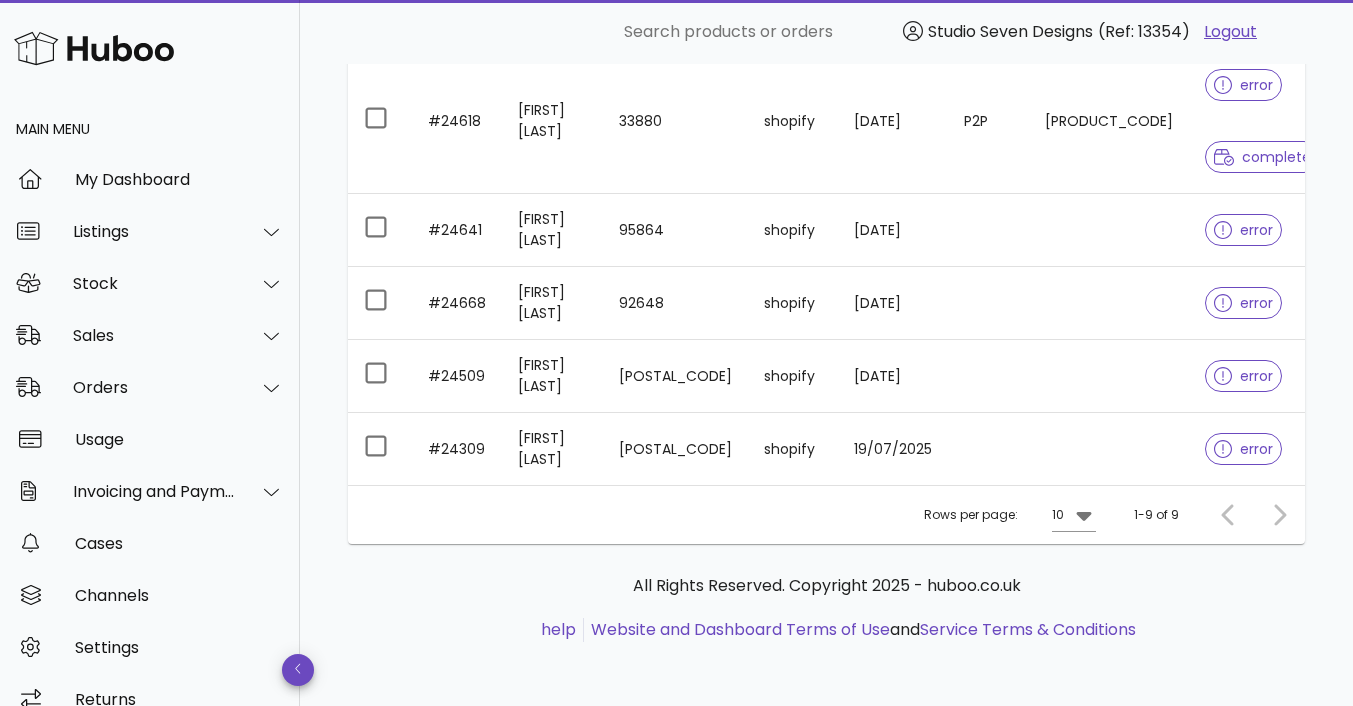 click at bounding box center [1109, 230] 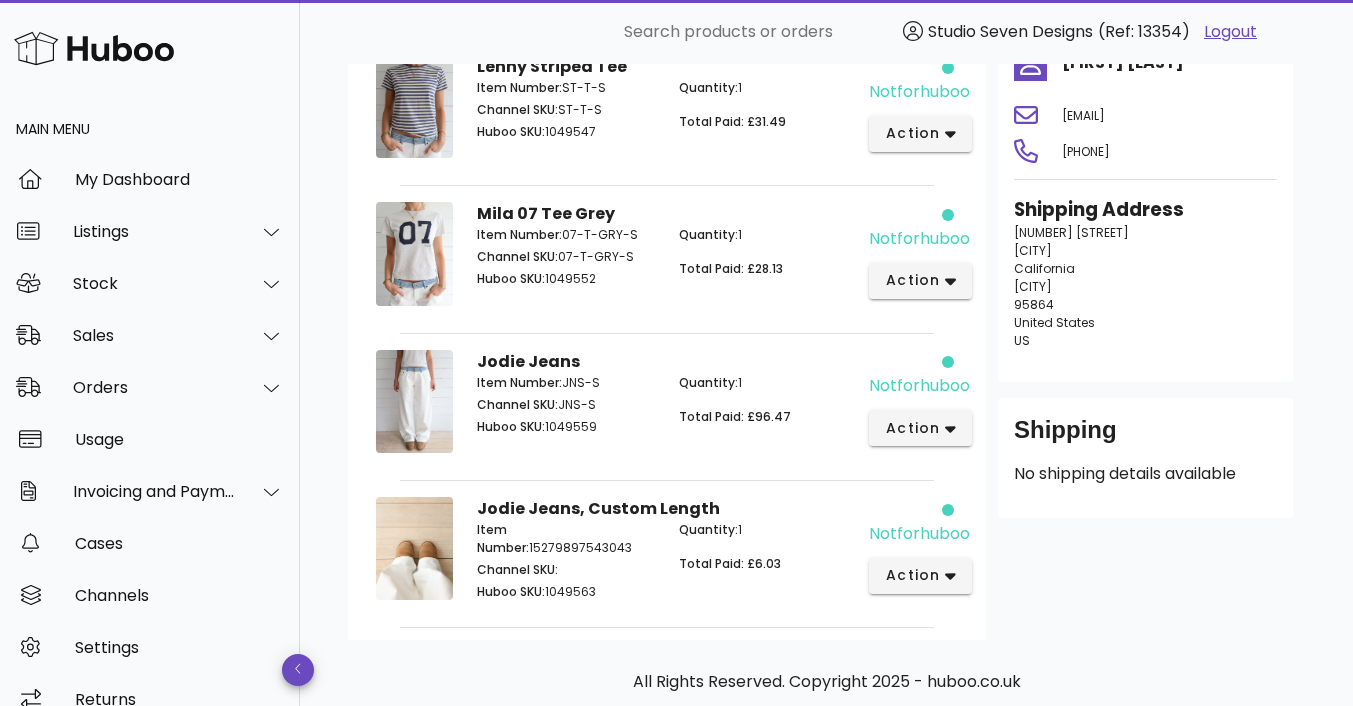 scroll, scrollTop: 251, scrollLeft: 0, axis: vertical 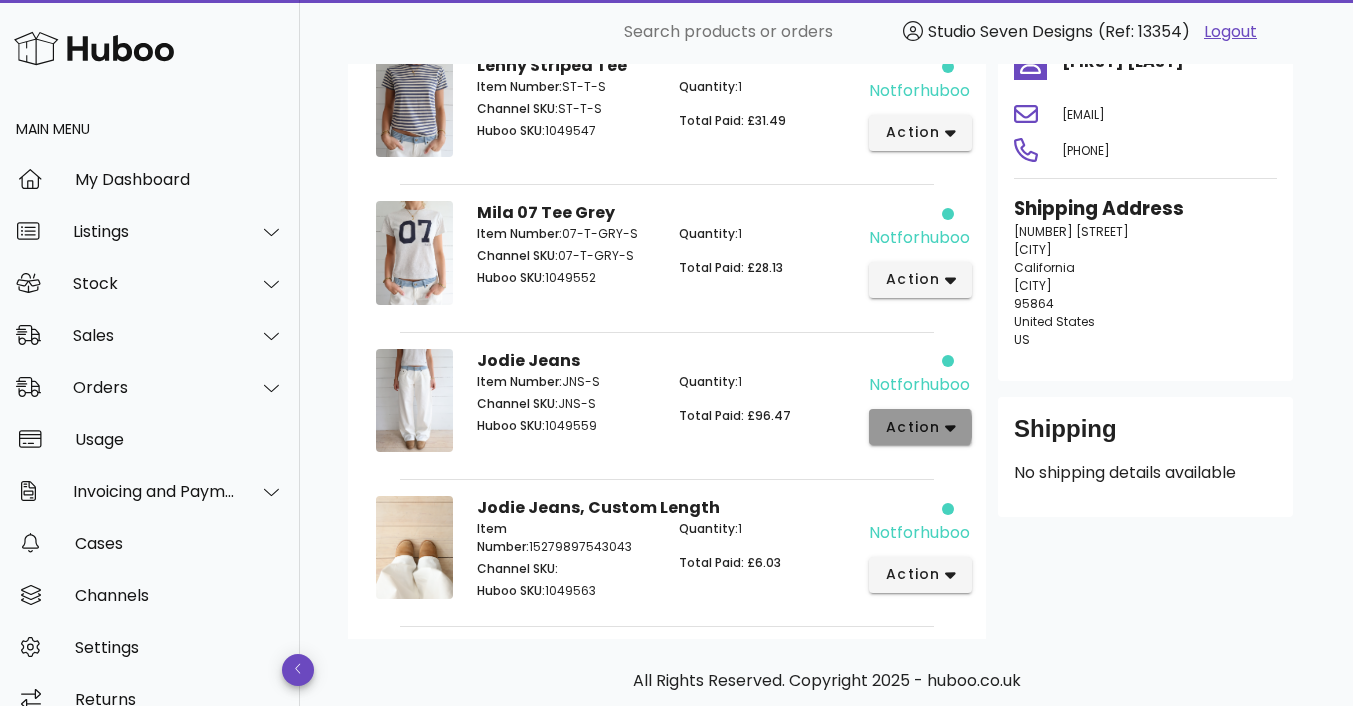 click on "action" at bounding box center [920, 427] 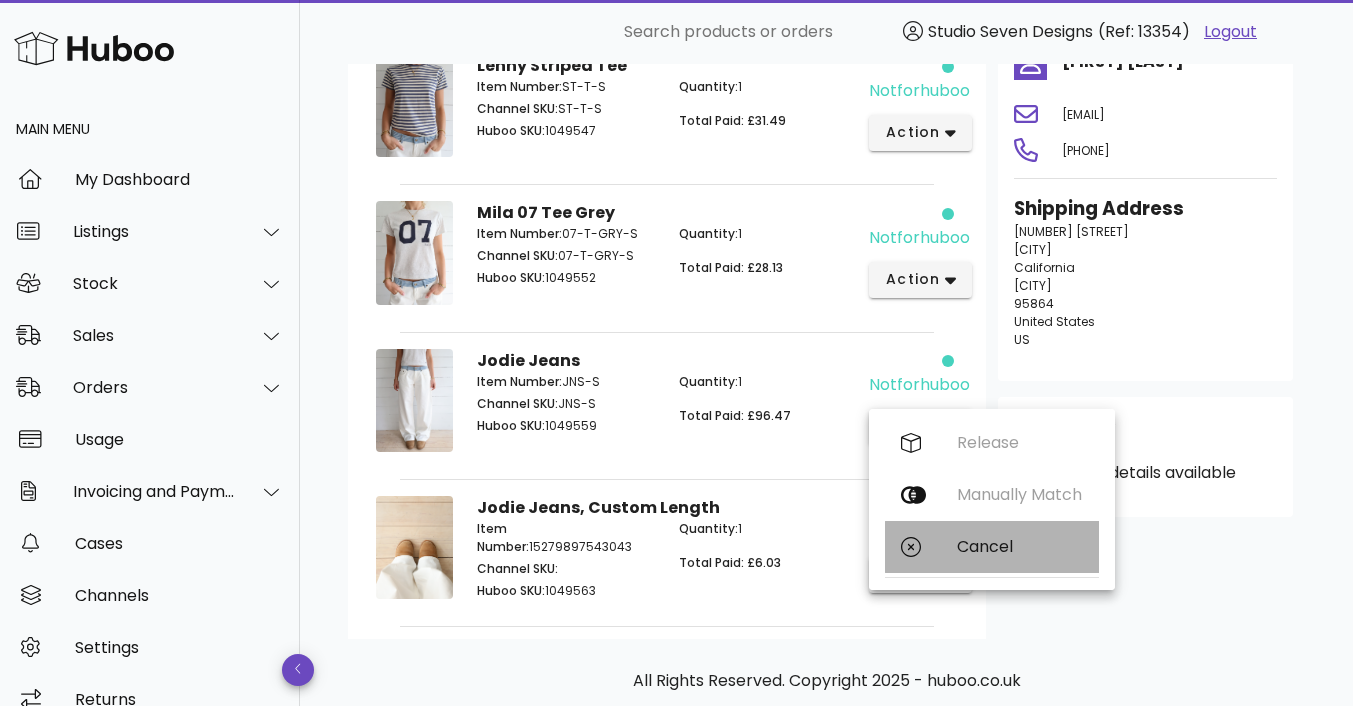 click on "Cancel" at bounding box center [1020, 546] 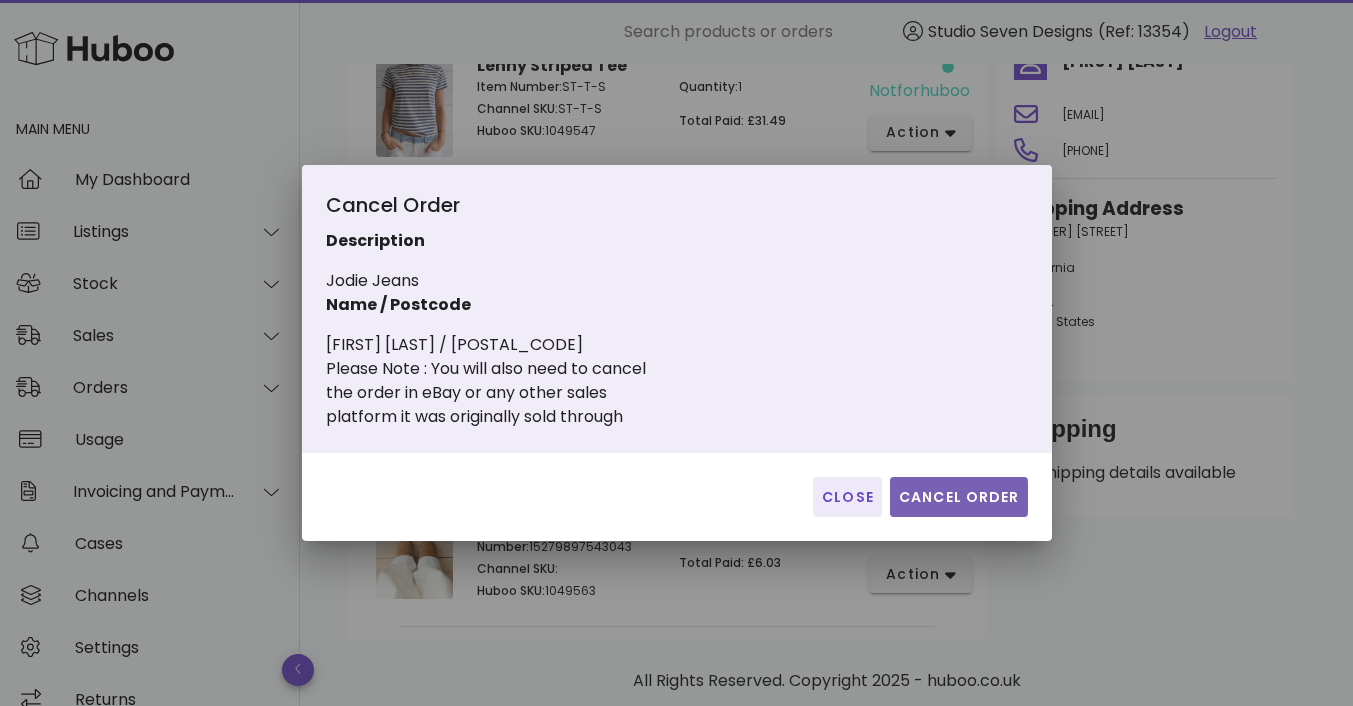 click on "Cancel Order" at bounding box center [959, 497] 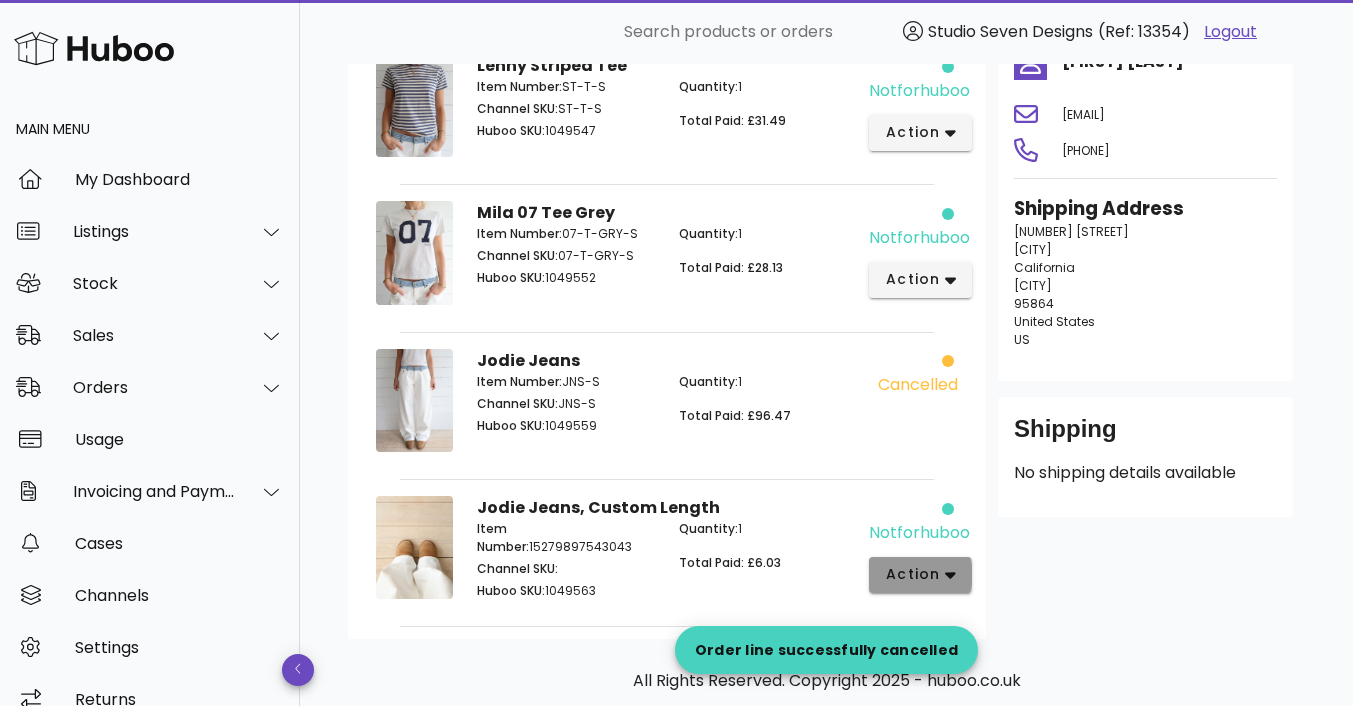 click on "action" at bounding box center (920, 575) 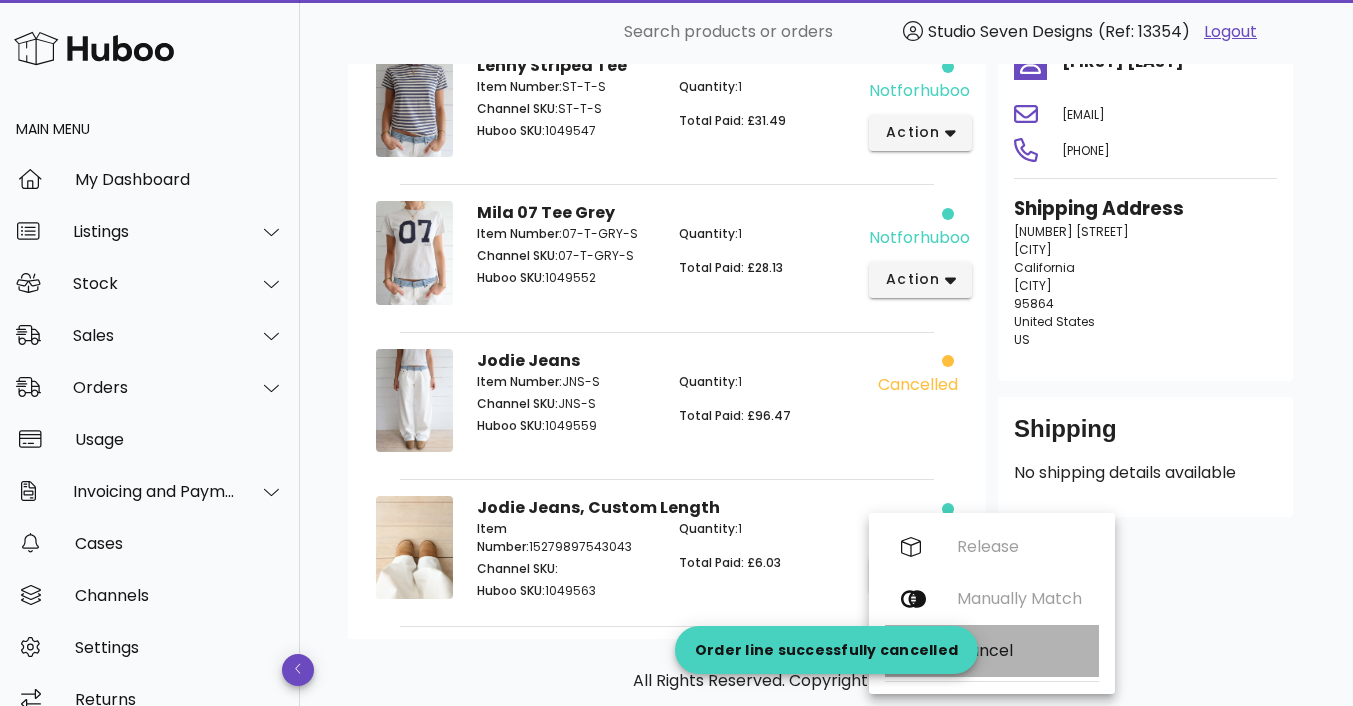 click on "Cancel" at bounding box center [1020, 650] 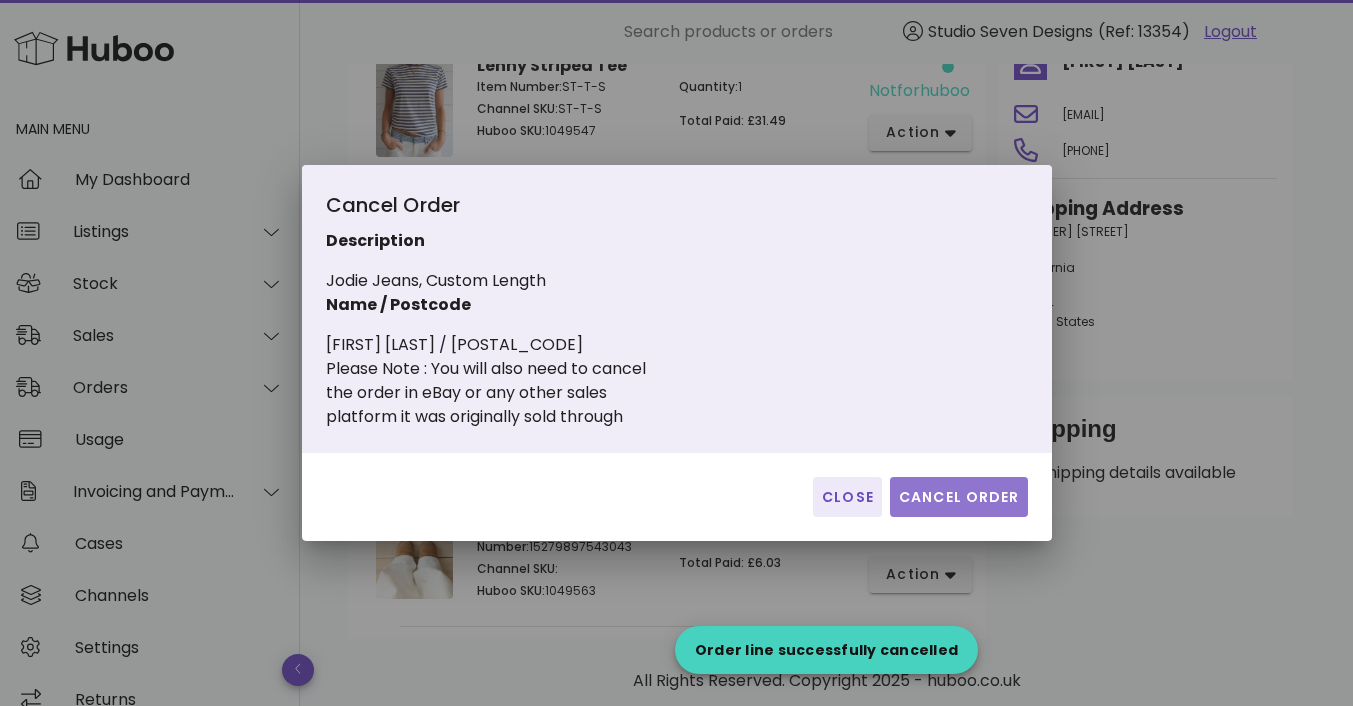 click on "Cancel Order" at bounding box center (959, 497) 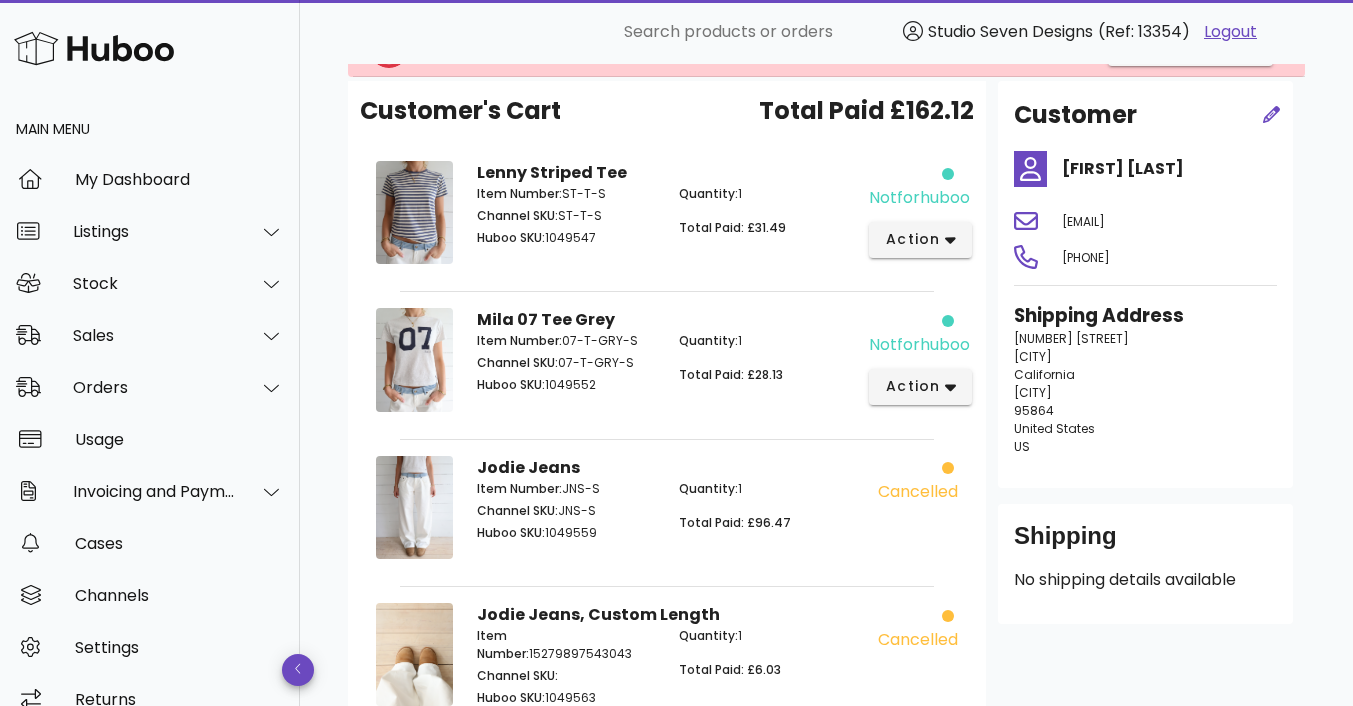 scroll, scrollTop: 143, scrollLeft: 0, axis: vertical 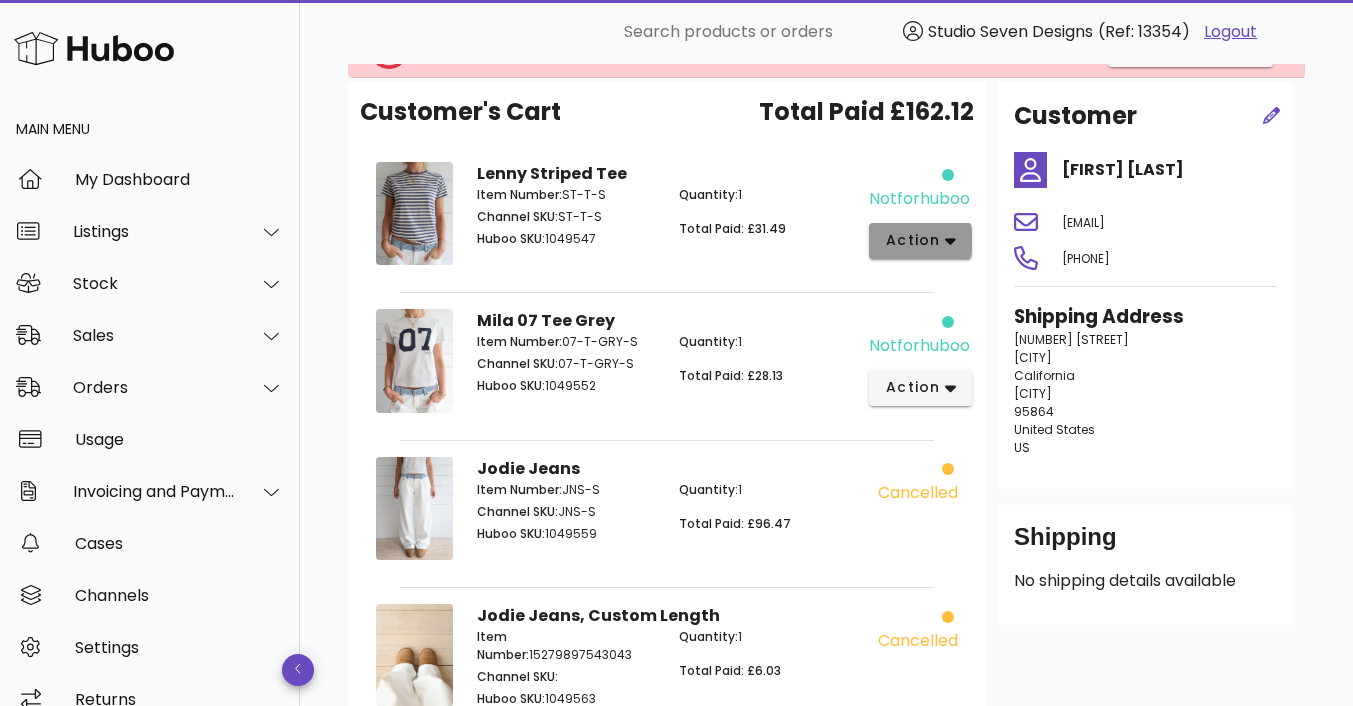 click on "action" at bounding box center (920, 240) 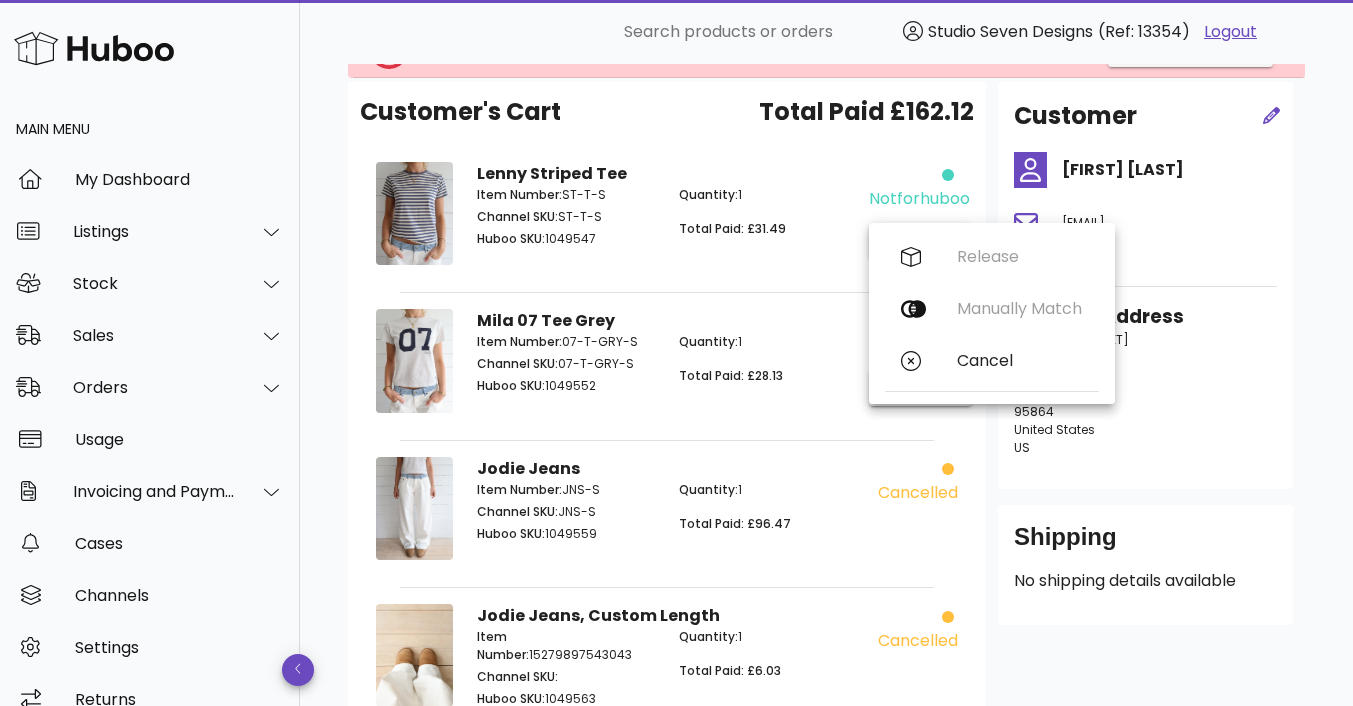 click on "Lenny Striped Tee Item Number:  ST-T-S  Channel SKU:  ST-T-S  Huboo SKU:  1049547  Quantity:  1 Total Paid: £31.49" at bounding box center (667, 217) 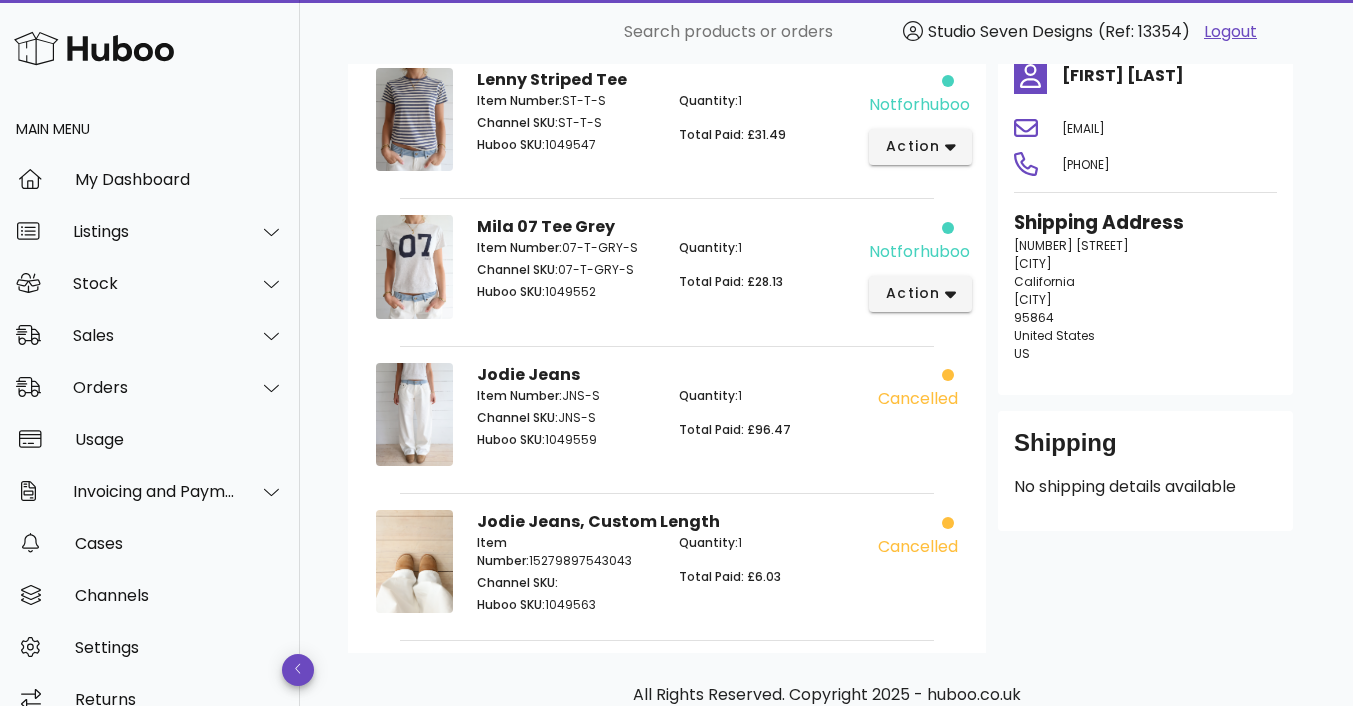 scroll, scrollTop: 0, scrollLeft: 0, axis: both 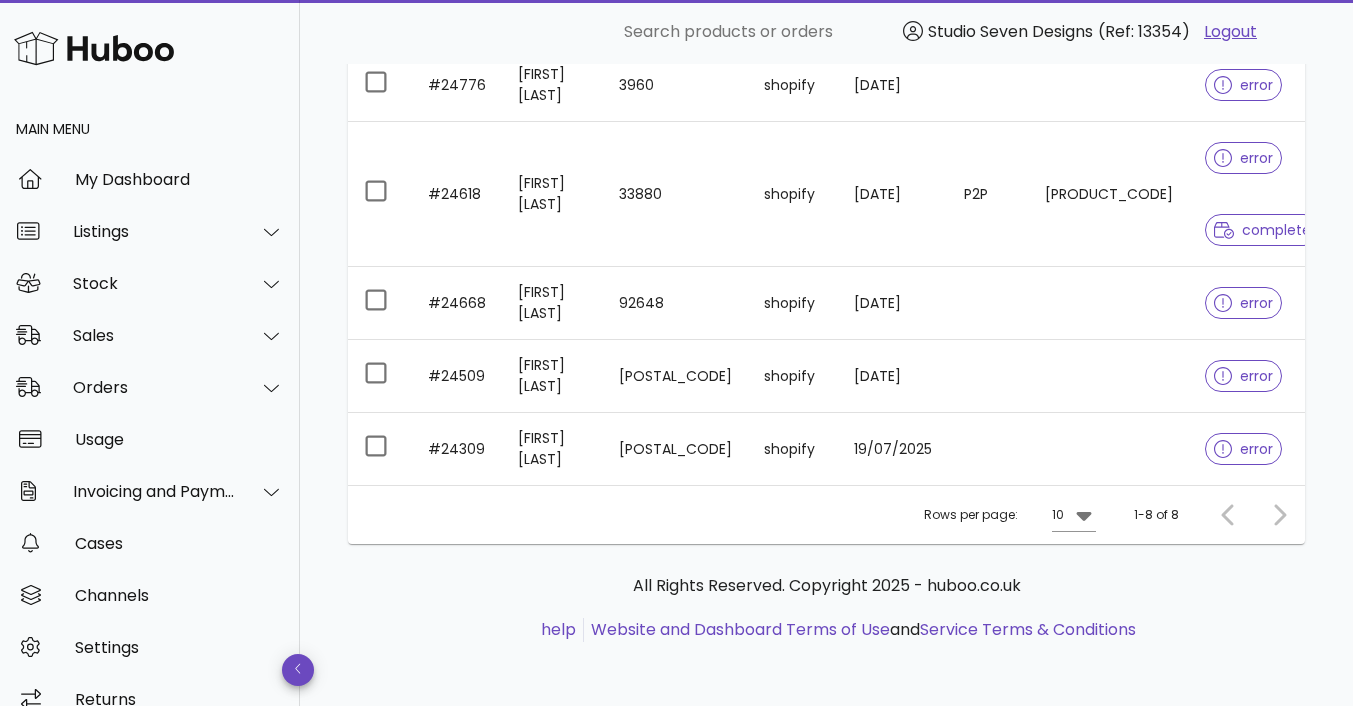 click at bounding box center [1109, 303] 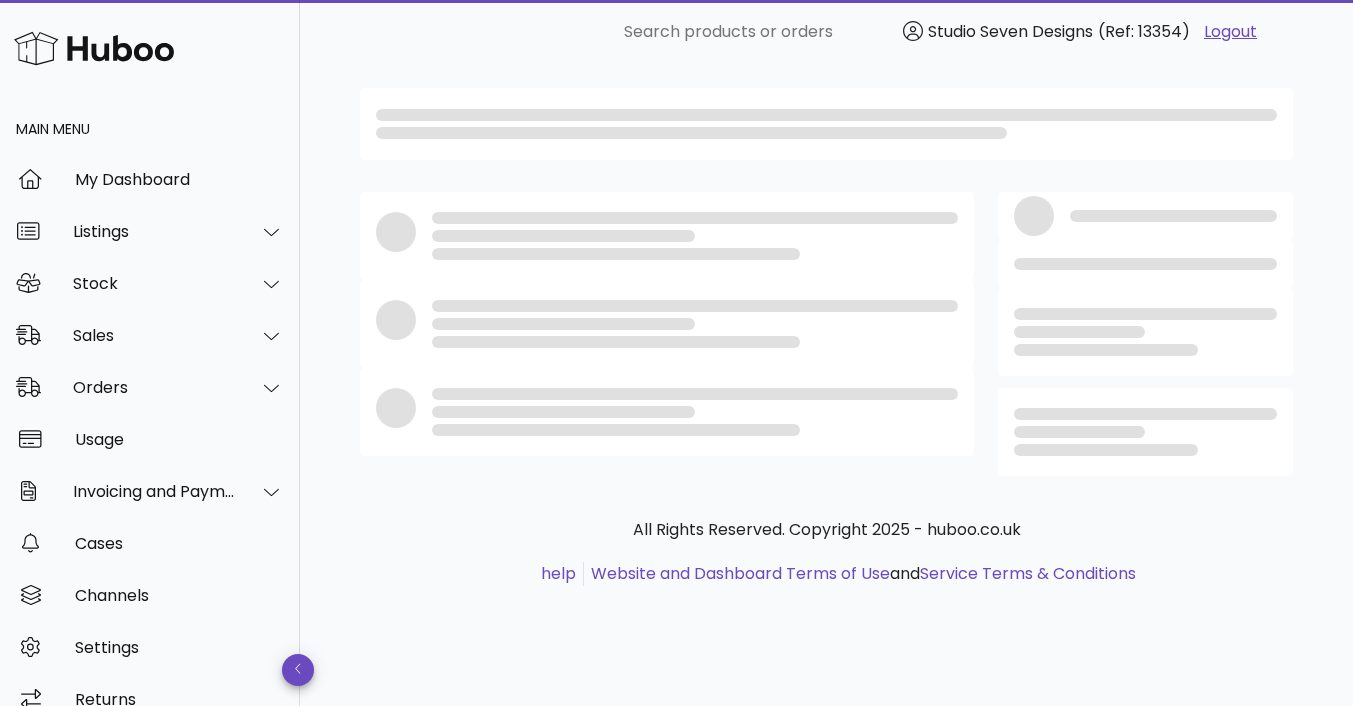 scroll, scrollTop: 0, scrollLeft: 0, axis: both 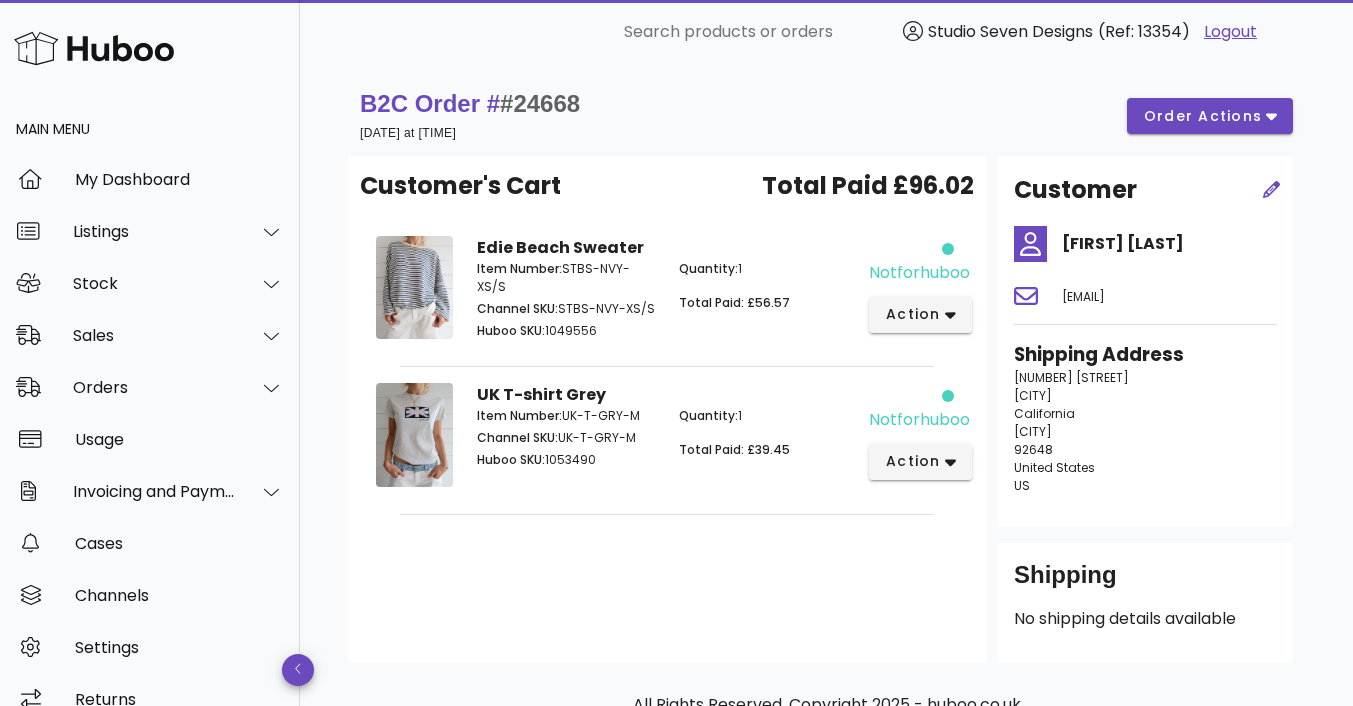 click on "Edie Beach Sweater Item Number:  STBS-NVY-XS/S  Channel SKU:  STBS-NVY-XS/S  Huboo SKU:  1049556  Quantity:  1 Total Paid: £56.57  notforhuboo  action" at bounding box center [667, 291] 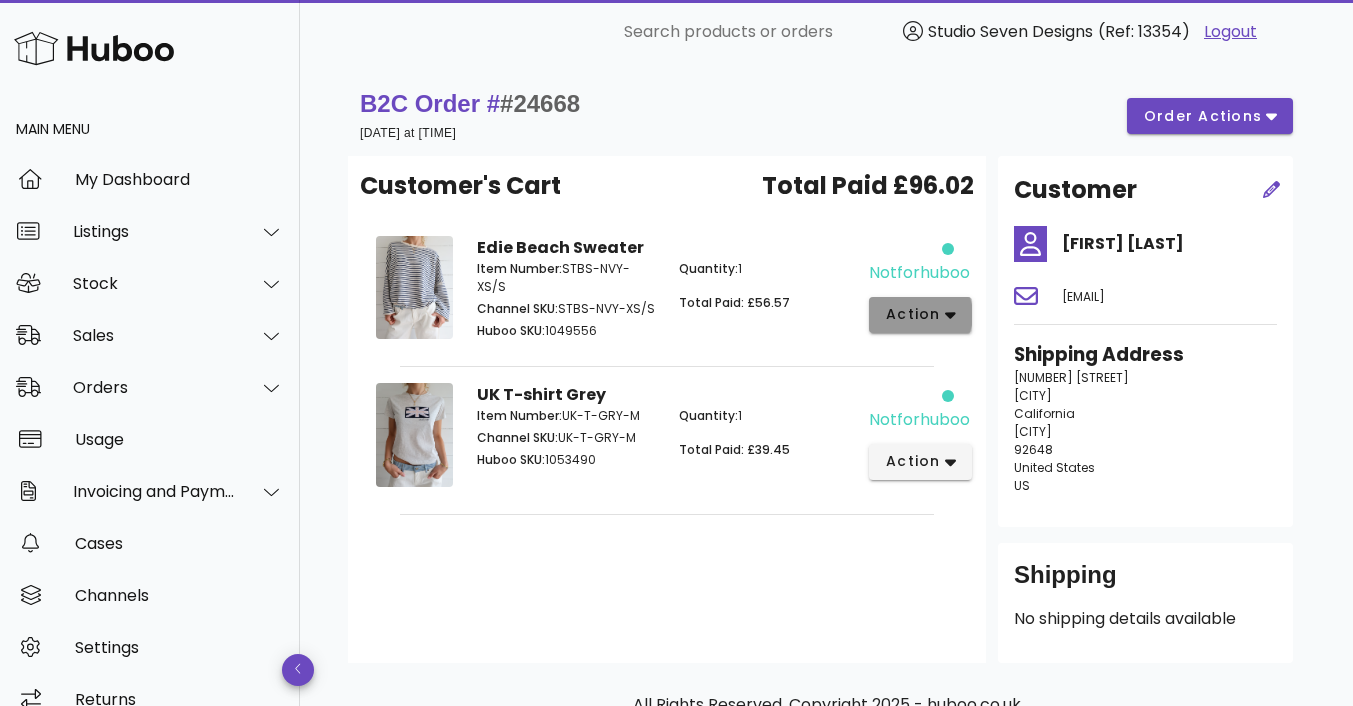 click on "action" at bounding box center [920, 315] 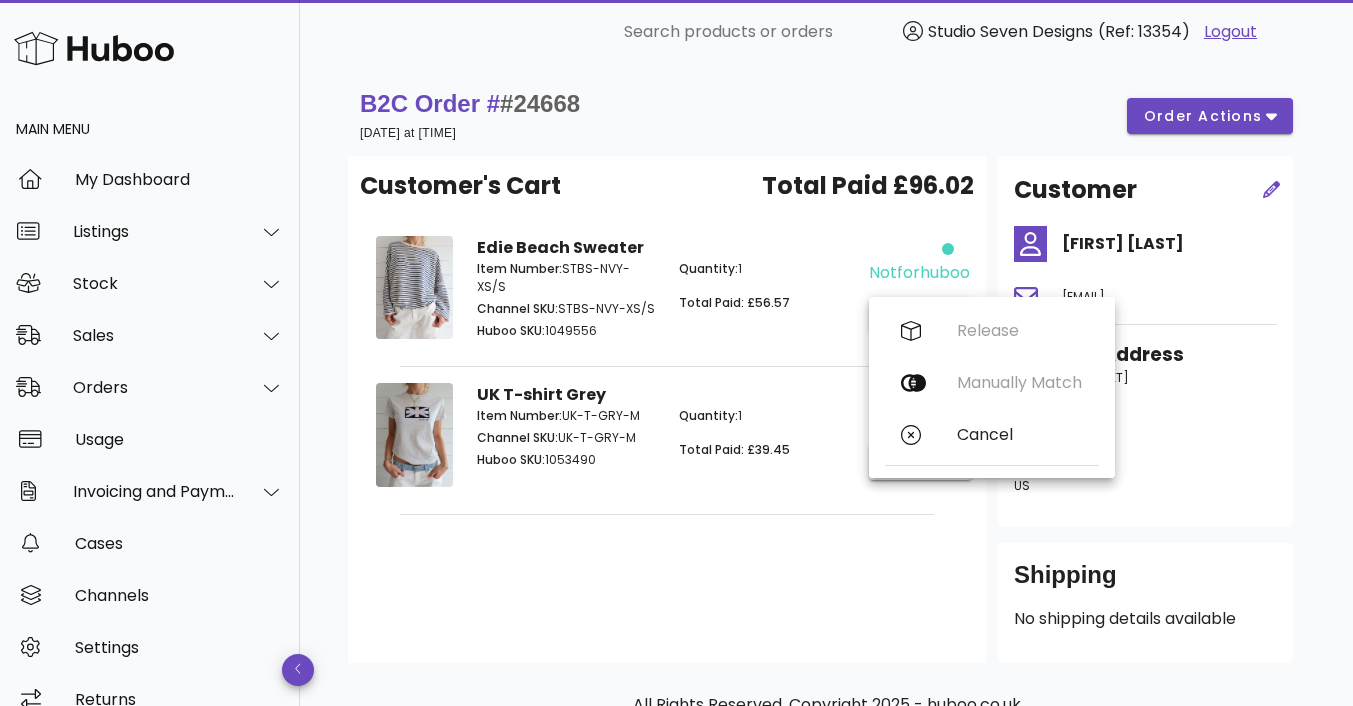 click on "Edie Beach Sweater Item Number:  STBS-NVY-XS/S  Channel SKU:  STBS-NVY-XS/S  Huboo SKU:  1049556  Quantity:  1 Total Paid: £56.57" at bounding box center [667, 291] 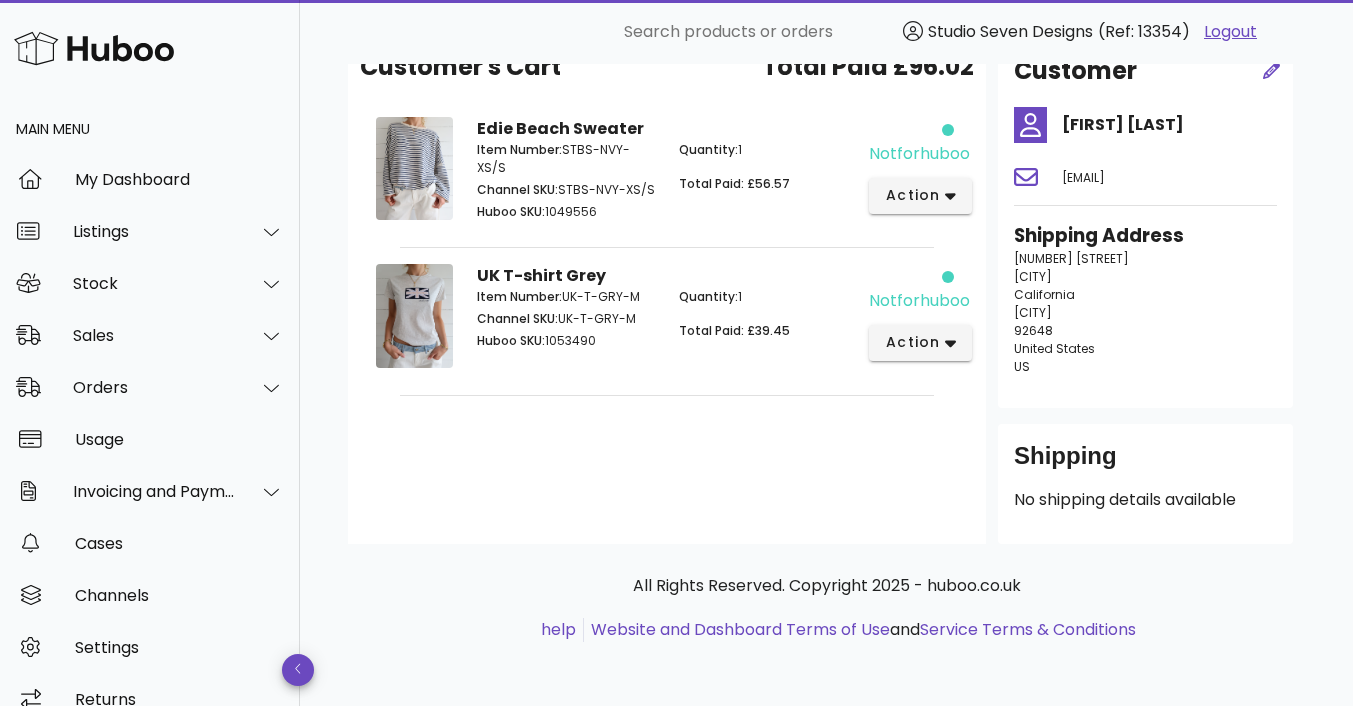 scroll, scrollTop: 0, scrollLeft: 0, axis: both 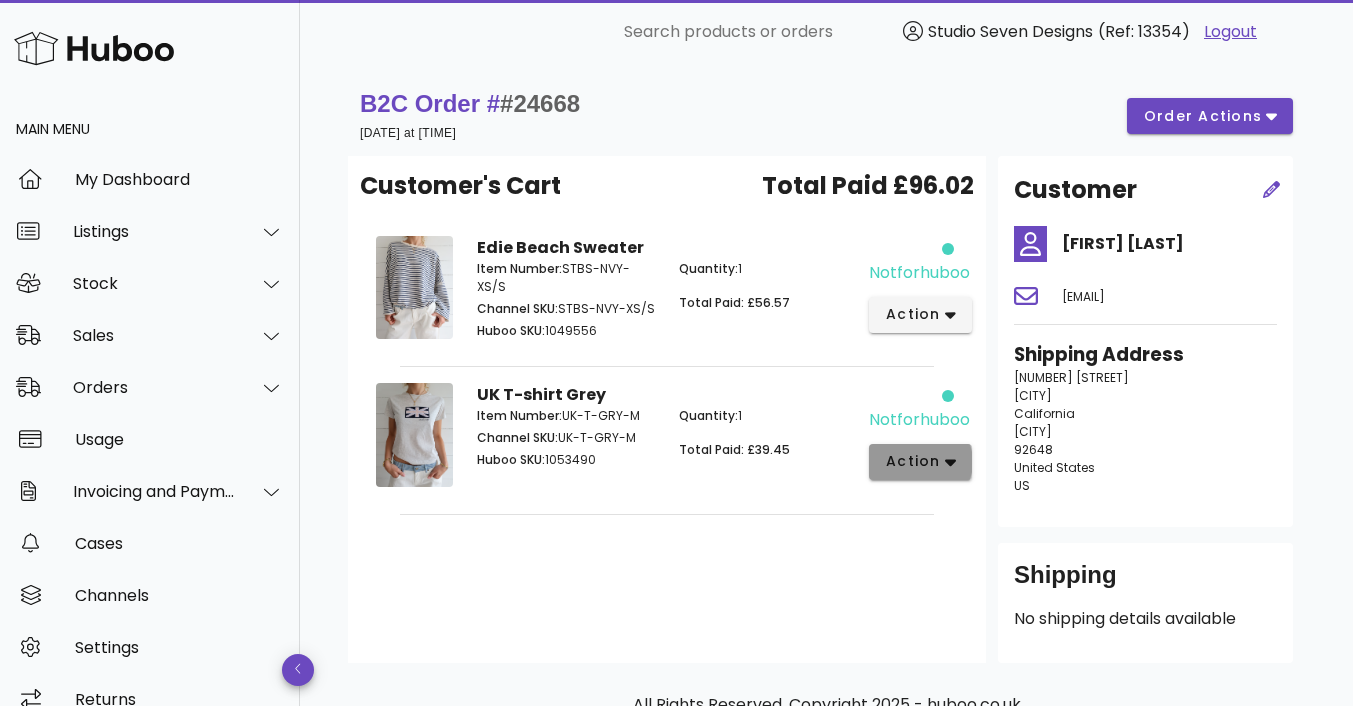 click 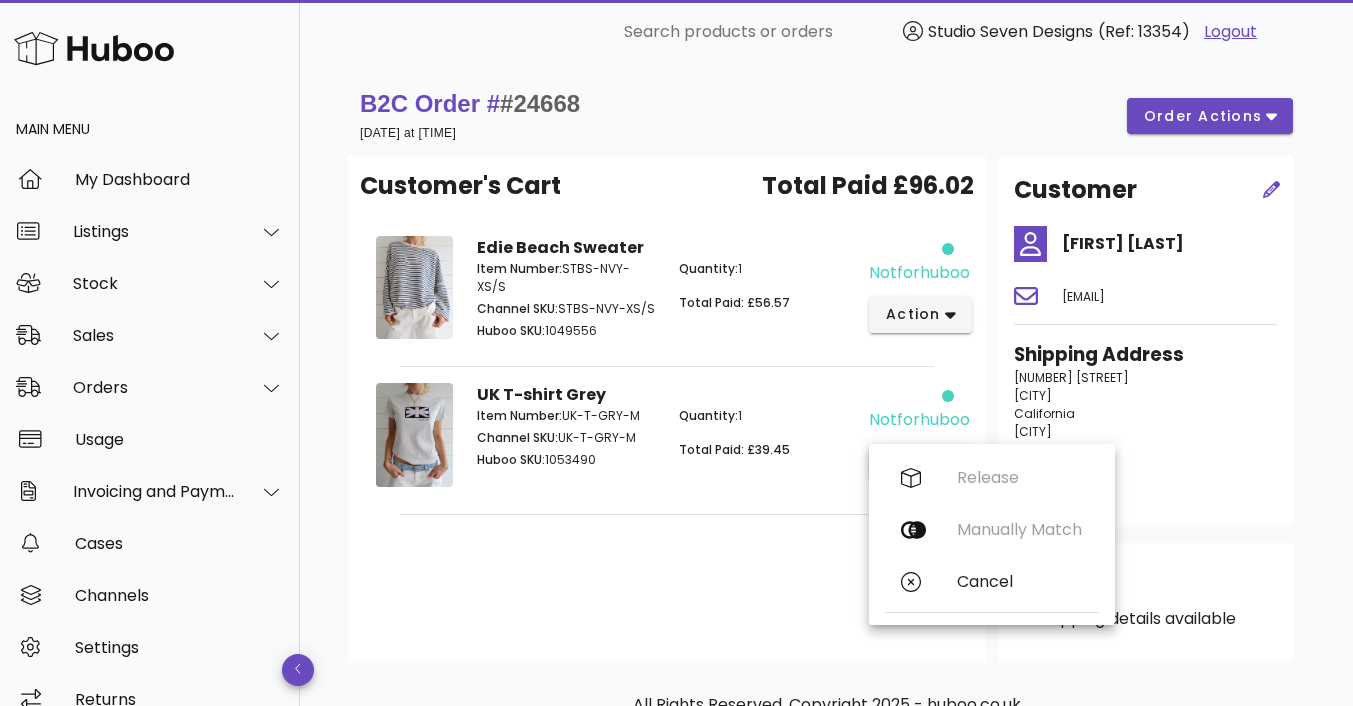 click on "Customer's Cart Total Paid £96.02 Edie Beach Sweater Item Number:  STBS-NVY-XS/S  Channel SKU:  STBS-NVY-XS/S  Huboo SKU:  1049556  Quantity:  1 Total Paid: £56.57  notforhuboo  action UK T-shirt Grey Item Number:  UK-T-GRY-M  Channel SKU:  UK-T-GRY-M  Huboo SKU:  1053490  Quantity:  1 Total Paid: £39.45  notforhuboo  action" at bounding box center (667, 409) 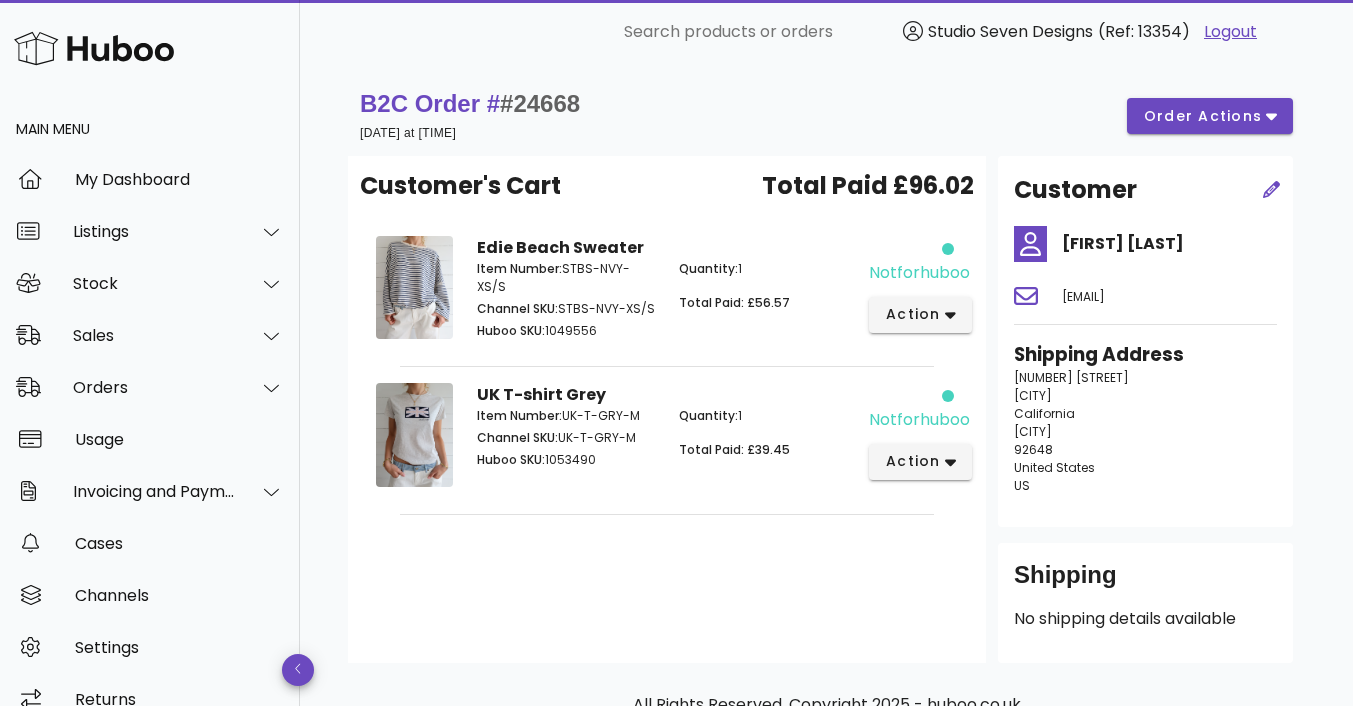 drag, startPoint x: 1064, startPoint y: 296, endPoint x: 1235, endPoint y: 302, distance: 171.10522 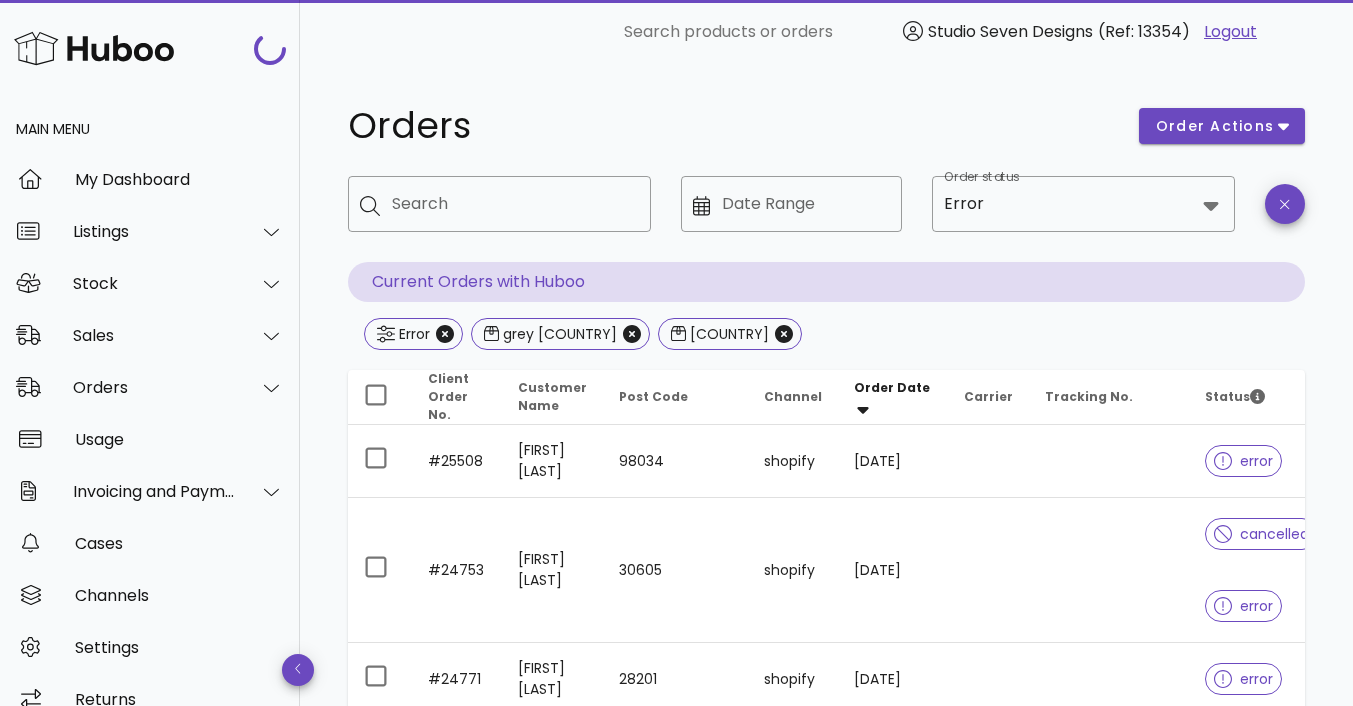 scroll, scrollTop: 672, scrollLeft: 0, axis: vertical 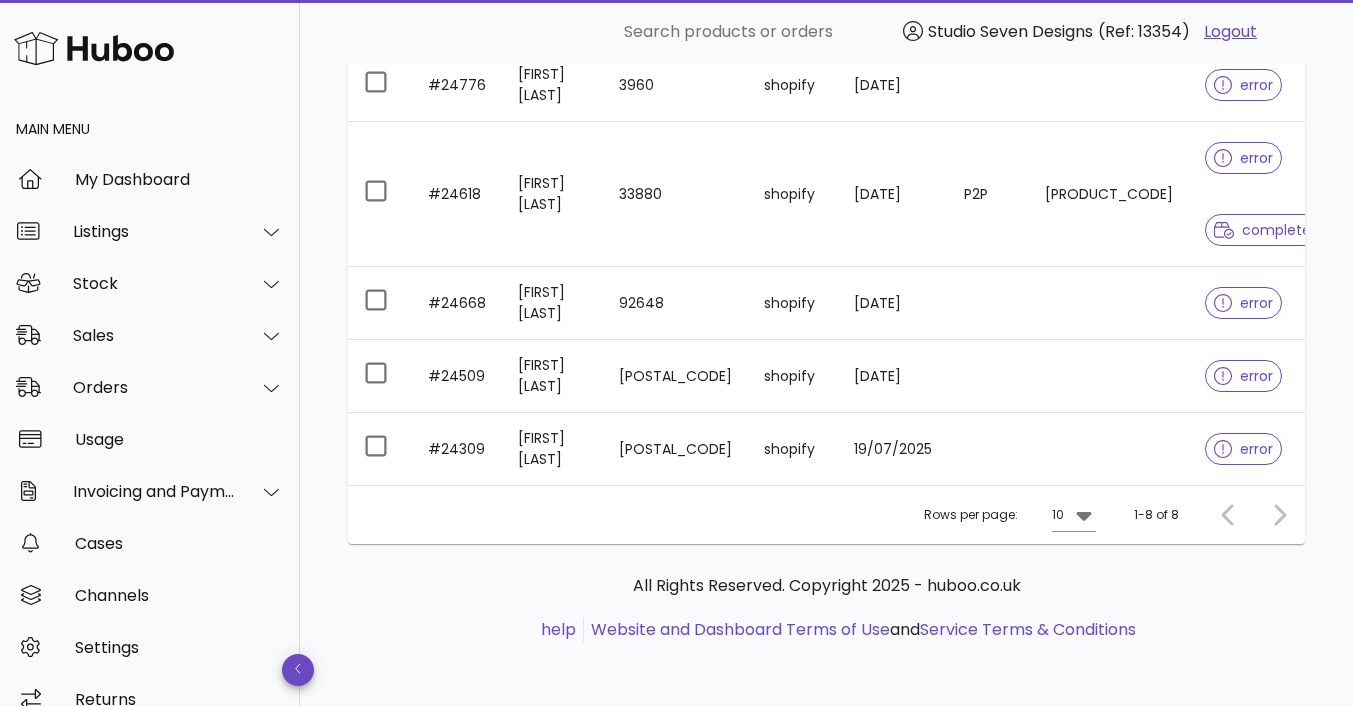 click at bounding box center (1109, 376) 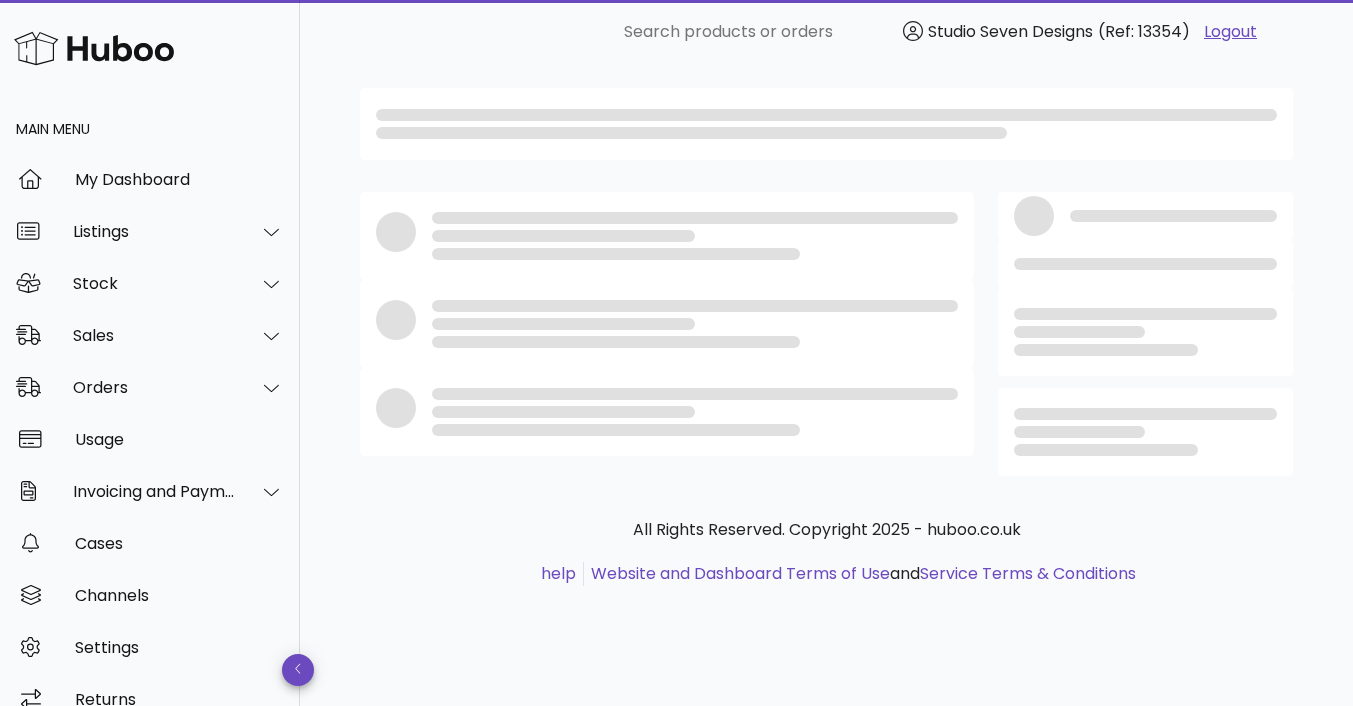 scroll, scrollTop: 0, scrollLeft: 0, axis: both 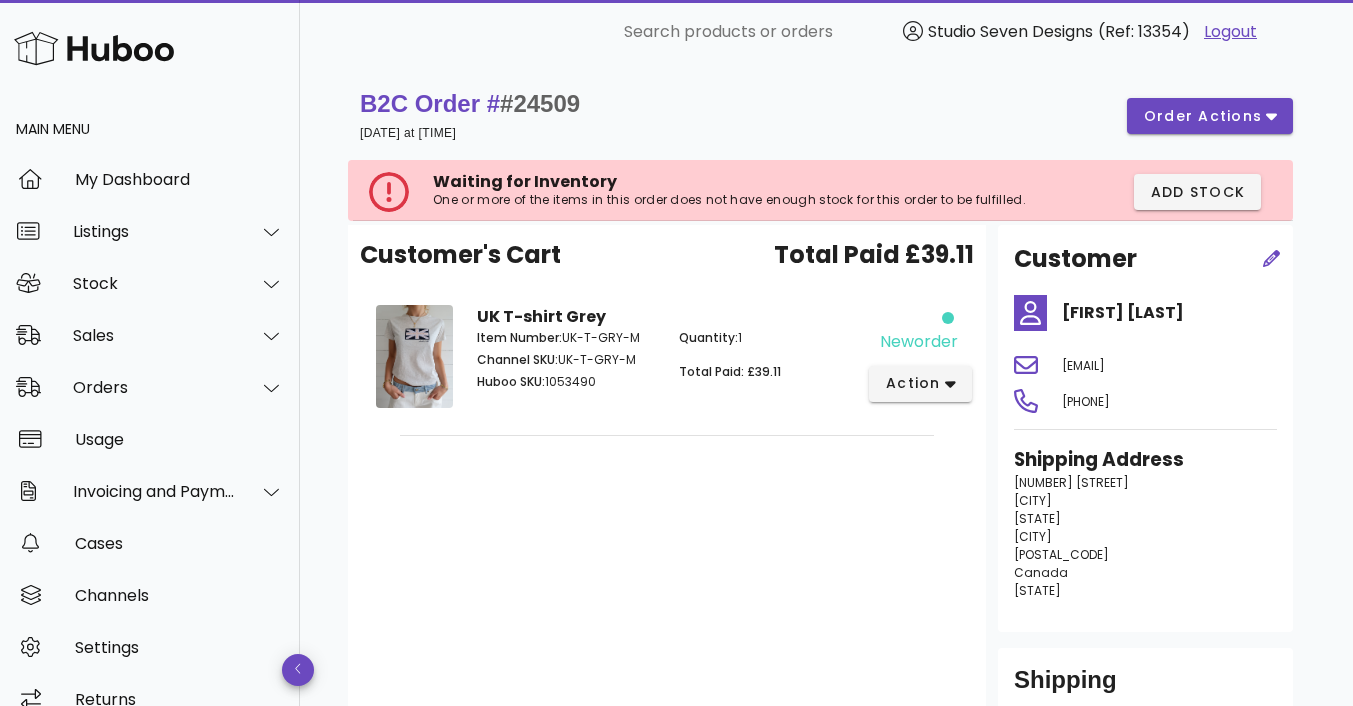 drag, startPoint x: 1063, startPoint y: 362, endPoint x: 1244, endPoint y: 364, distance: 181.01105 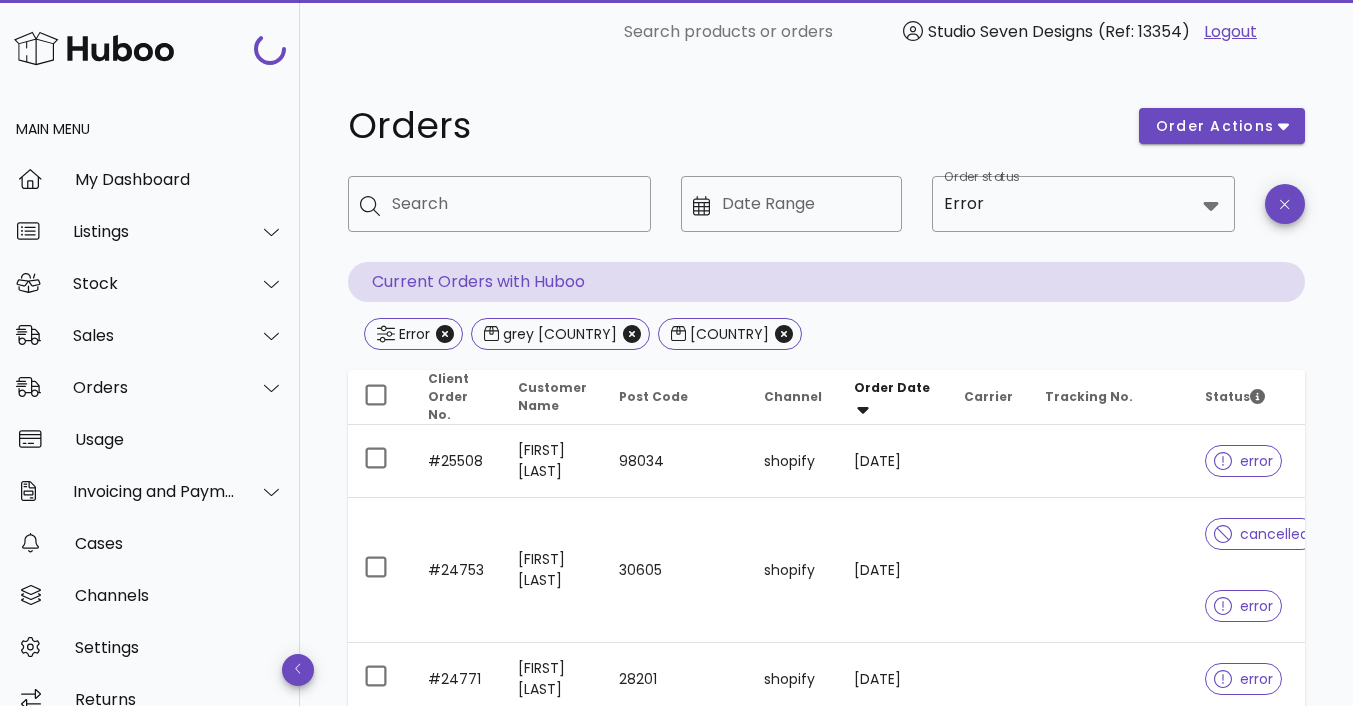 scroll, scrollTop: 672, scrollLeft: 0, axis: vertical 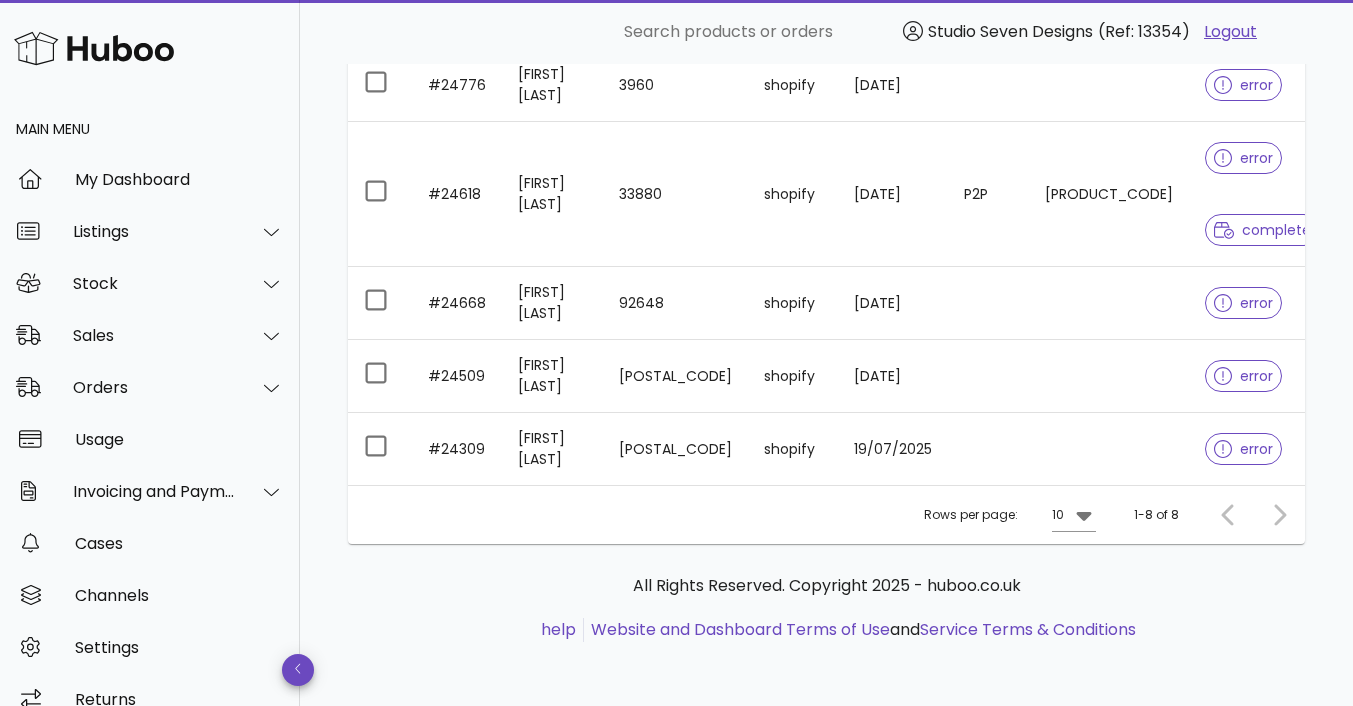 click at bounding box center [1109, 449] 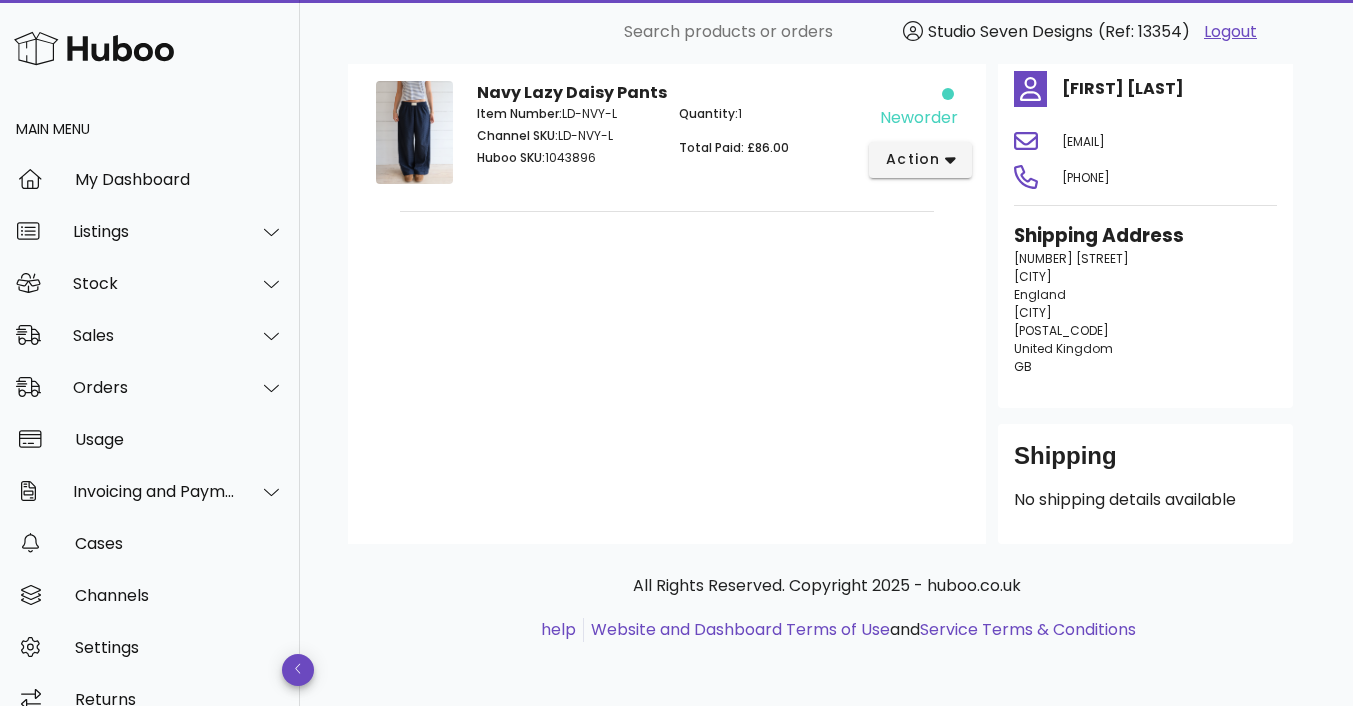 scroll, scrollTop: 0, scrollLeft: 0, axis: both 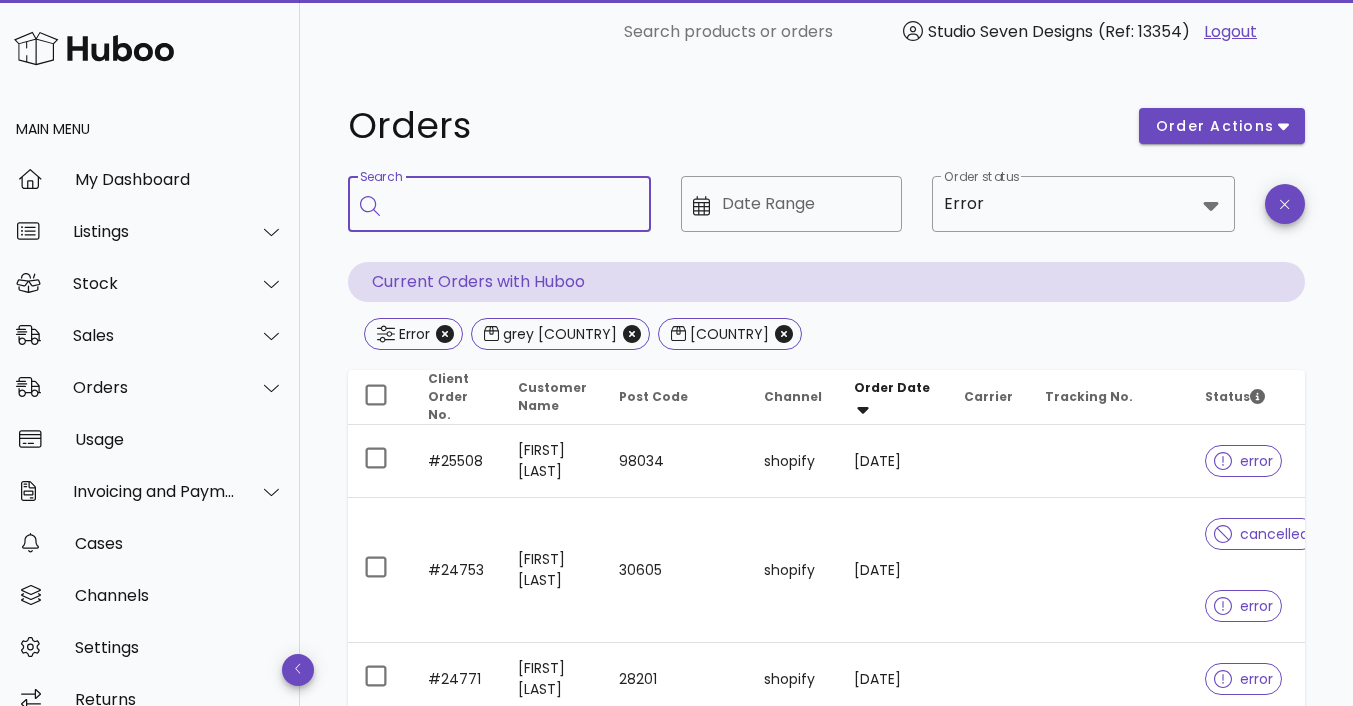 click on "Search" at bounding box center (513, 204) 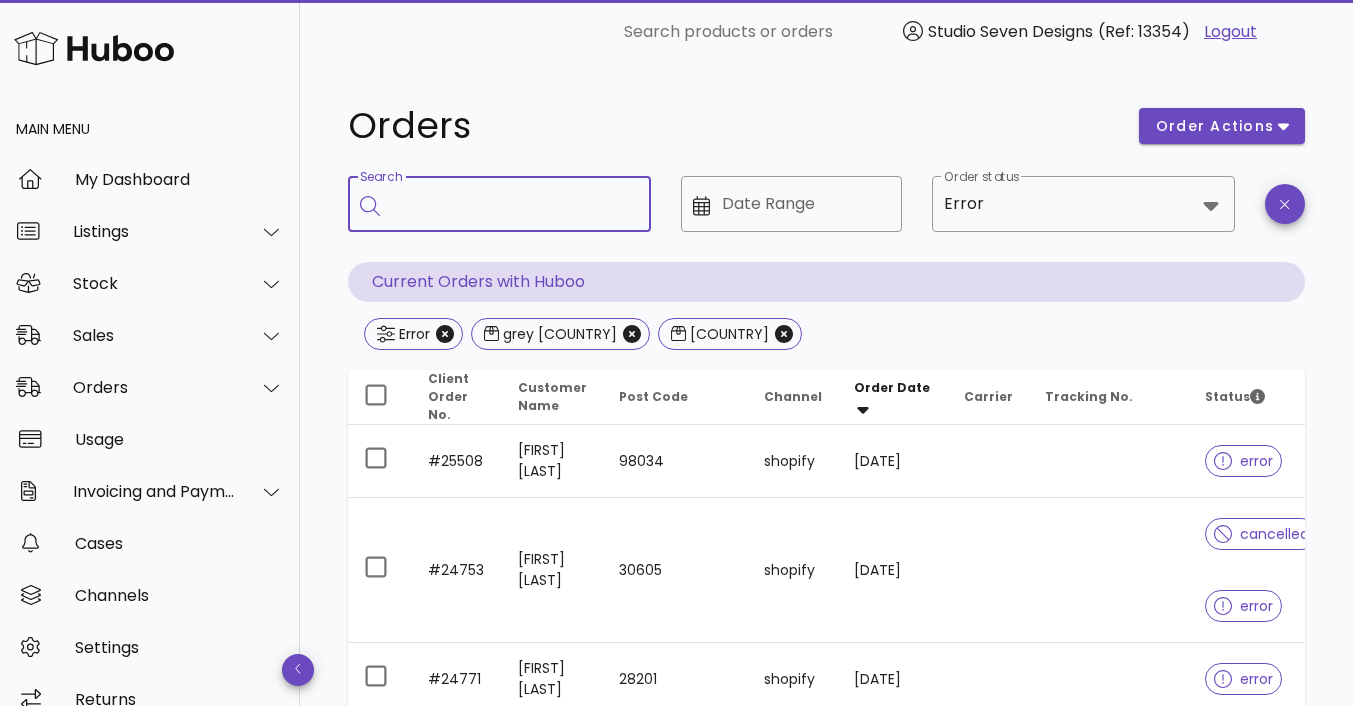 click 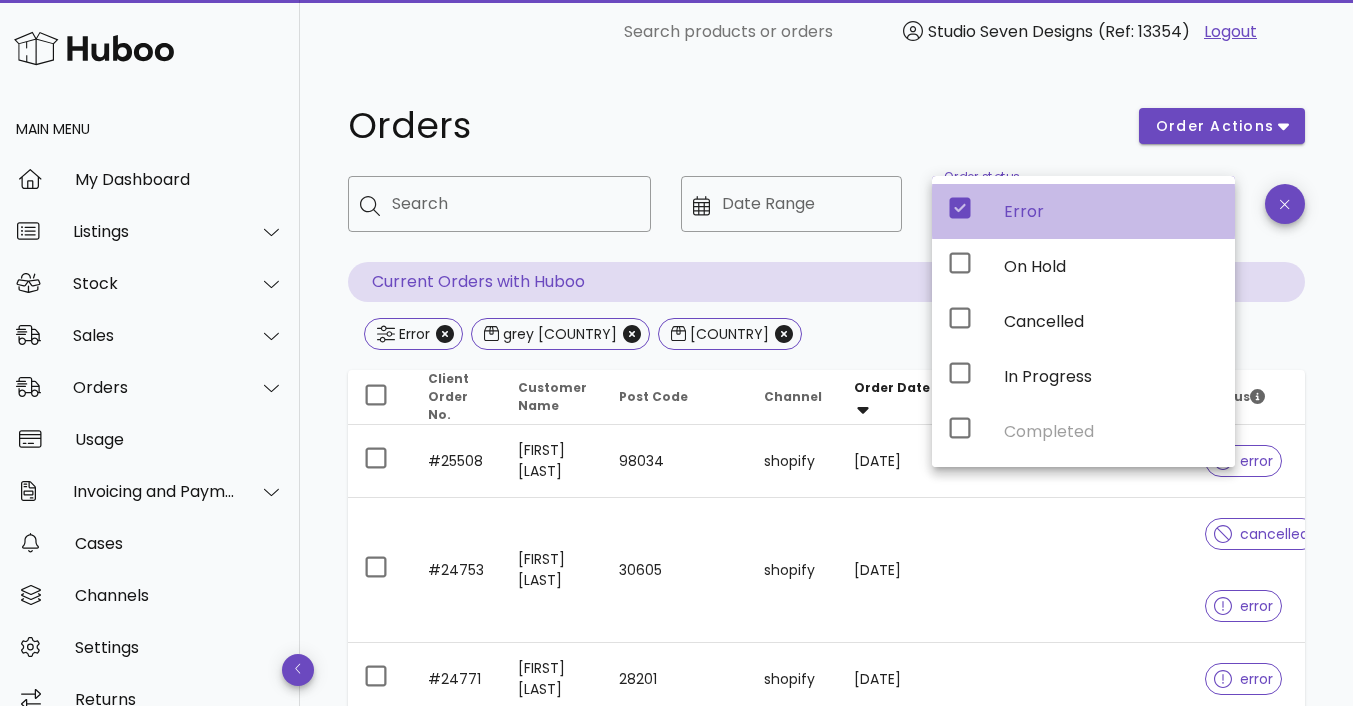 click 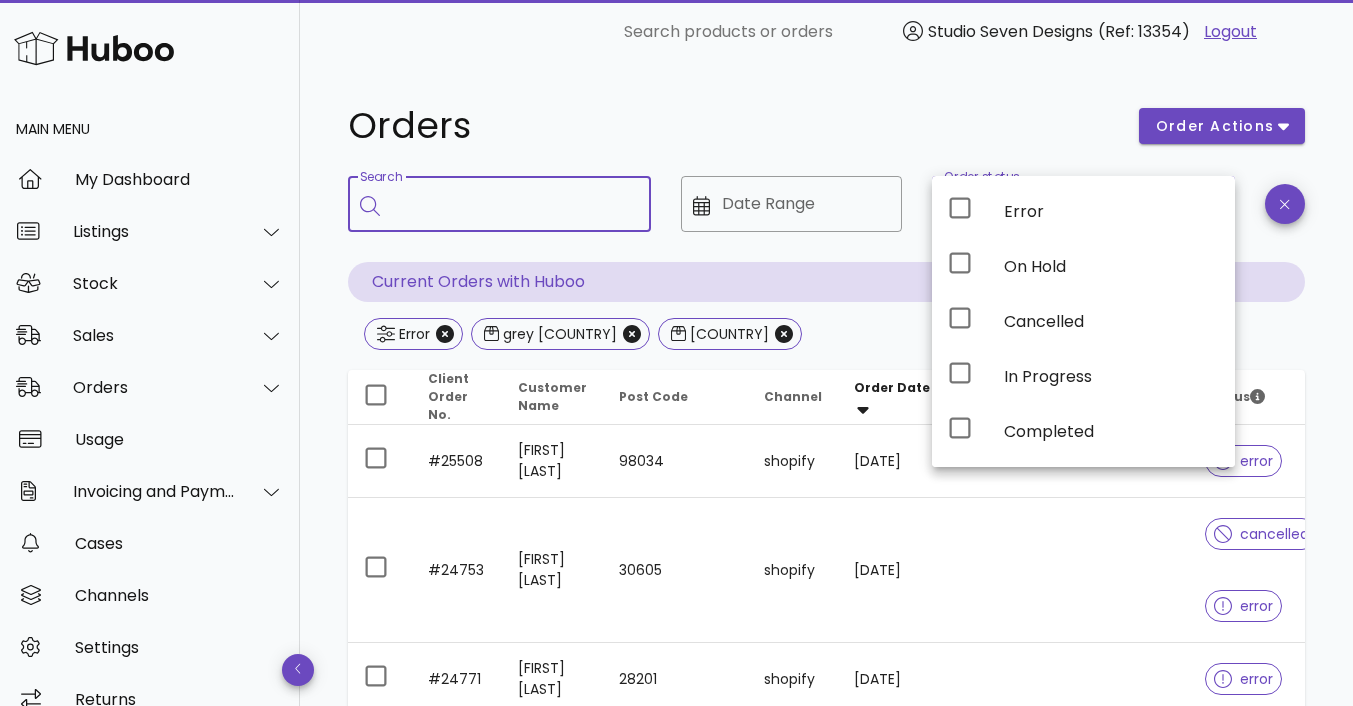 click on "Search" at bounding box center [513, 204] 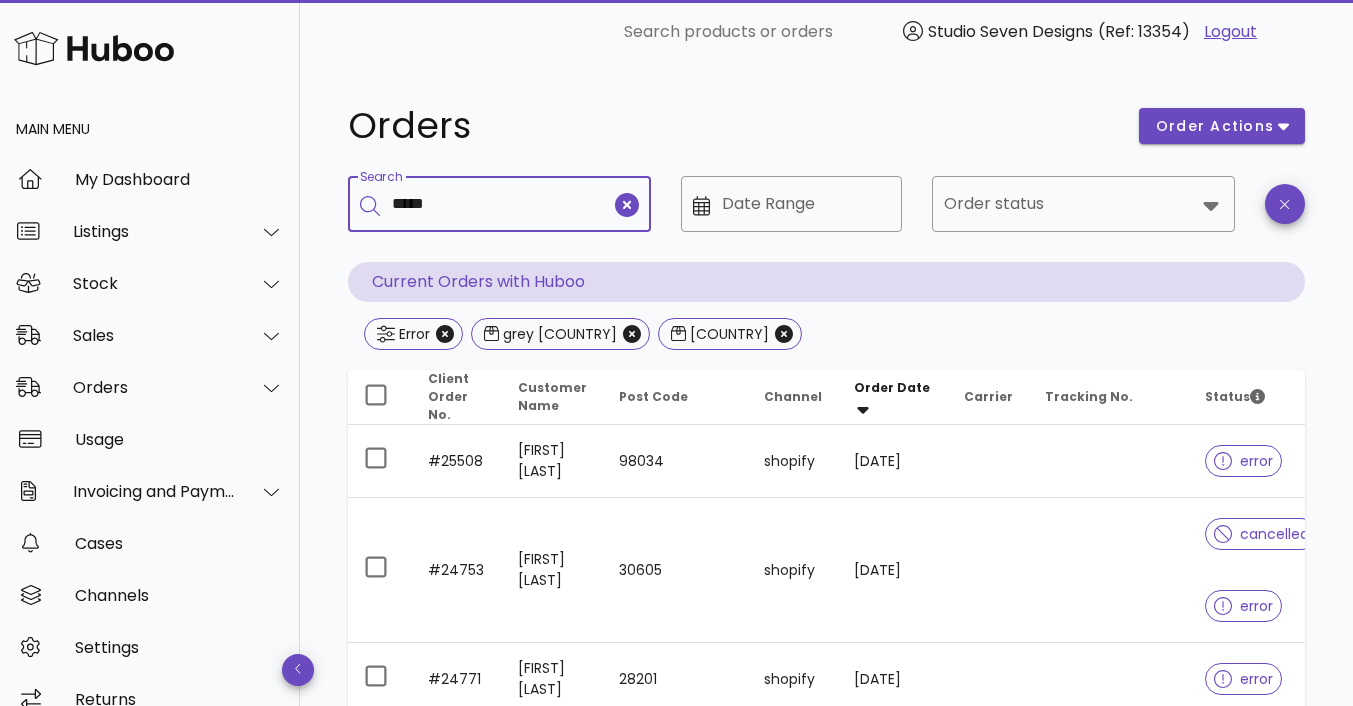 type on "*****" 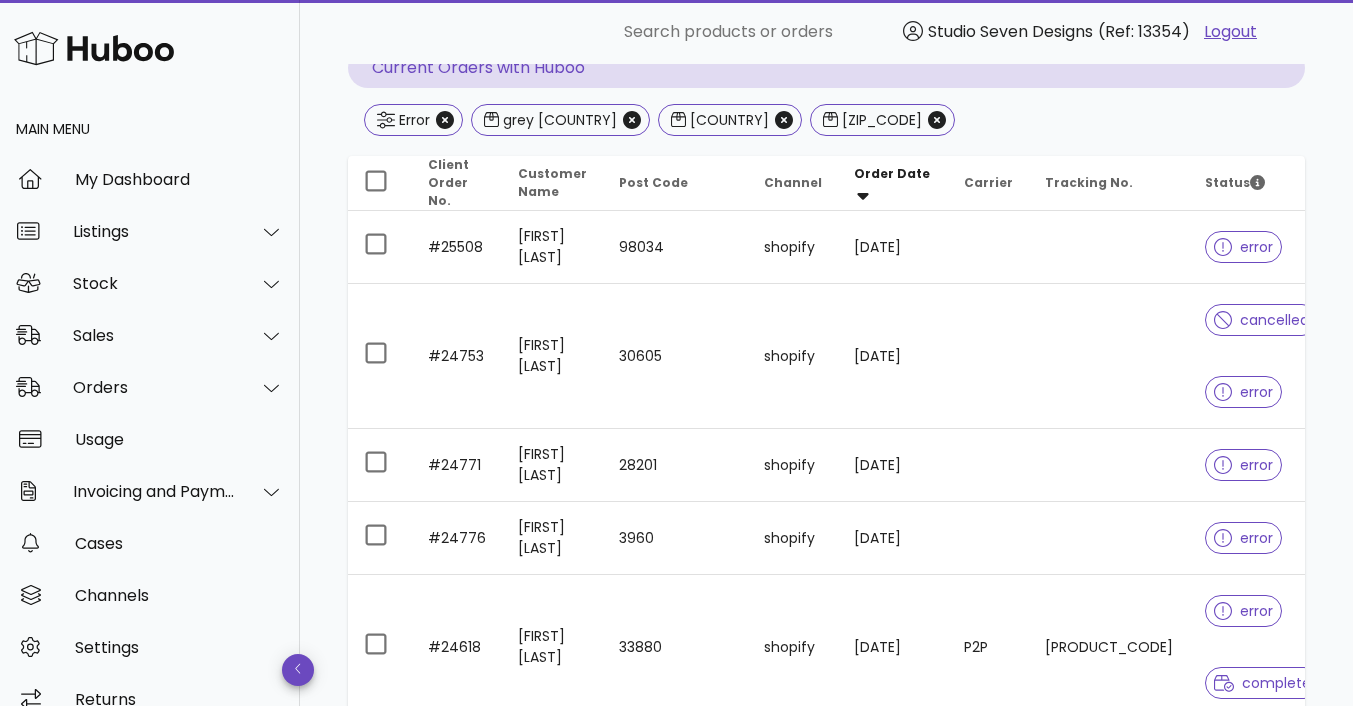 scroll, scrollTop: 0, scrollLeft: 0, axis: both 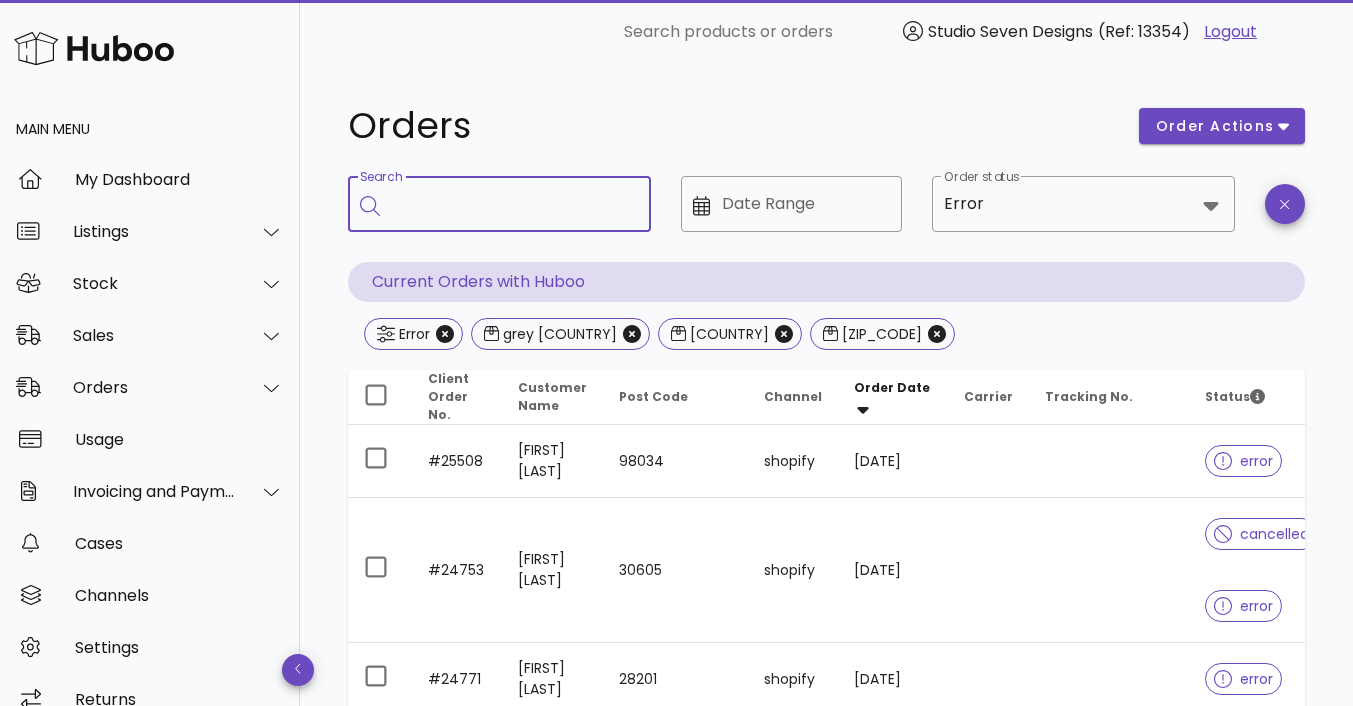 click 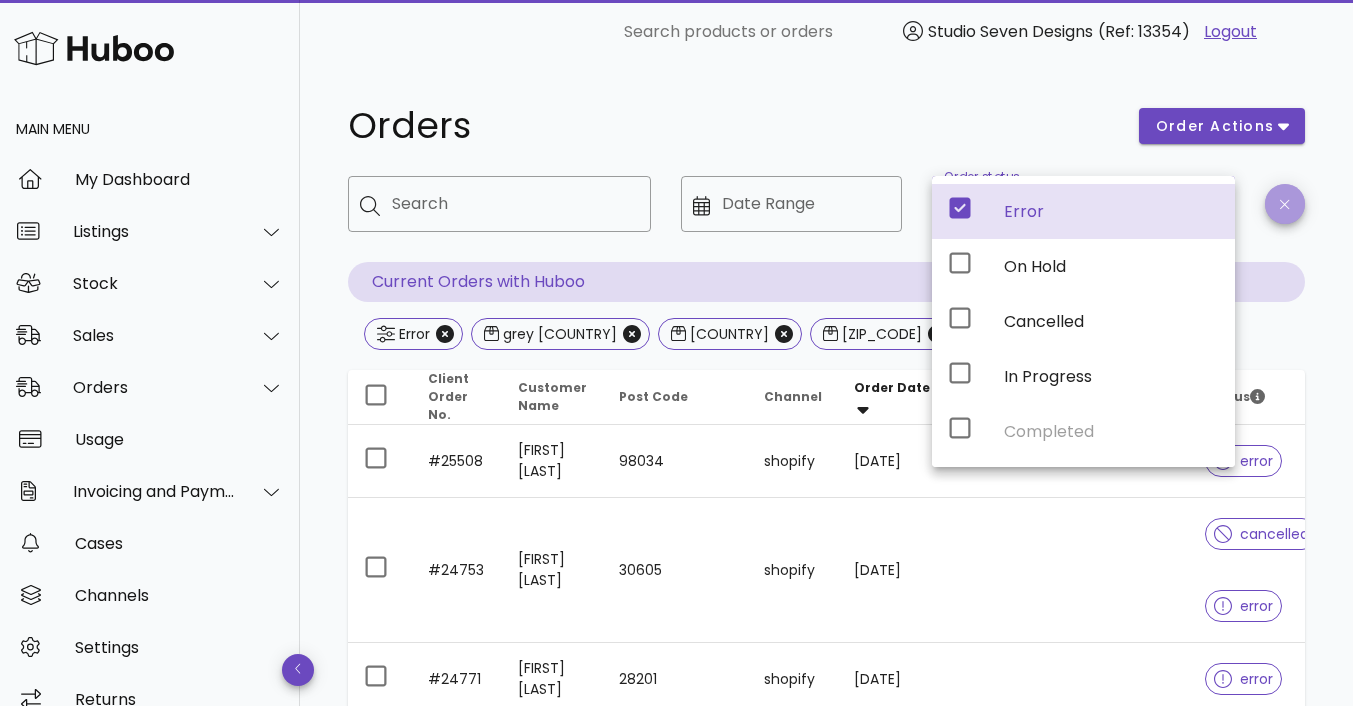click 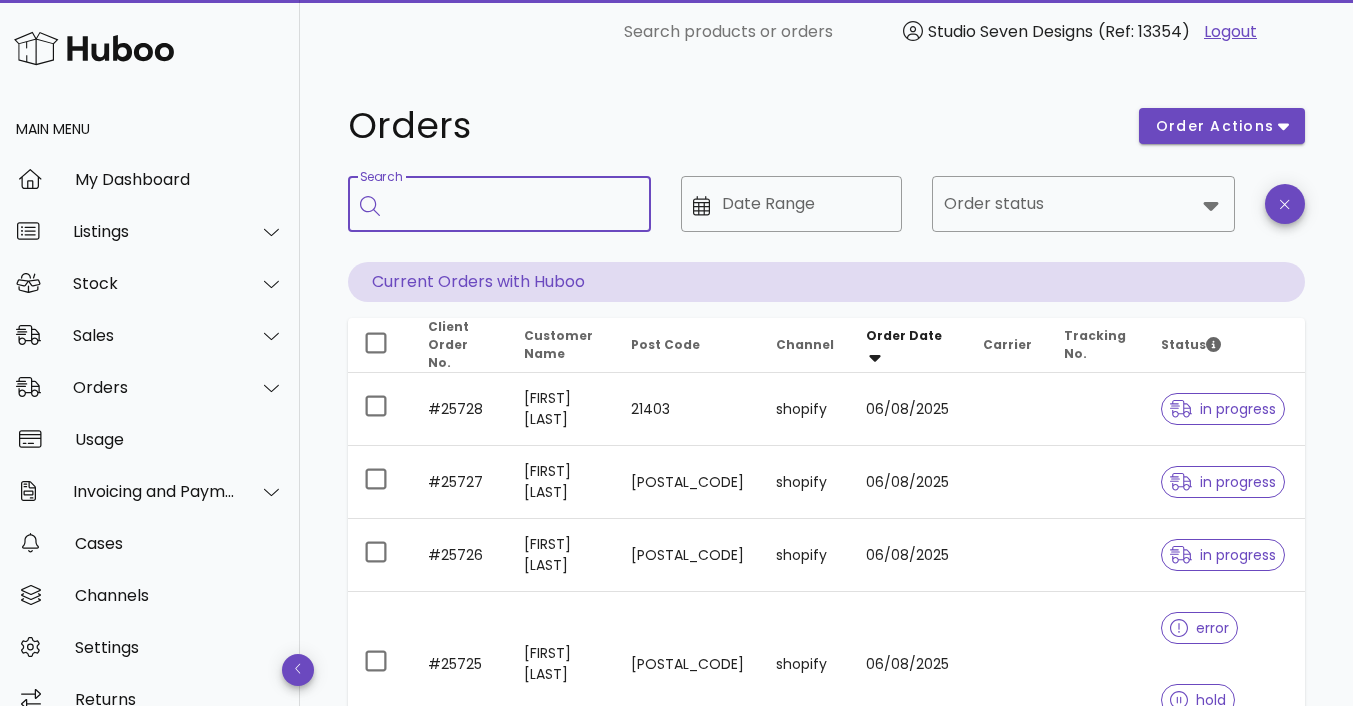click on "Search" at bounding box center [513, 204] 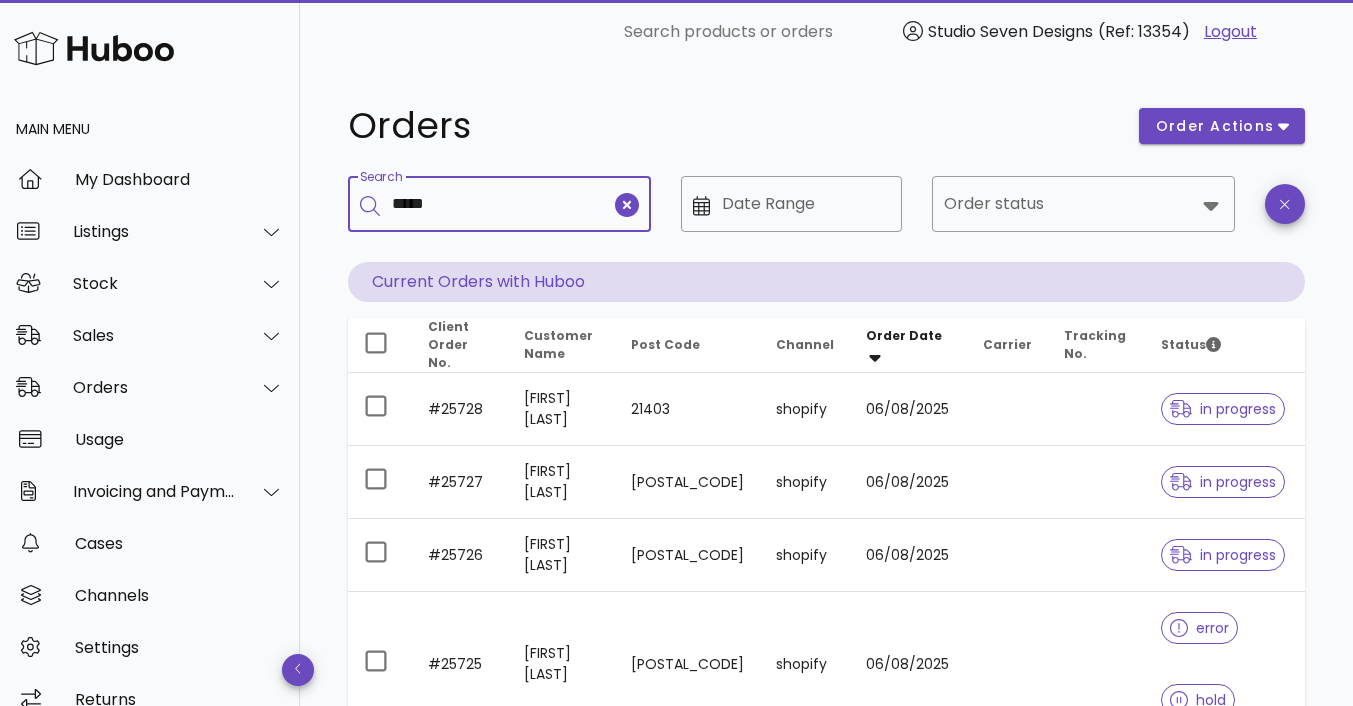 type on "*****" 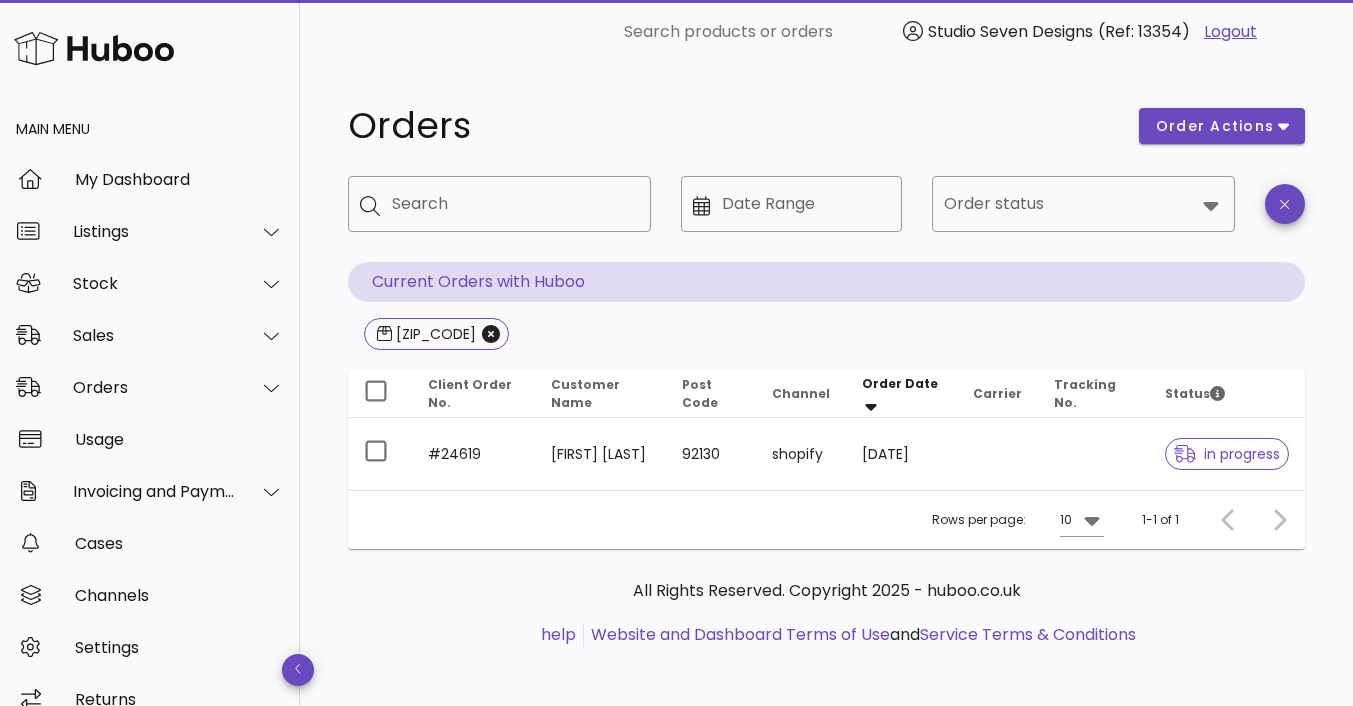 click at bounding box center (1093, 454) 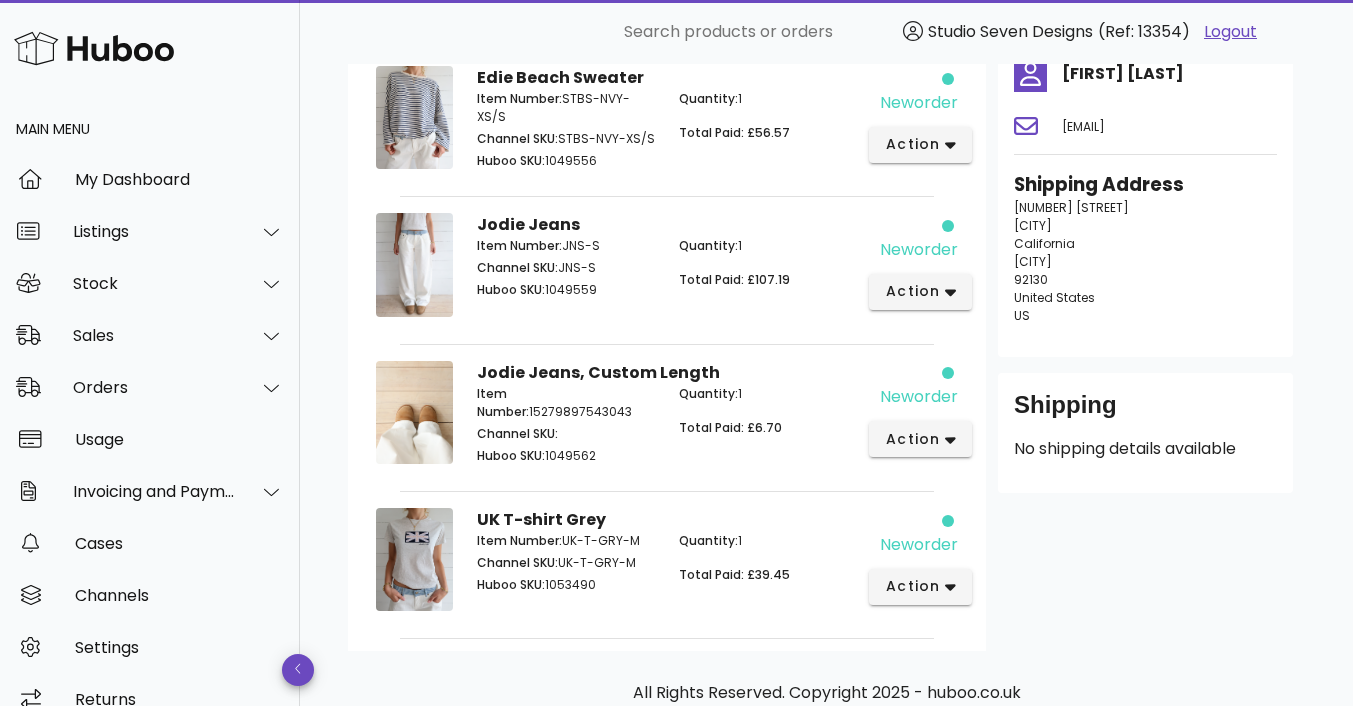 scroll, scrollTop: 171, scrollLeft: 0, axis: vertical 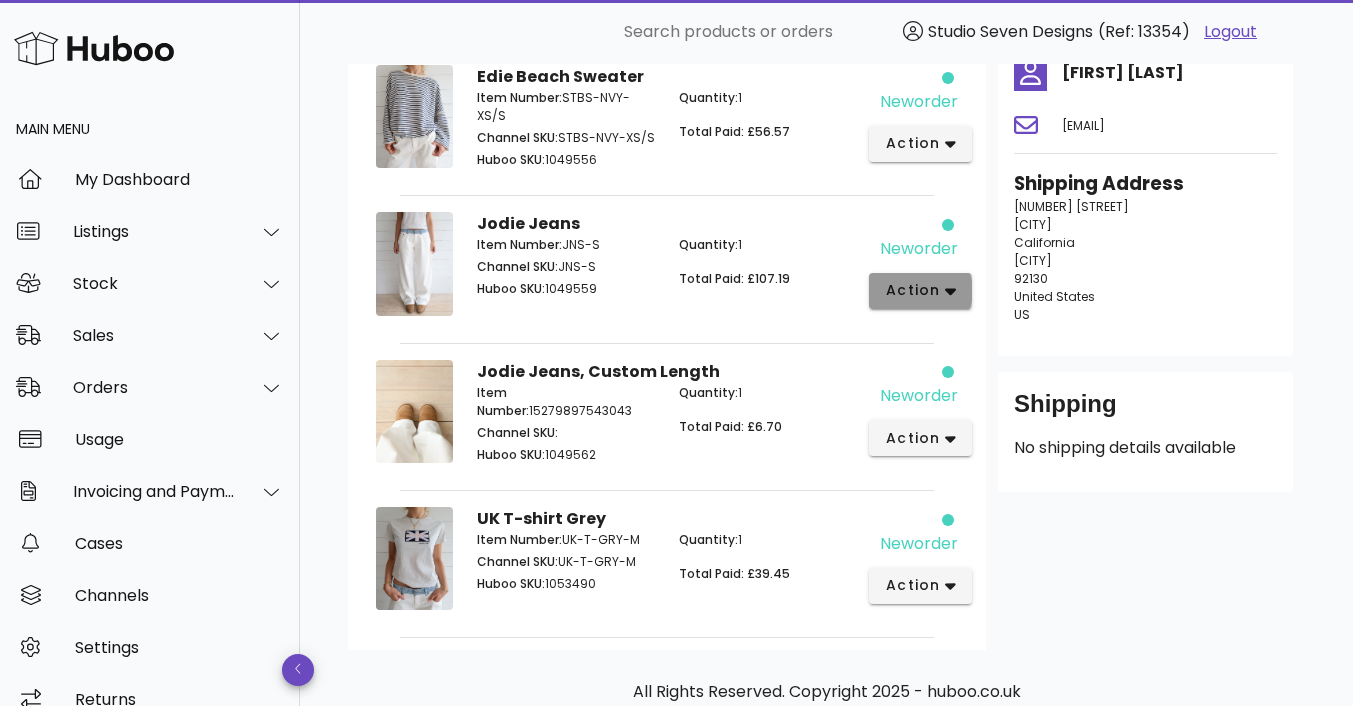 click 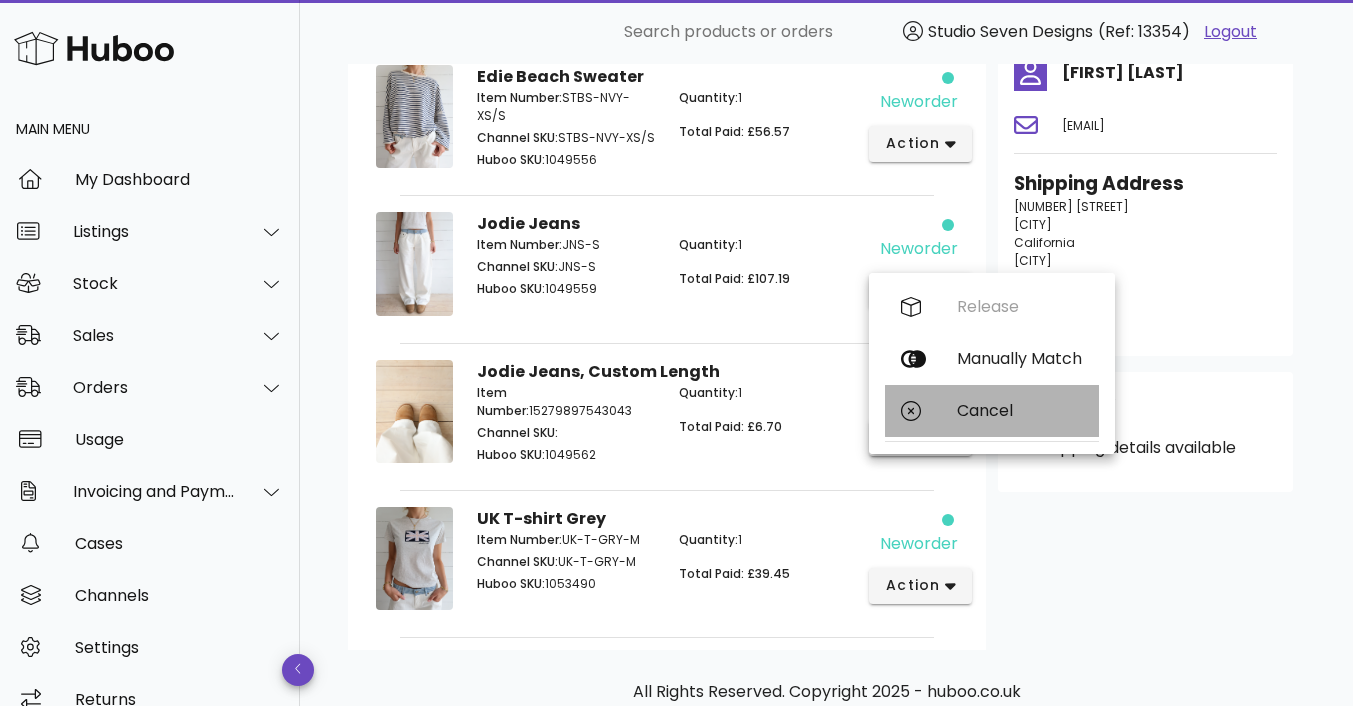 click on "Cancel" at bounding box center [1020, 410] 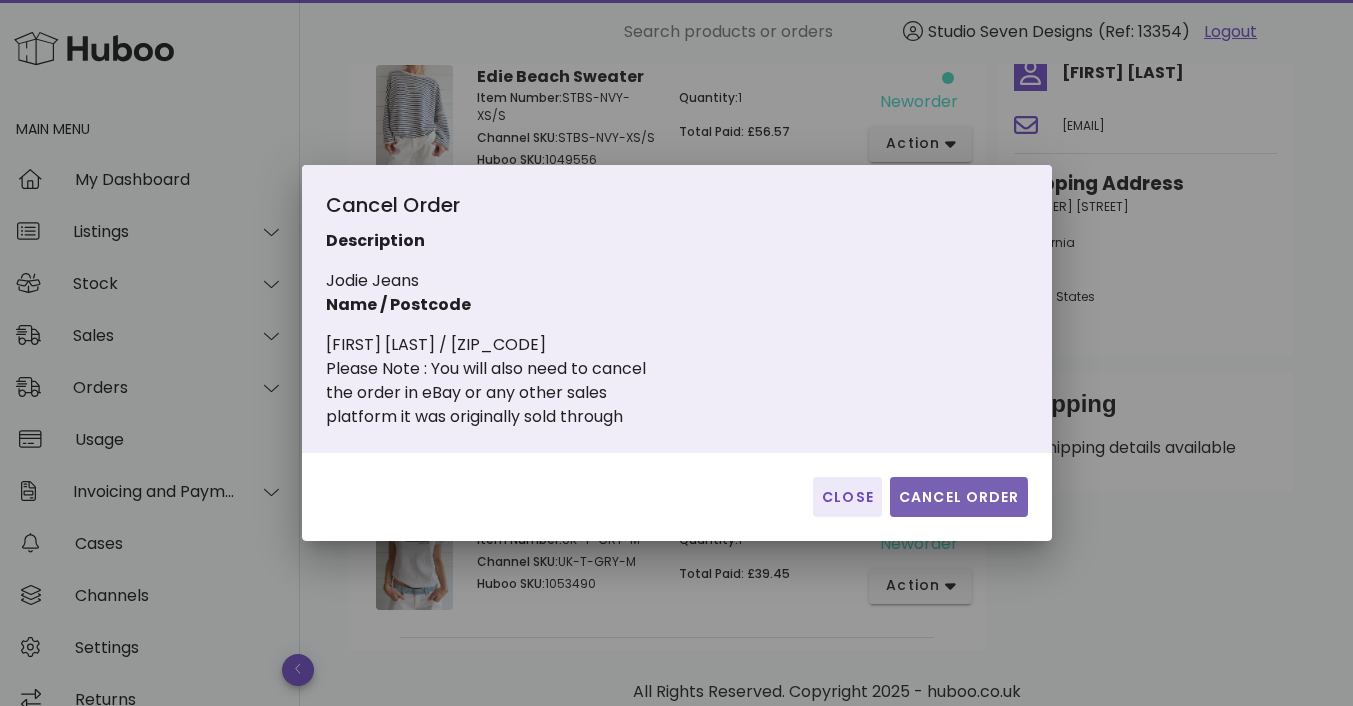 click on "Cancel Order" at bounding box center [959, 497] 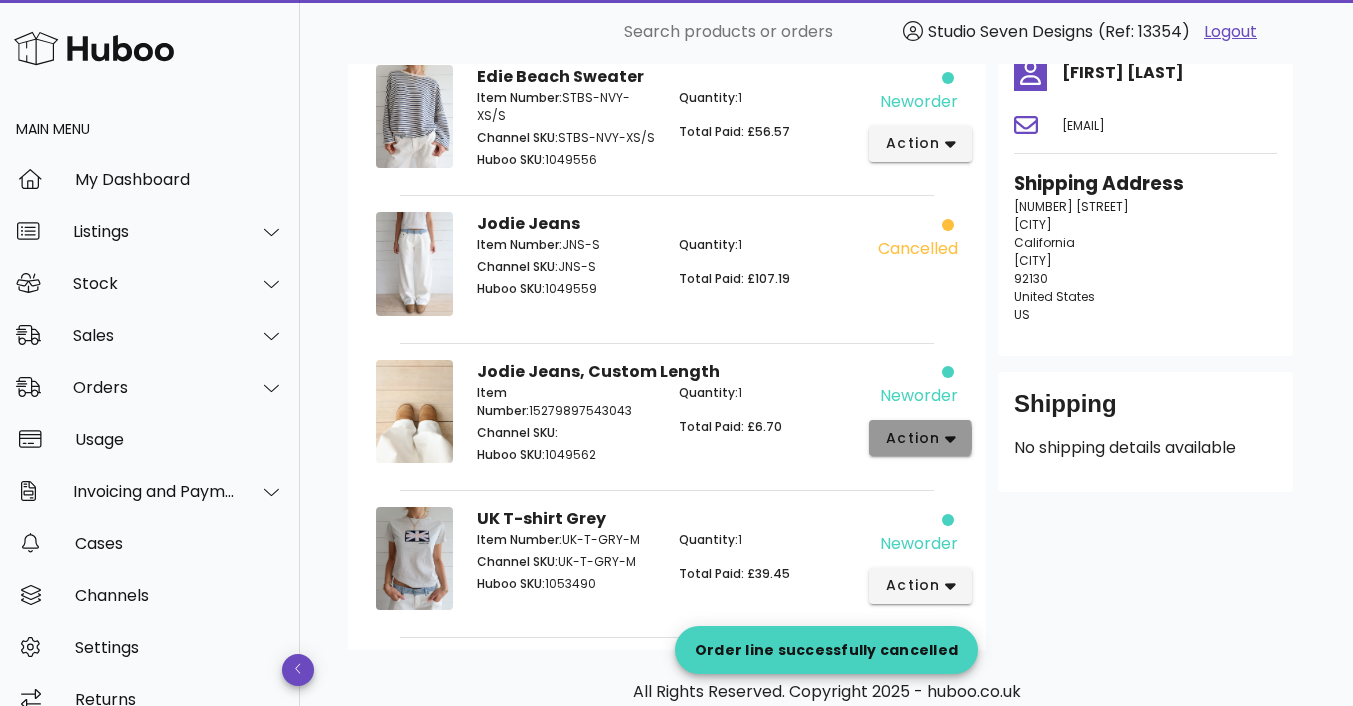 click 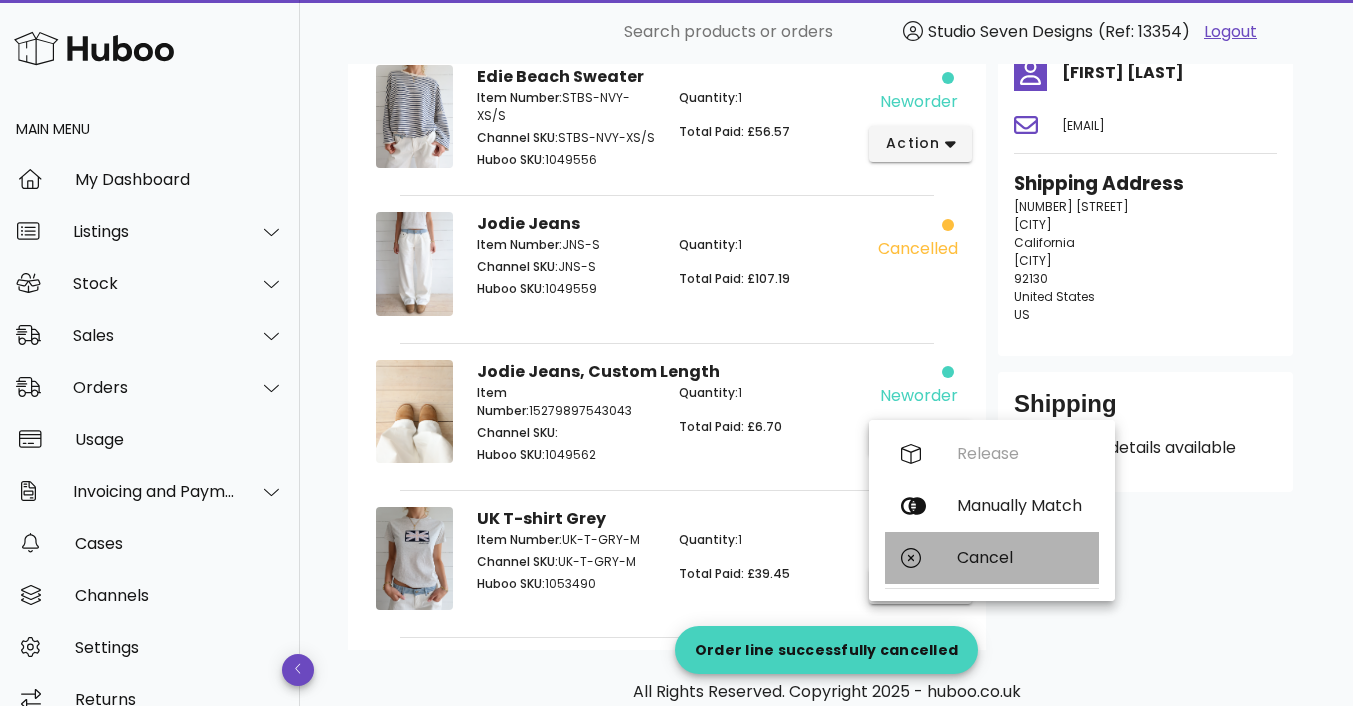 click on "Cancel" at bounding box center [1020, 557] 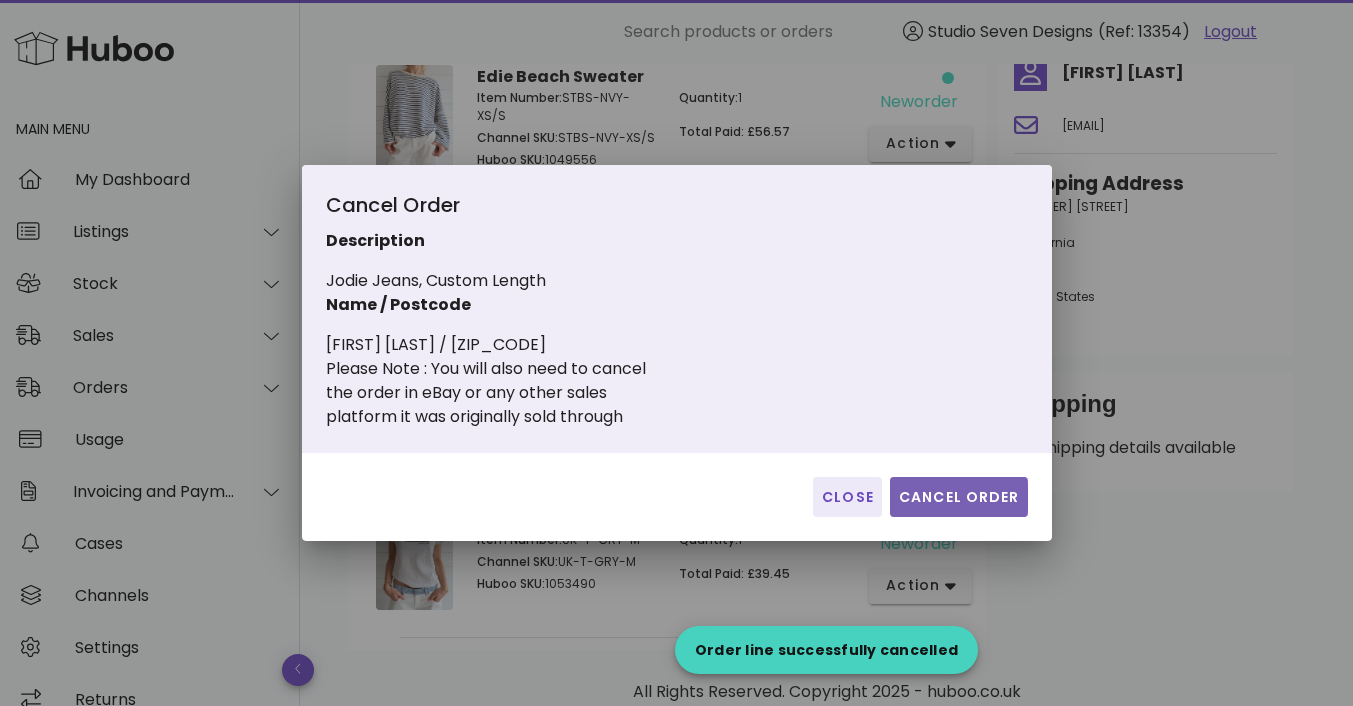 click on "Cancel Order" at bounding box center [959, 497] 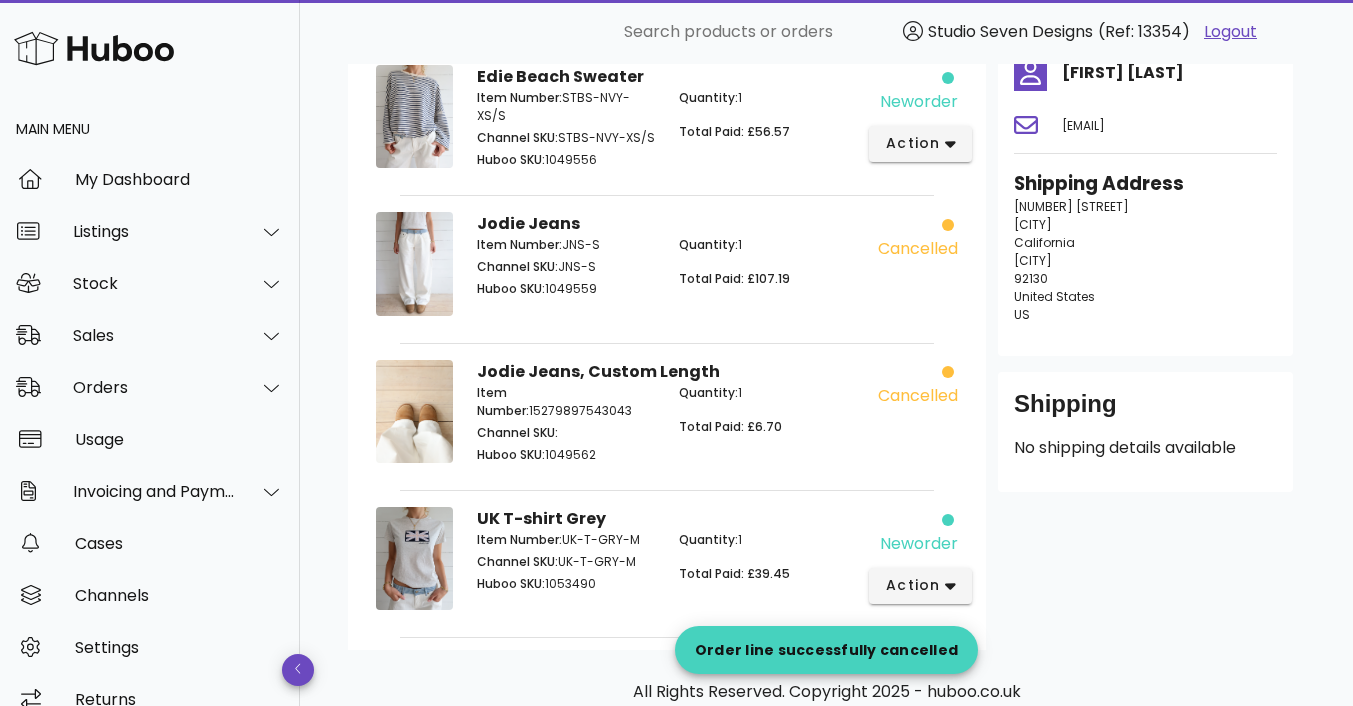 scroll, scrollTop: 0, scrollLeft: 0, axis: both 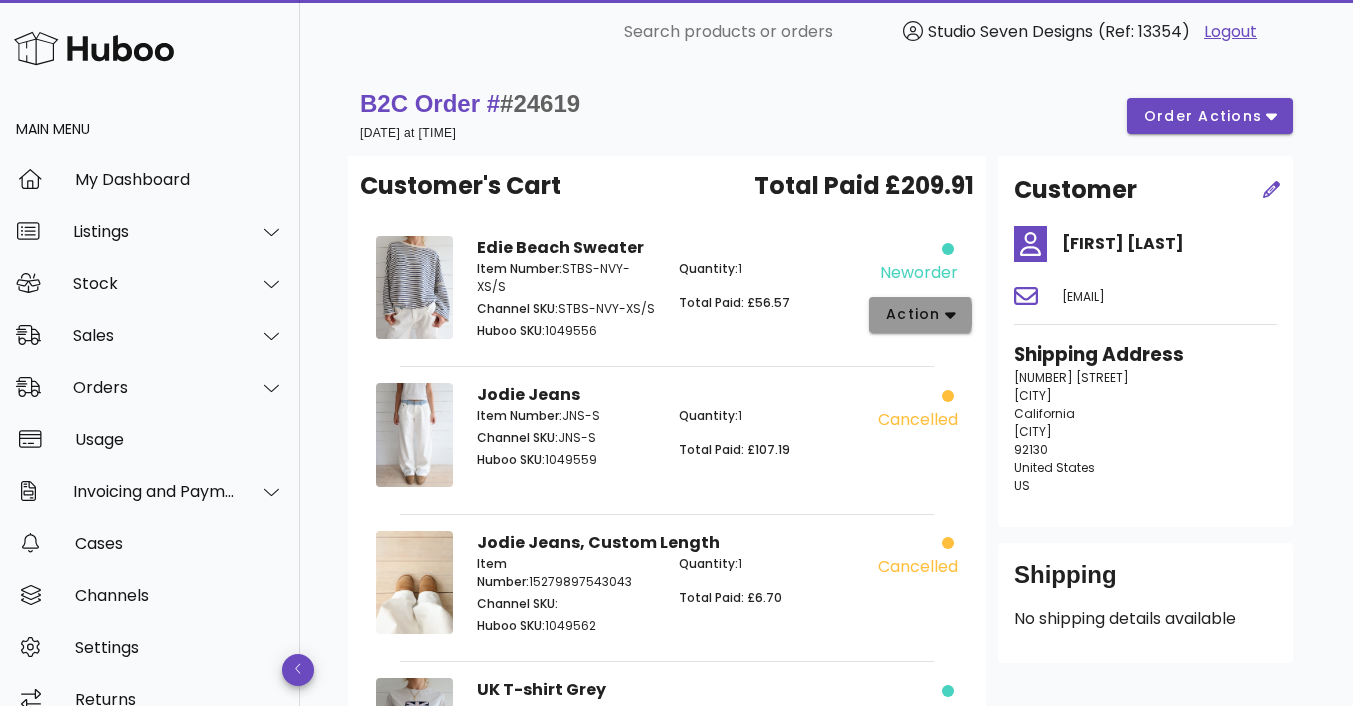 click 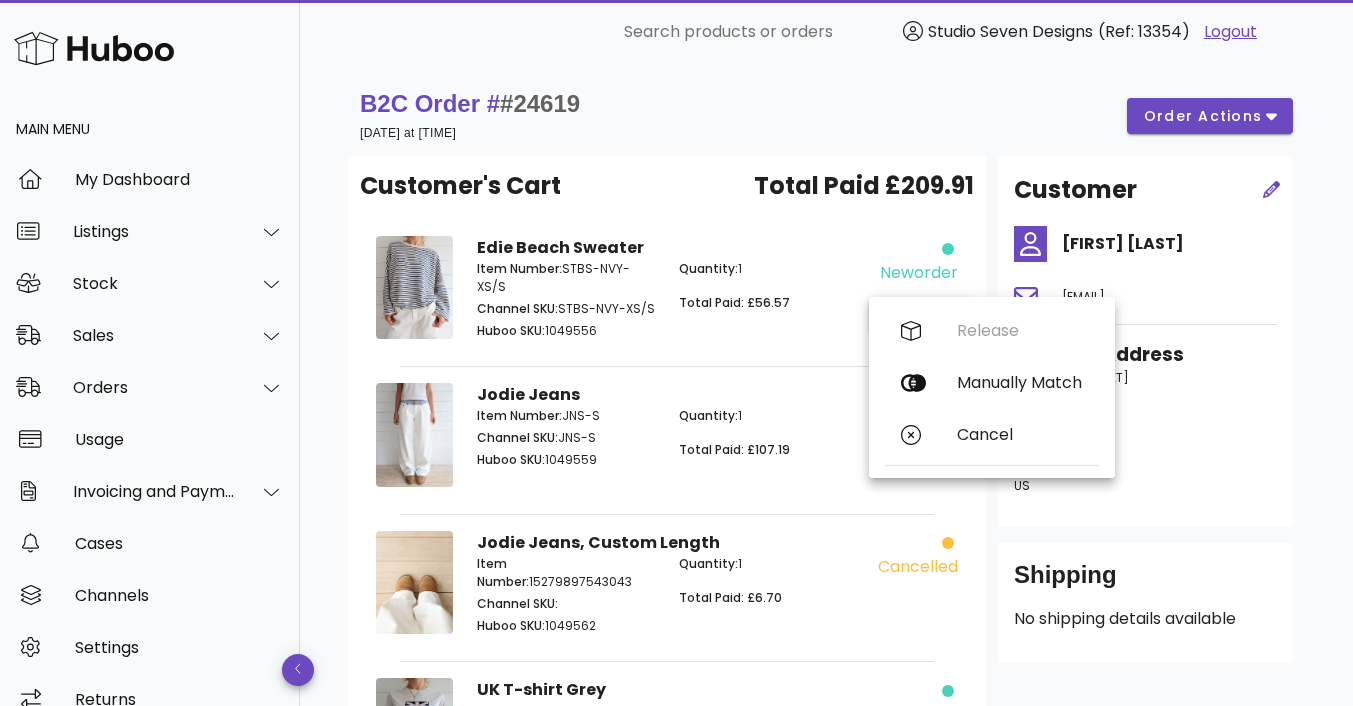 click on "Quantity:  1 Total Paid: £56.57" at bounding box center (768, 302) 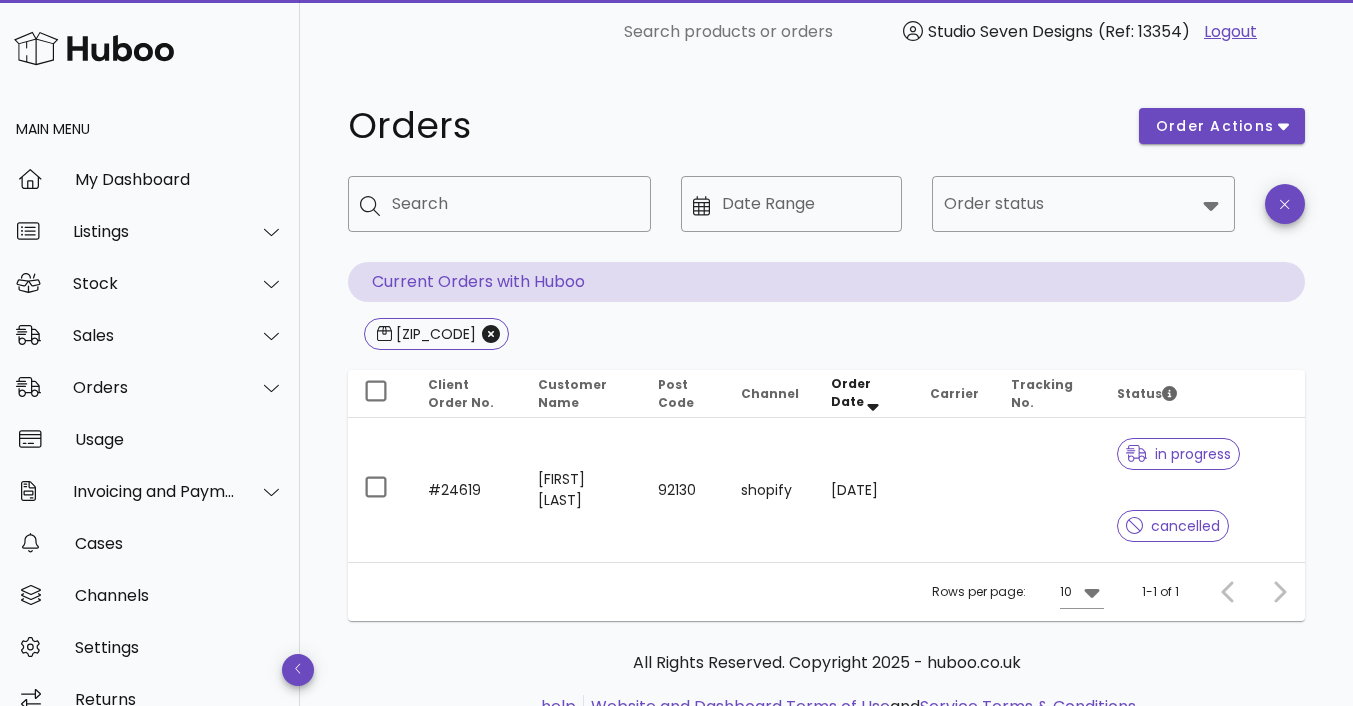 click on "Search" at bounding box center (513, 204) 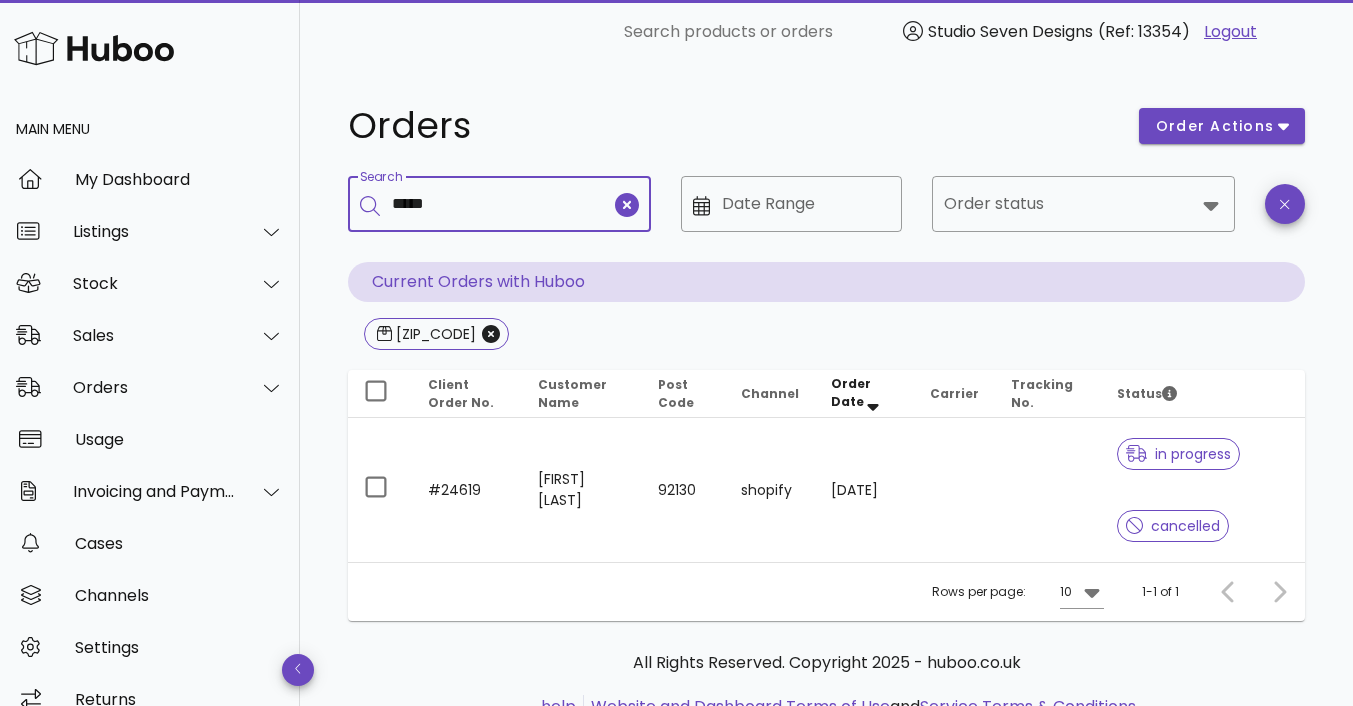 type on "*****" 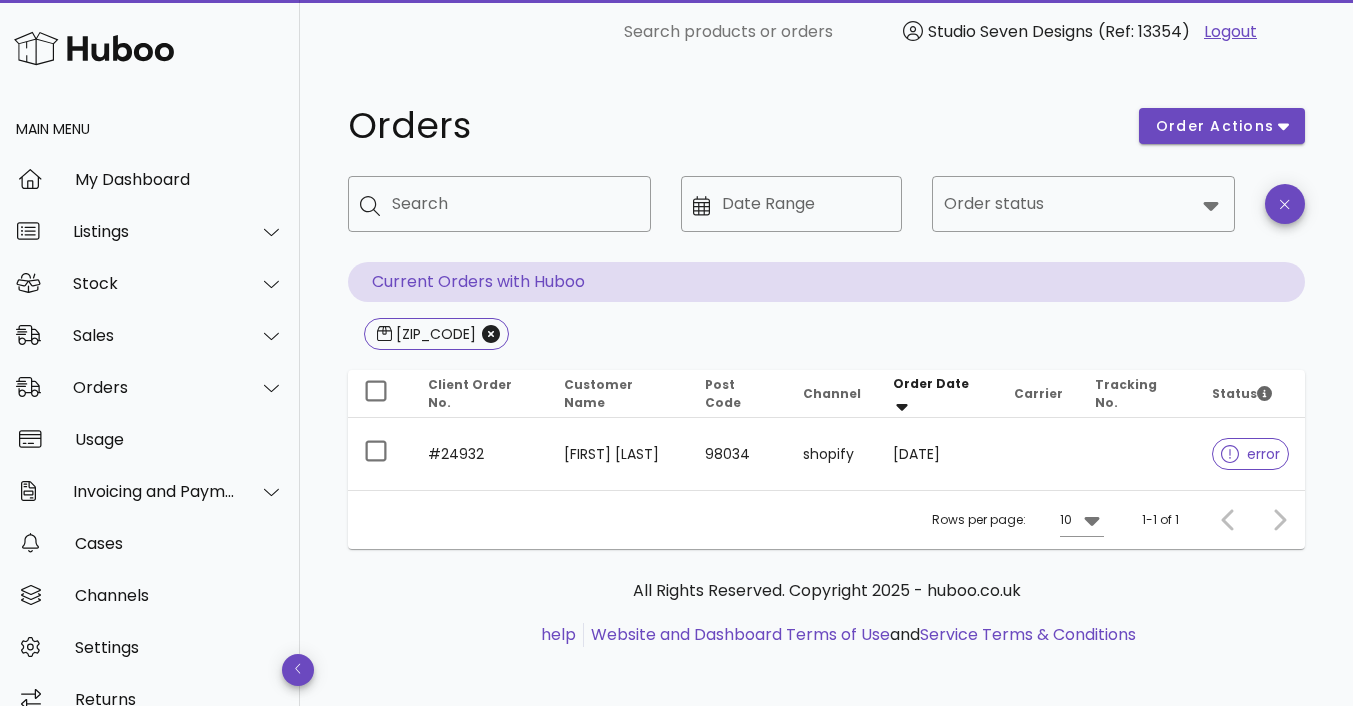 click at bounding box center [1137, 454] 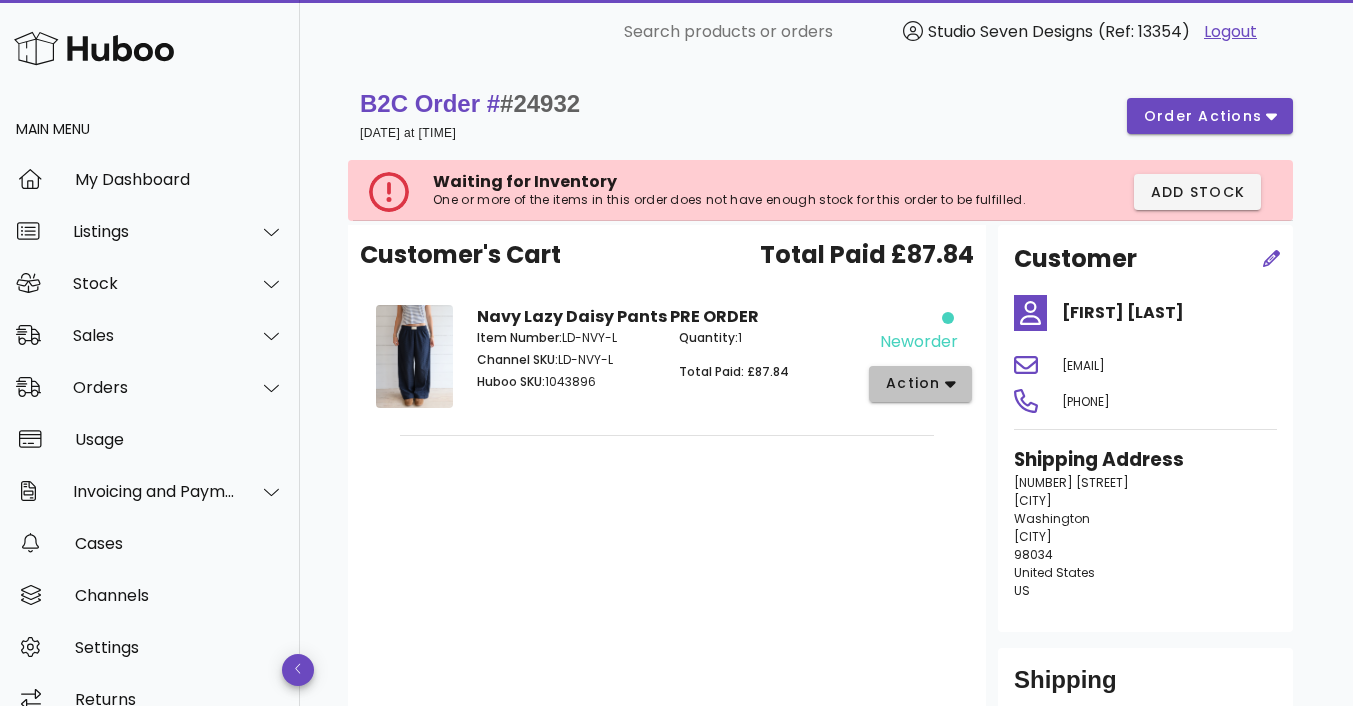 click 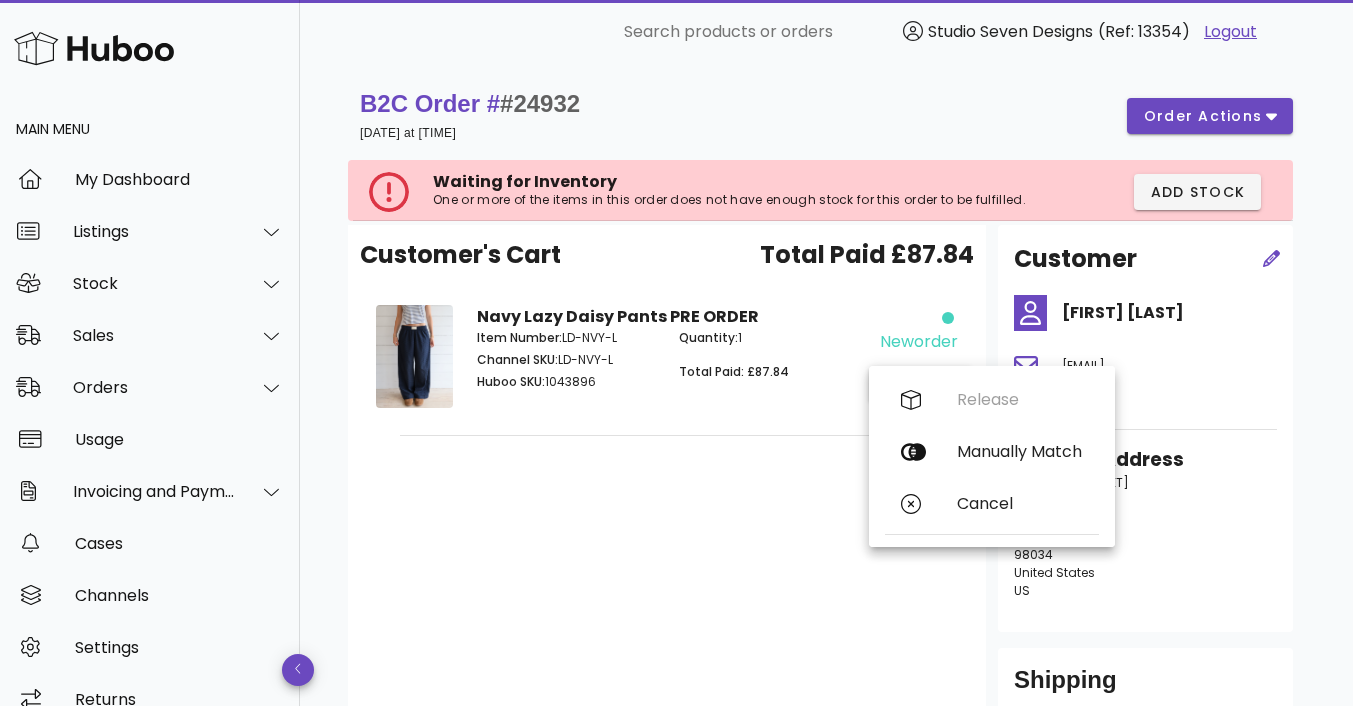 click on "Customer's Cart Total Paid £87.84 Navy Lazy Daisy Pants PRE ORDER Item Number:  LD-NVY-L  Channel SKU:  LD-NVY-L  Huboo SKU:  1043896  Quantity:  1 Total Paid: £87.84  neworder  action" at bounding box center (667, 496) 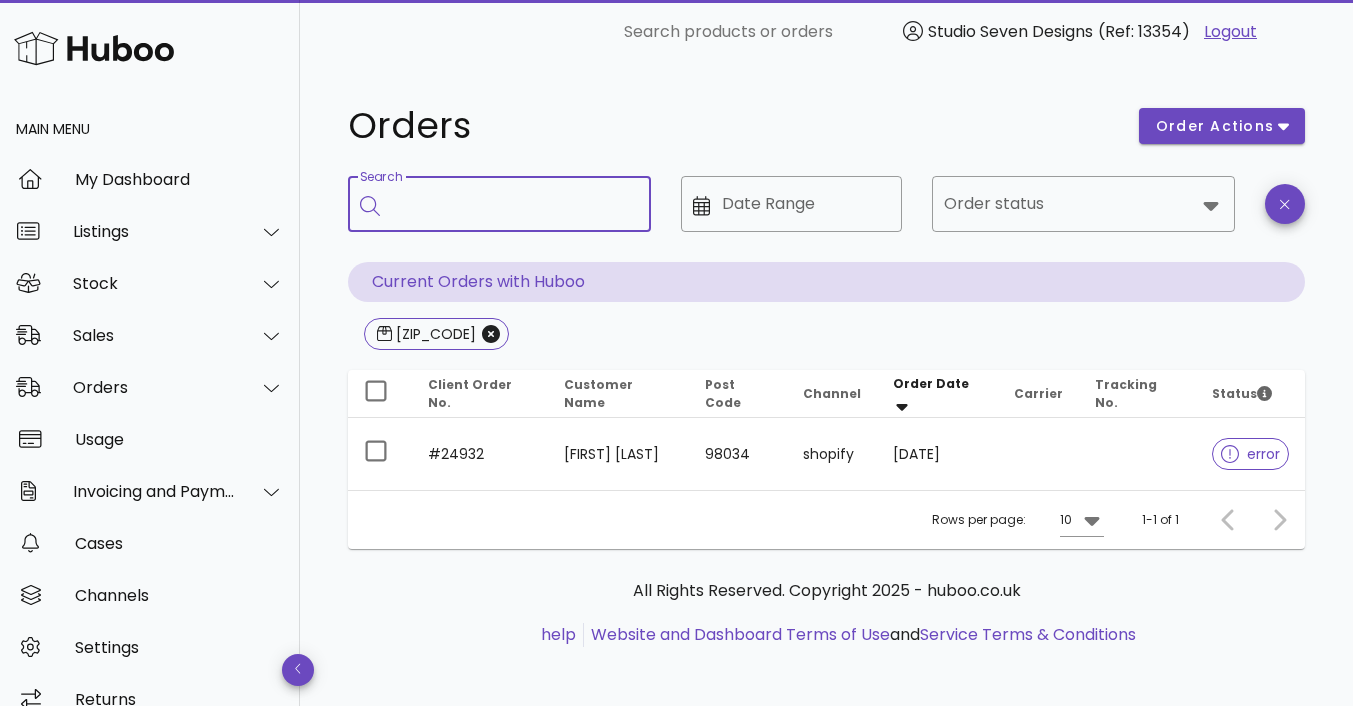 click on "Search" at bounding box center (513, 204) 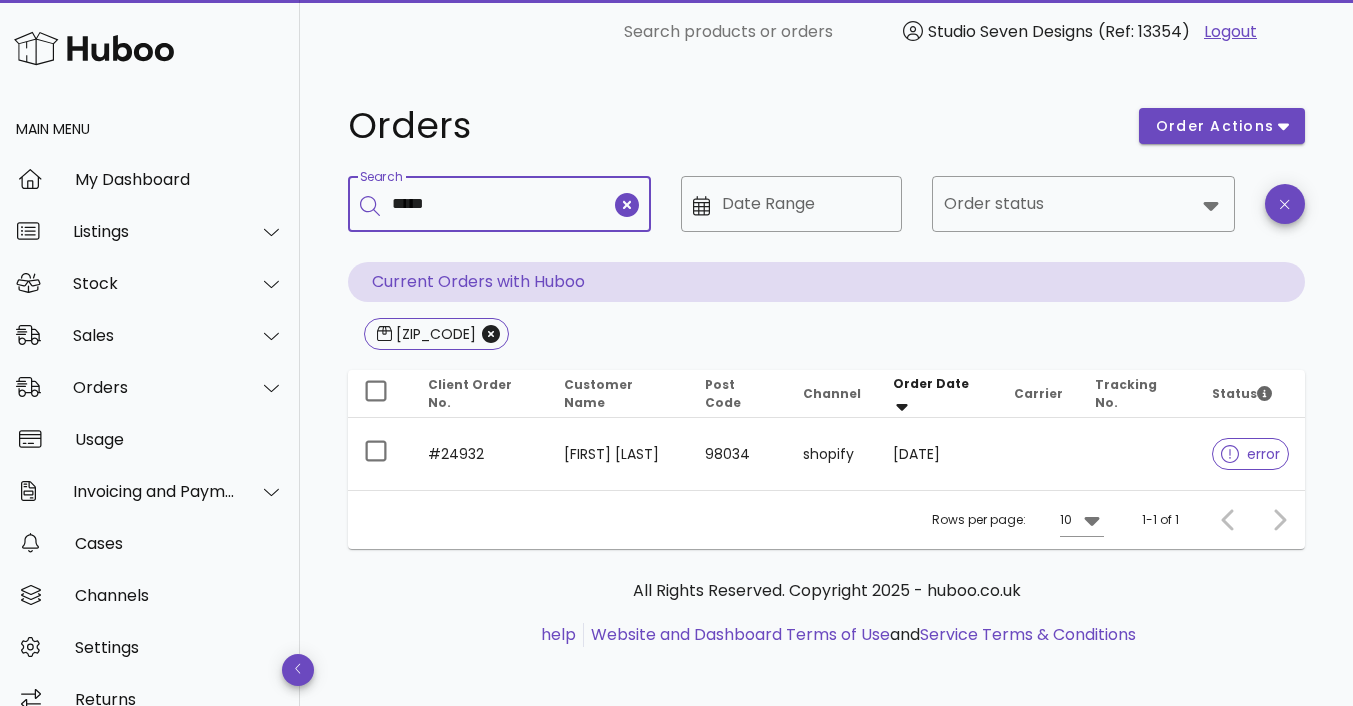 type on "*****" 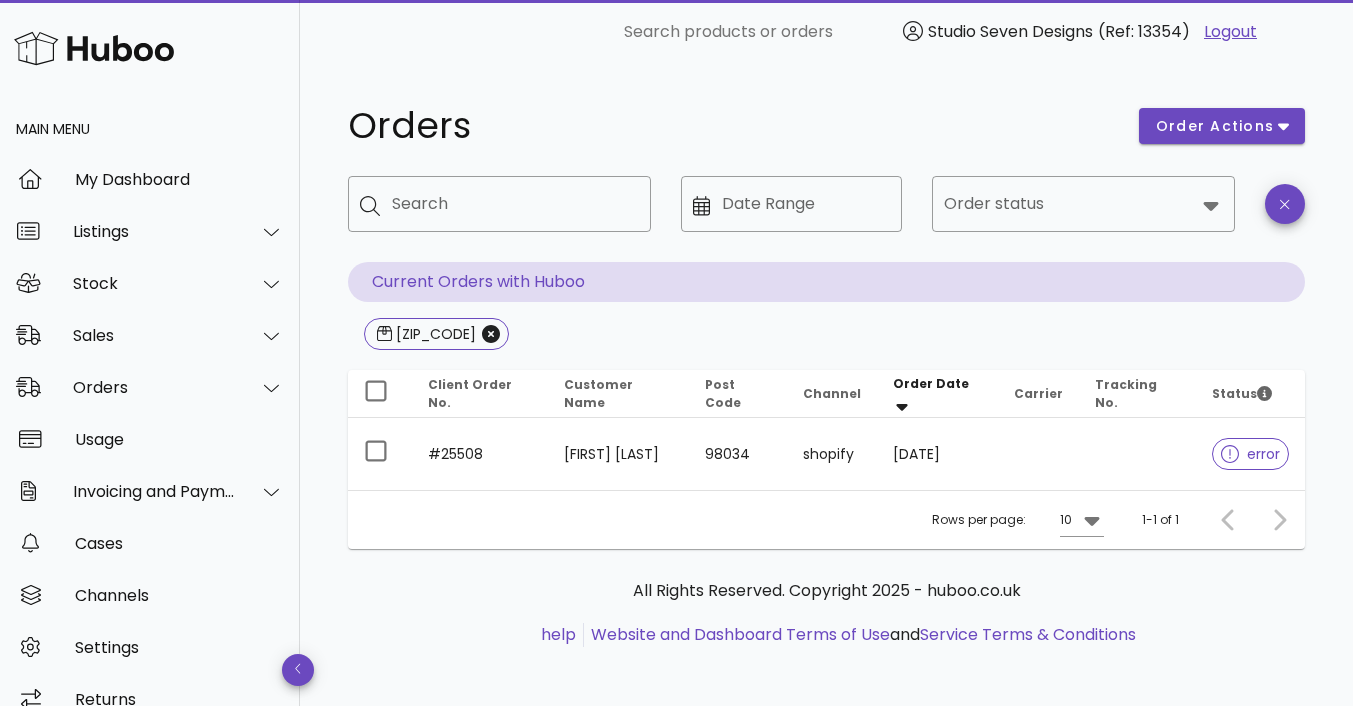 click at bounding box center [1137, 454] 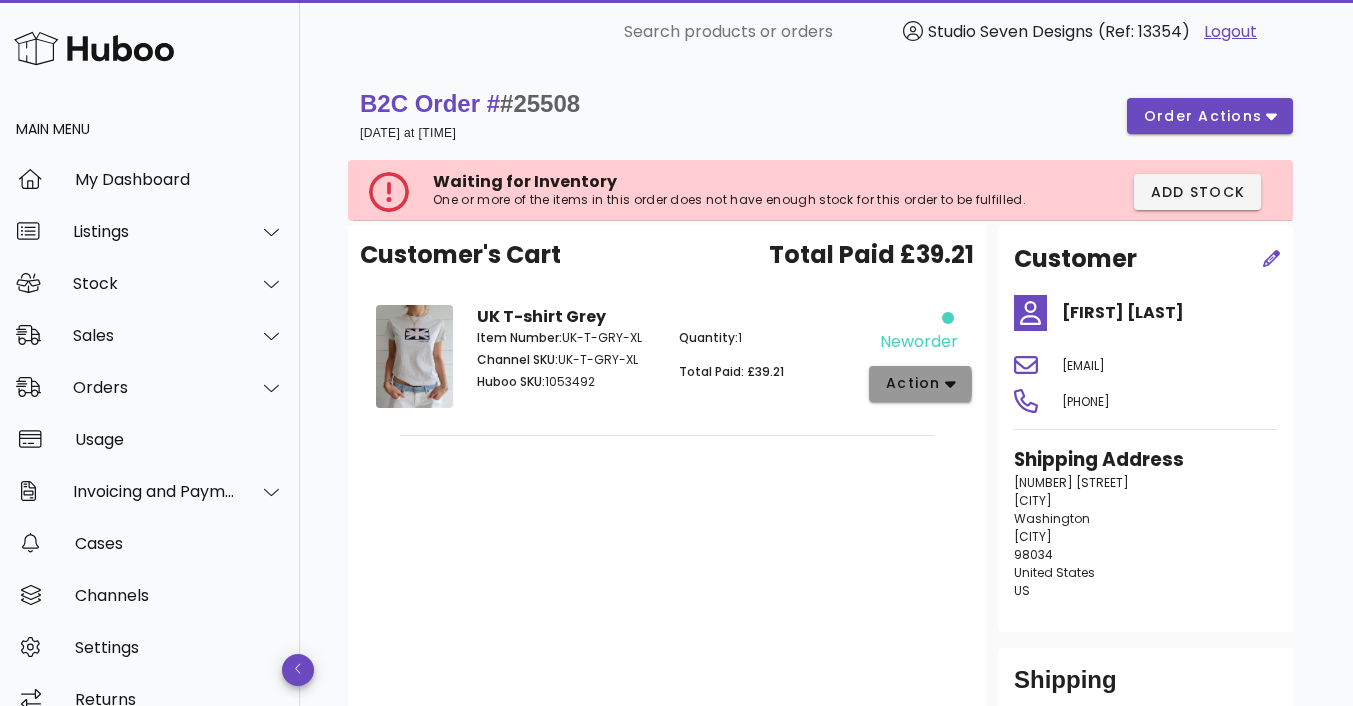 click 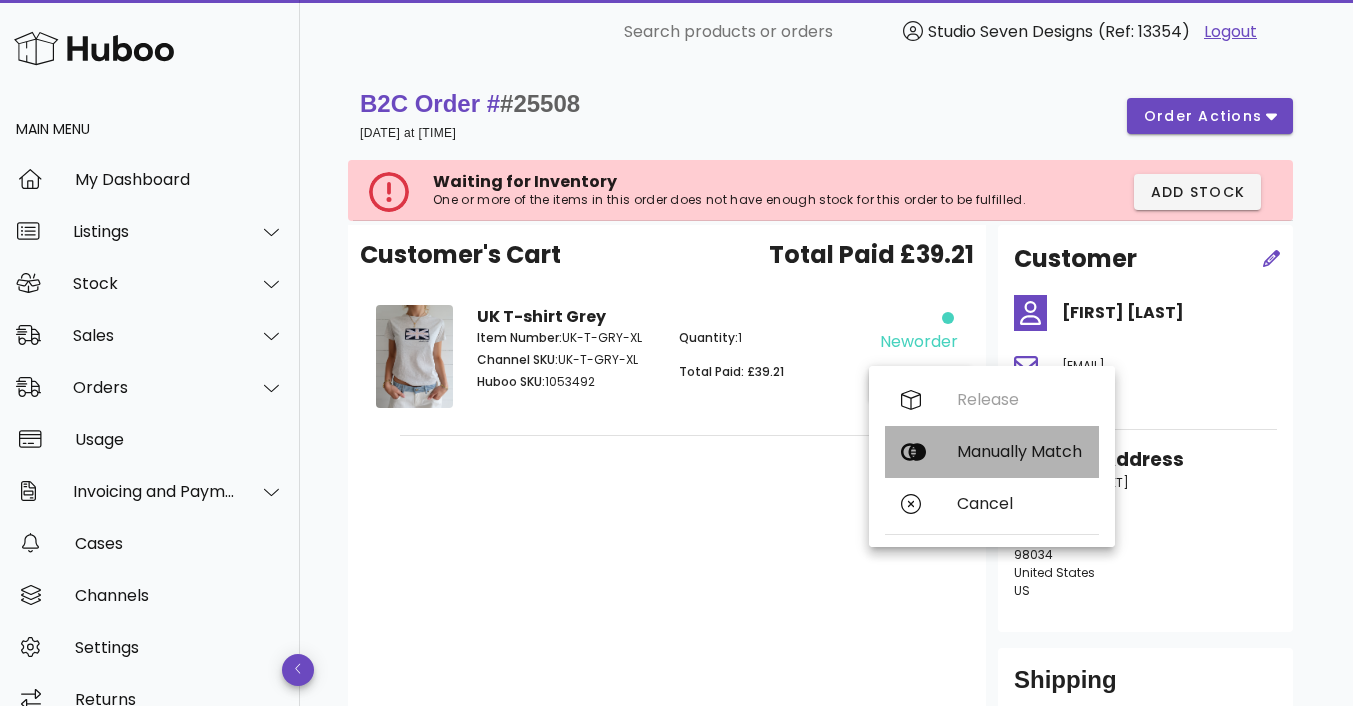 click on "Manually Match" at bounding box center (1020, 451) 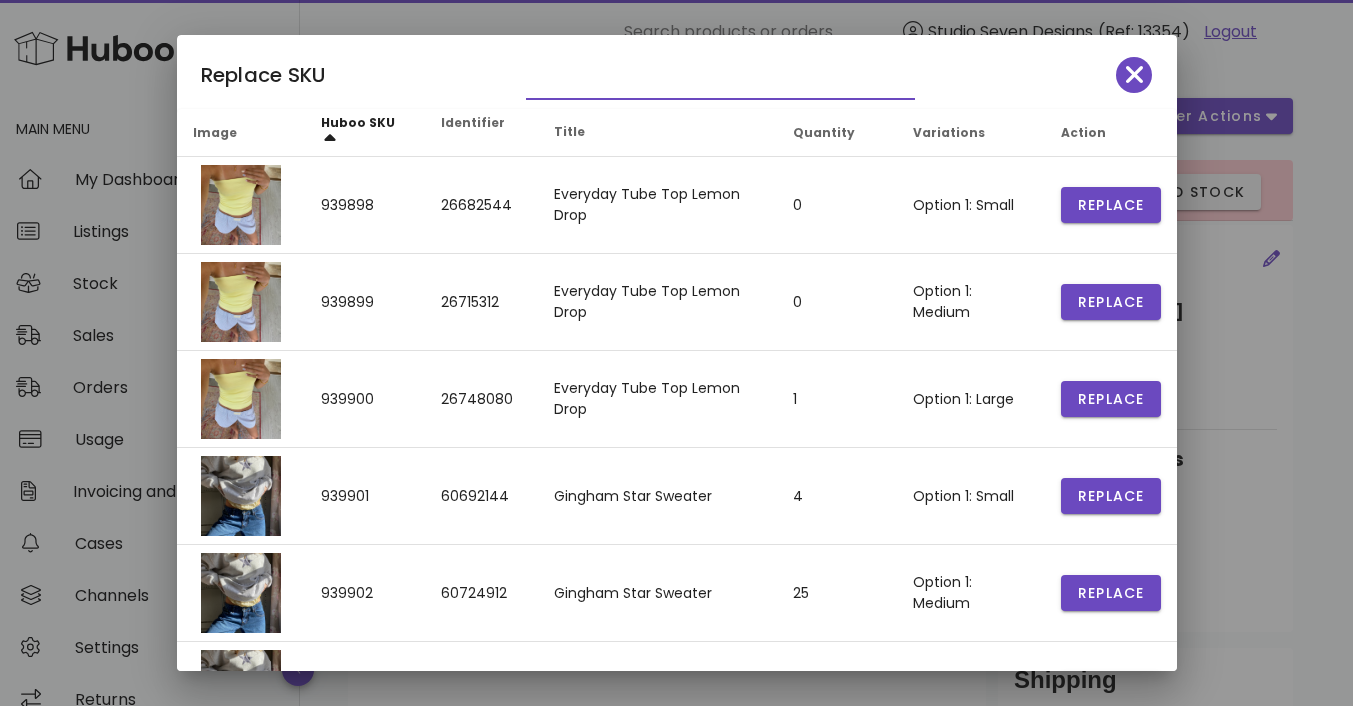 click at bounding box center (706, 83) 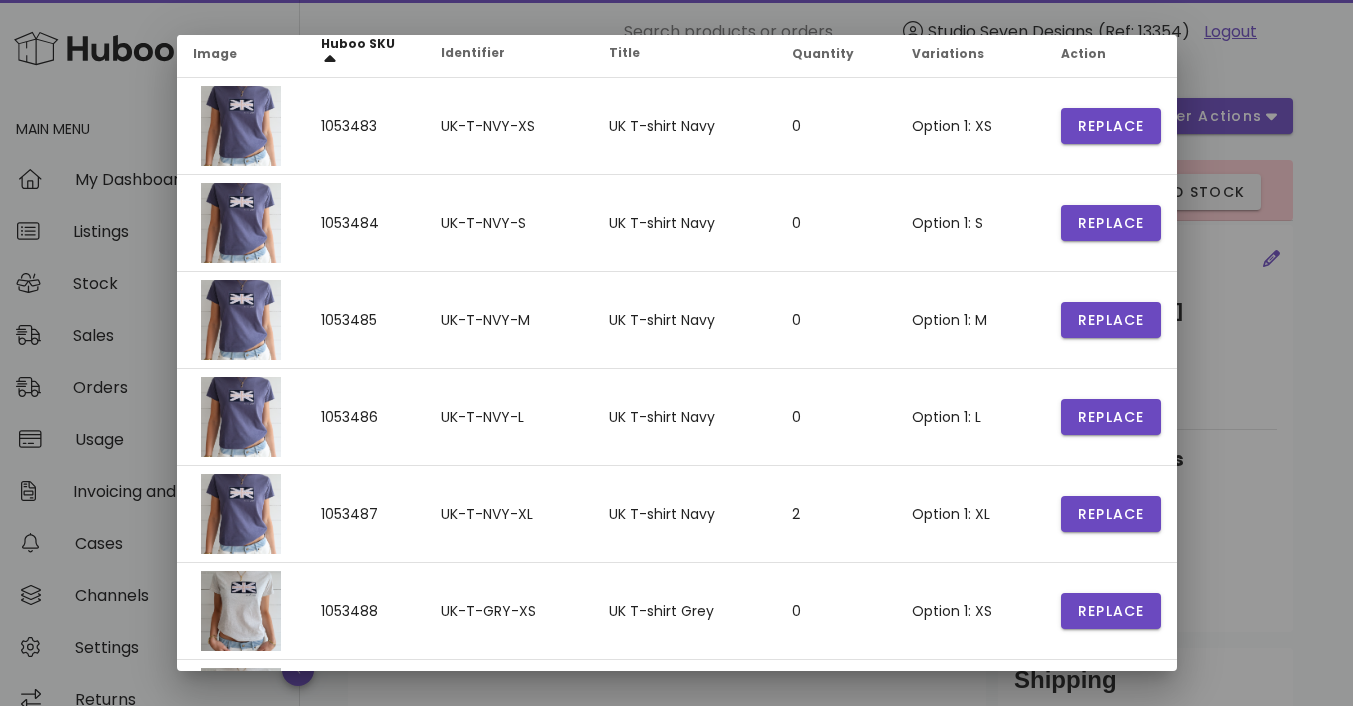 scroll, scrollTop: 0, scrollLeft: 0, axis: both 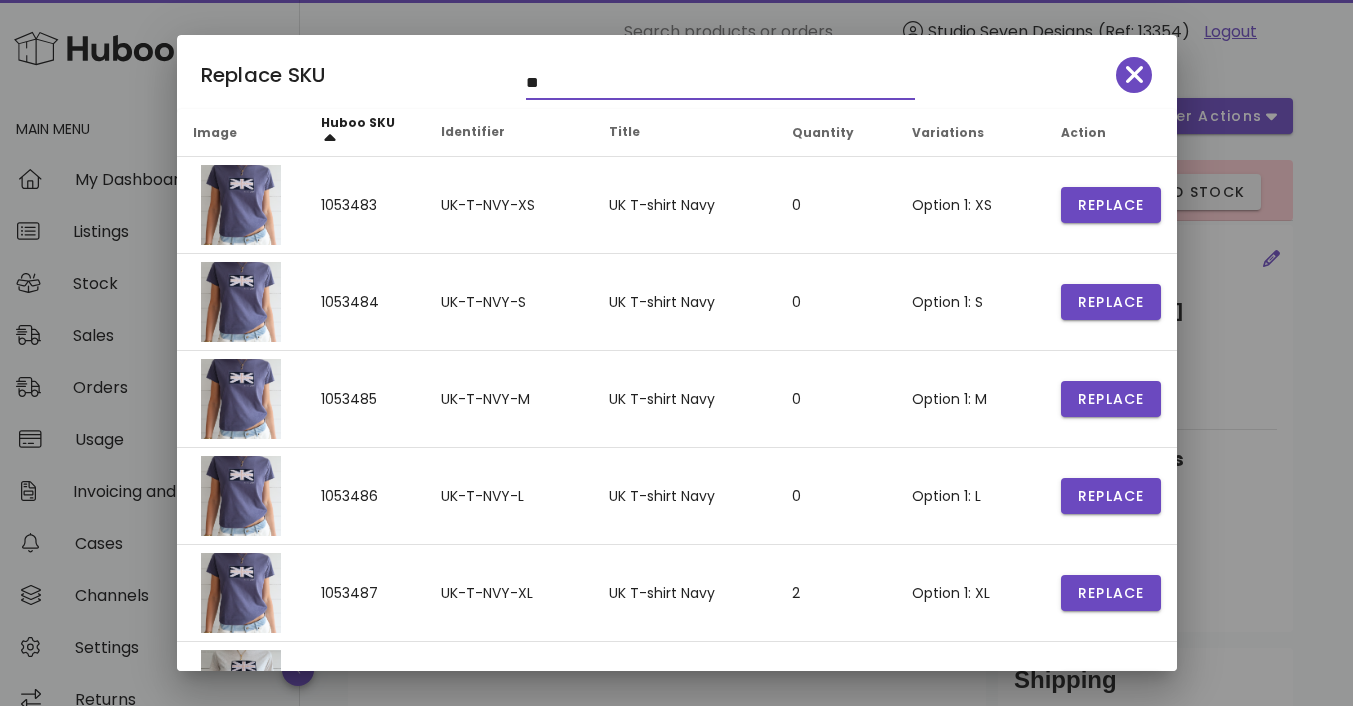 type on "**" 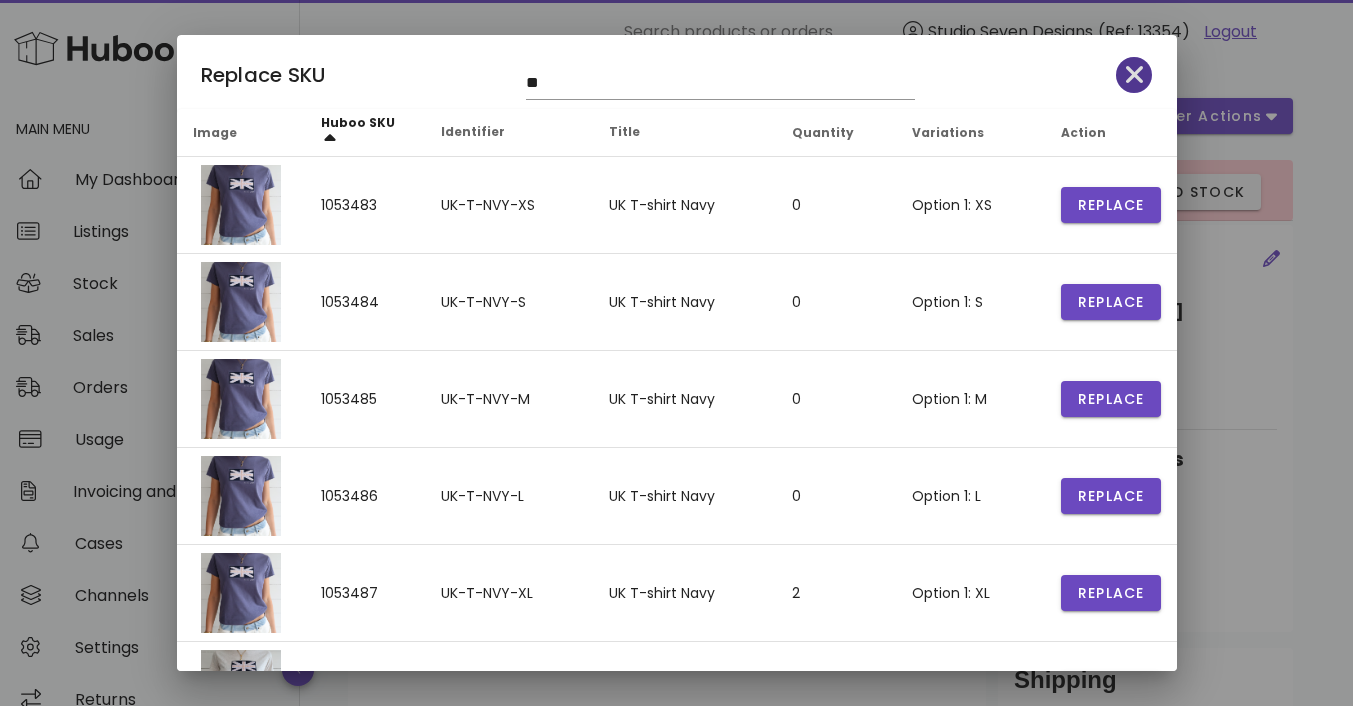 click 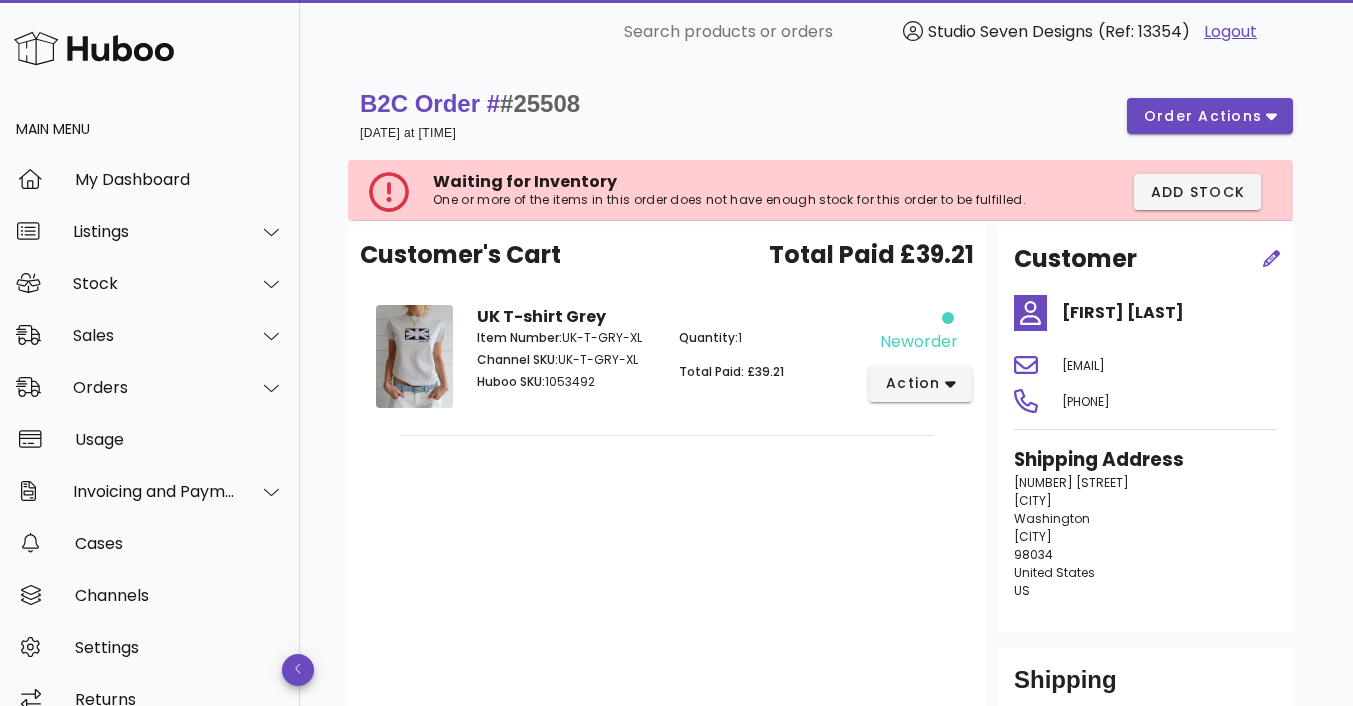 drag, startPoint x: 1062, startPoint y: 365, endPoint x: 1233, endPoint y: 364, distance: 171.00293 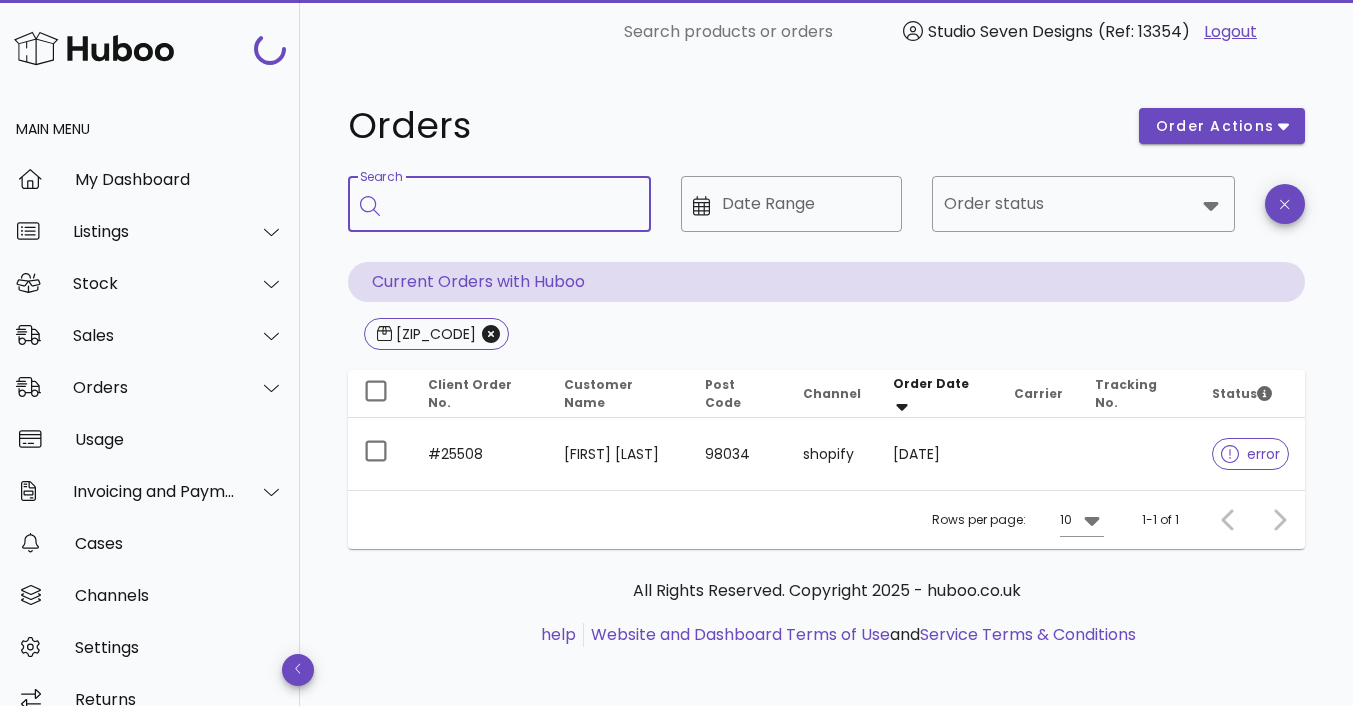 click on "Search" at bounding box center [513, 204] 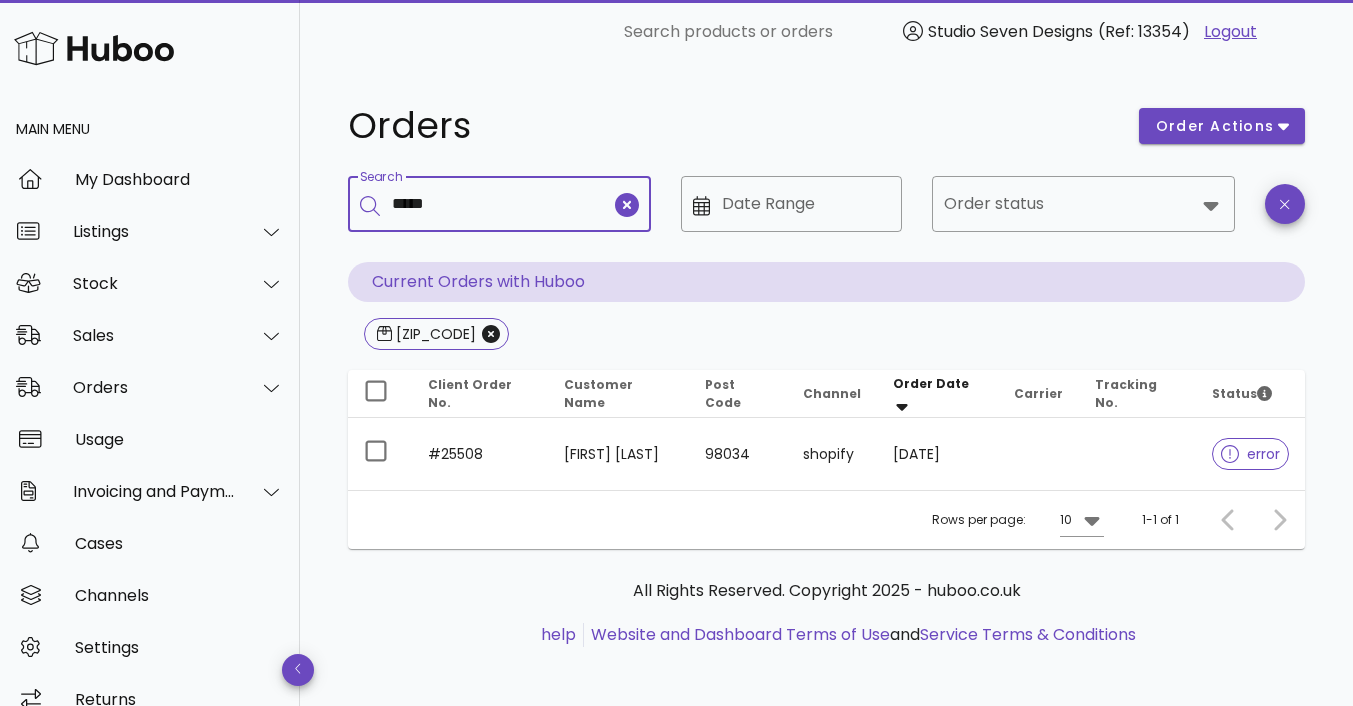 type on "*****" 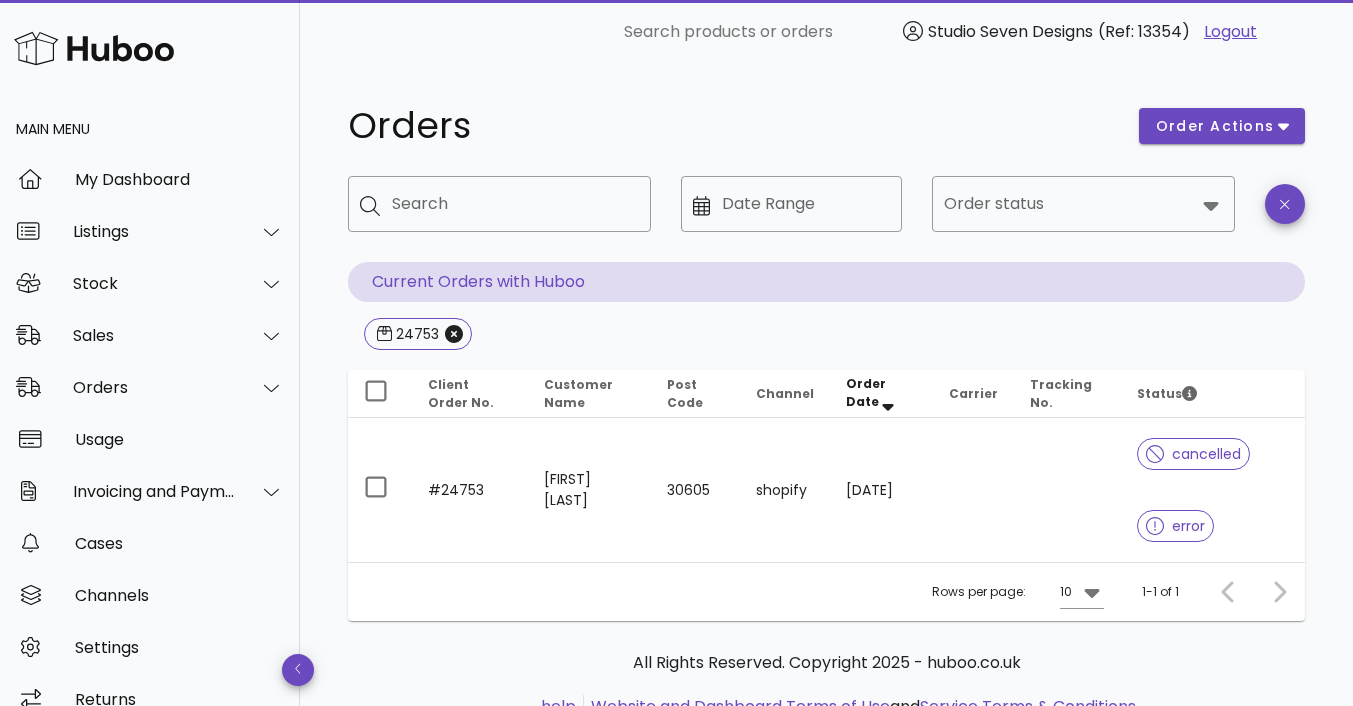 click at bounding box center [1067, 490] 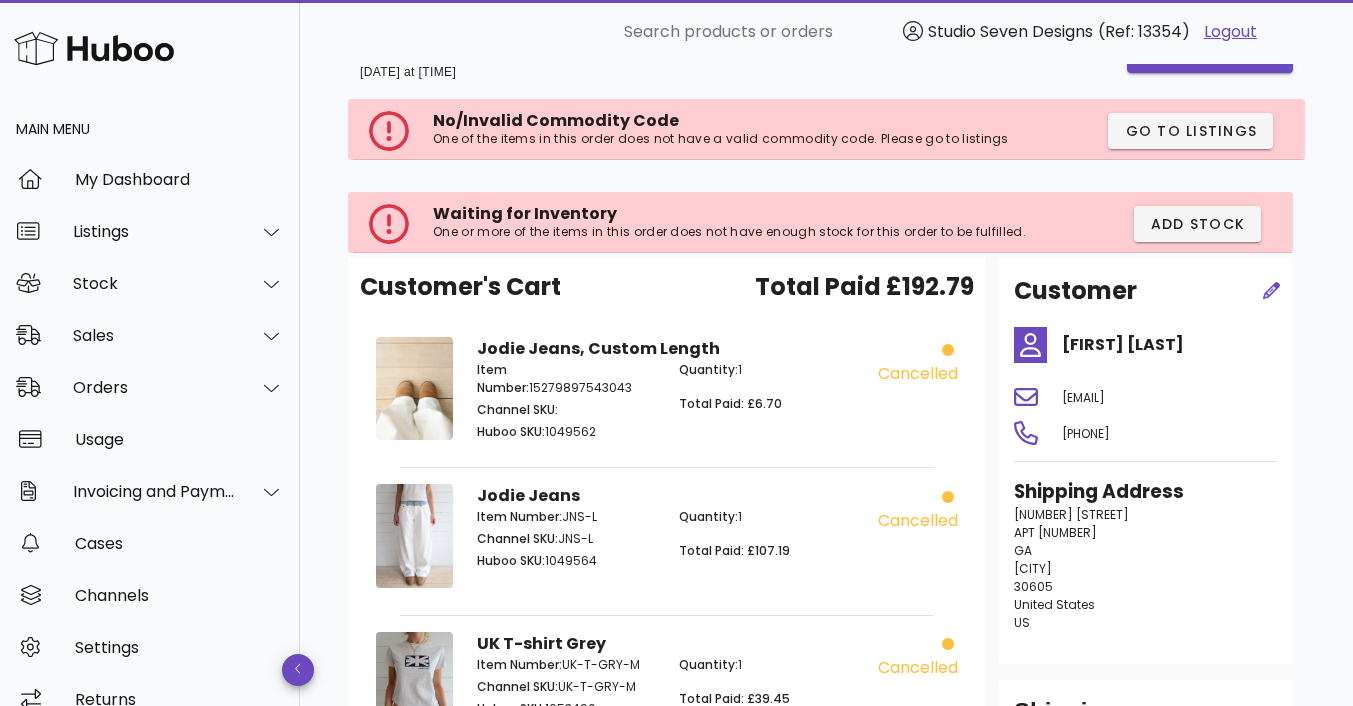 scroll, scrollTop: 0, scrollLeft: 0, axis: both 